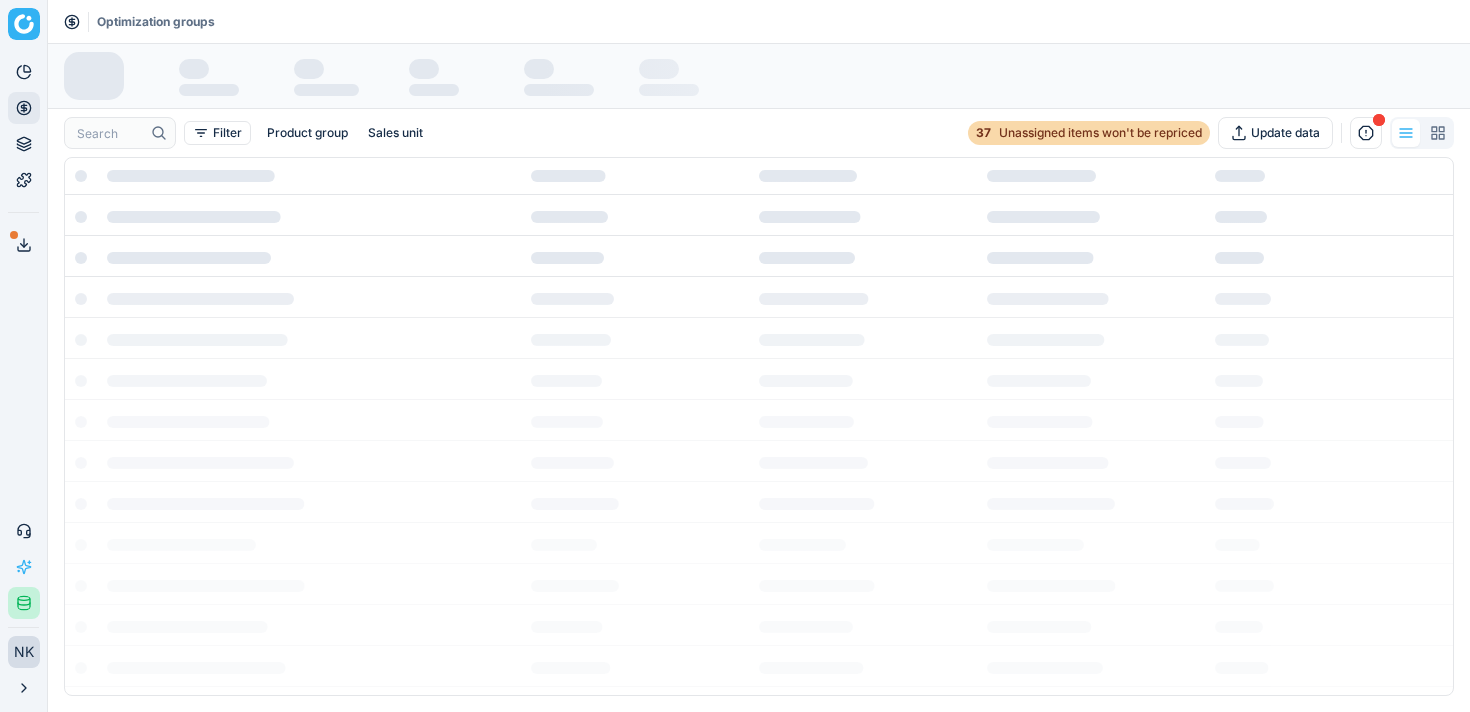 scroll, scrollTop: 0, scrollLeft: 0, axis: both 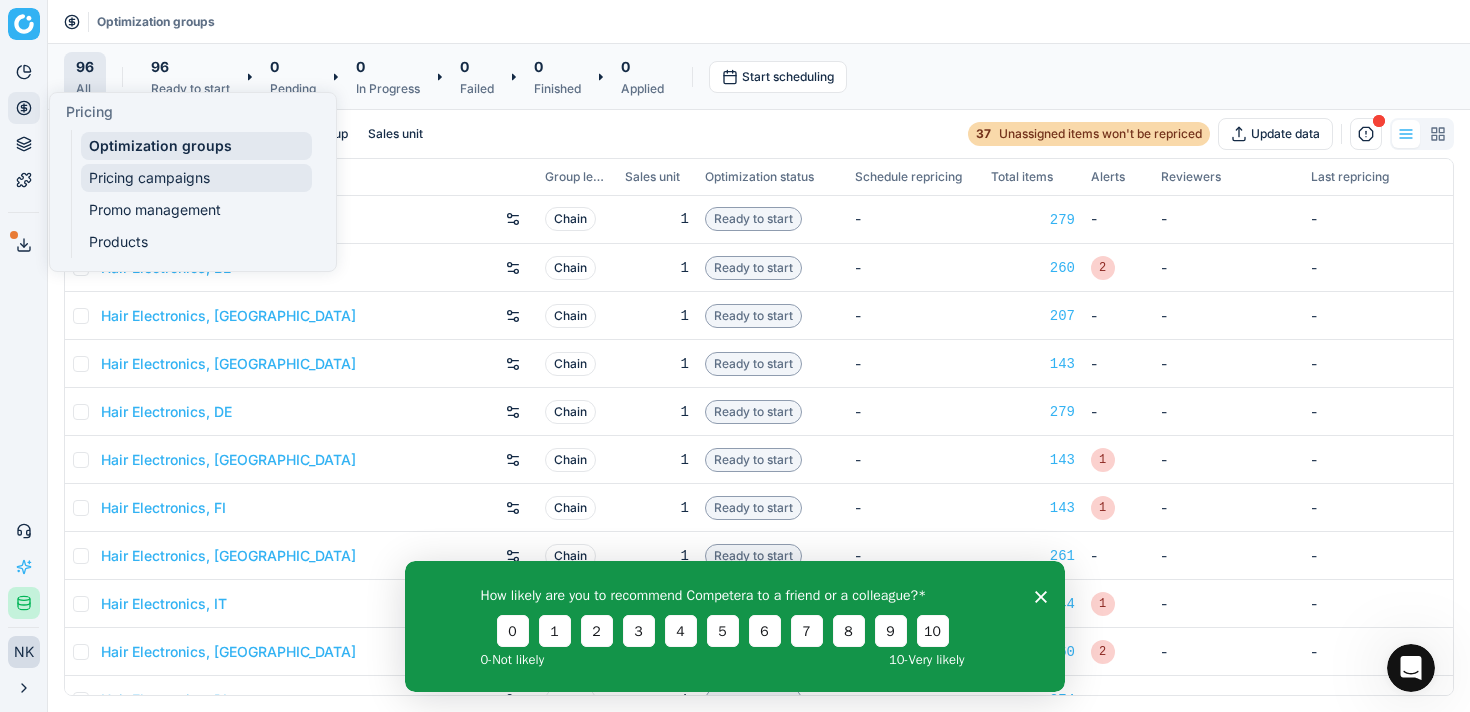click on "Pricing campaigns" at bounding box center (196, 178) 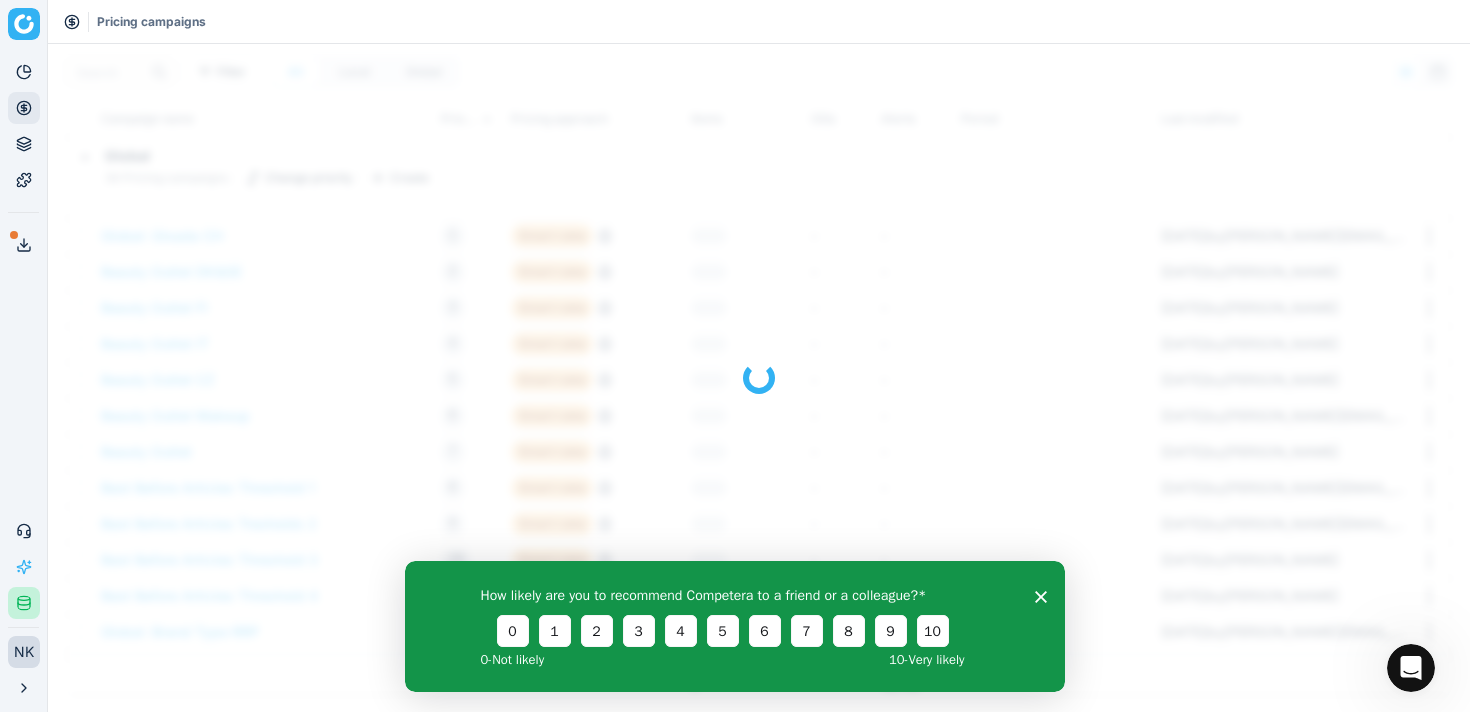 click 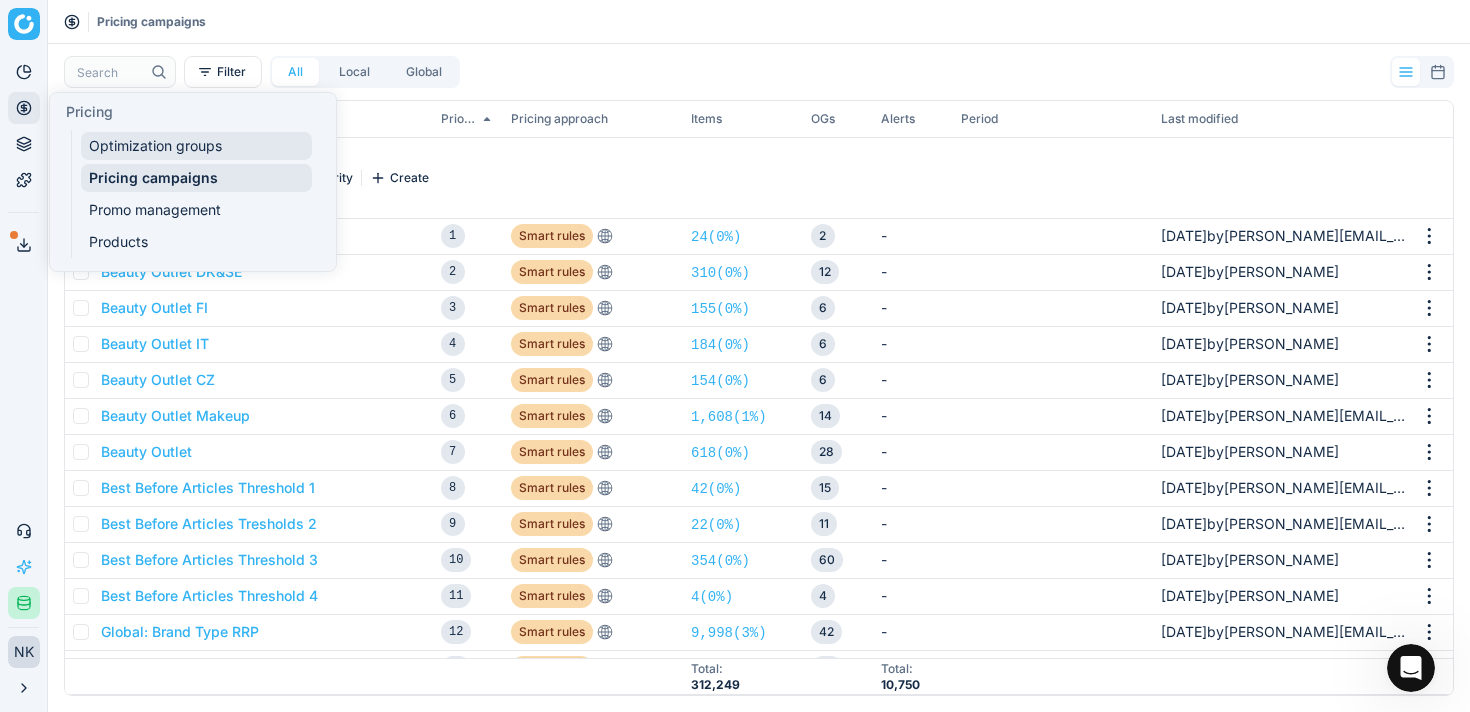 click on "Optimization groups" at bounding box center [196, 146] 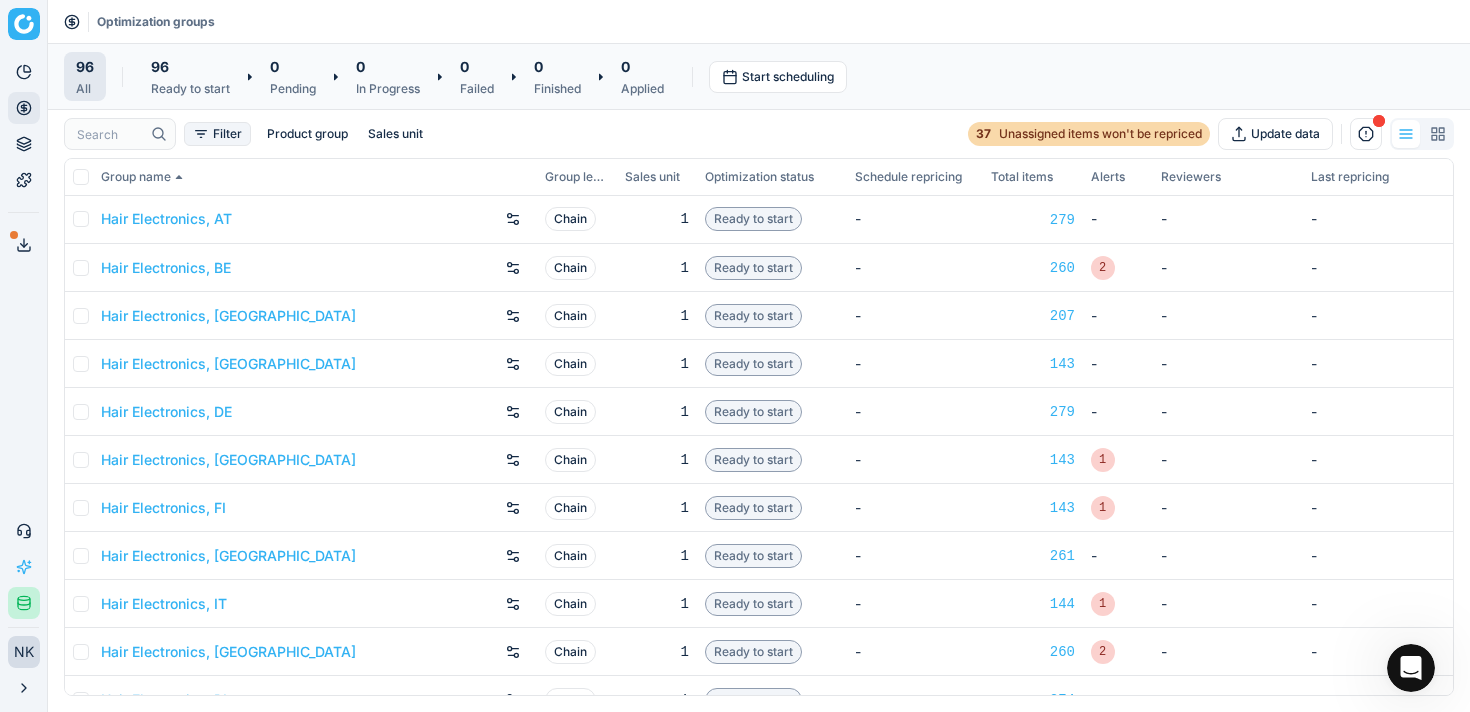click on "Filter" at bounding box center (217, 134) 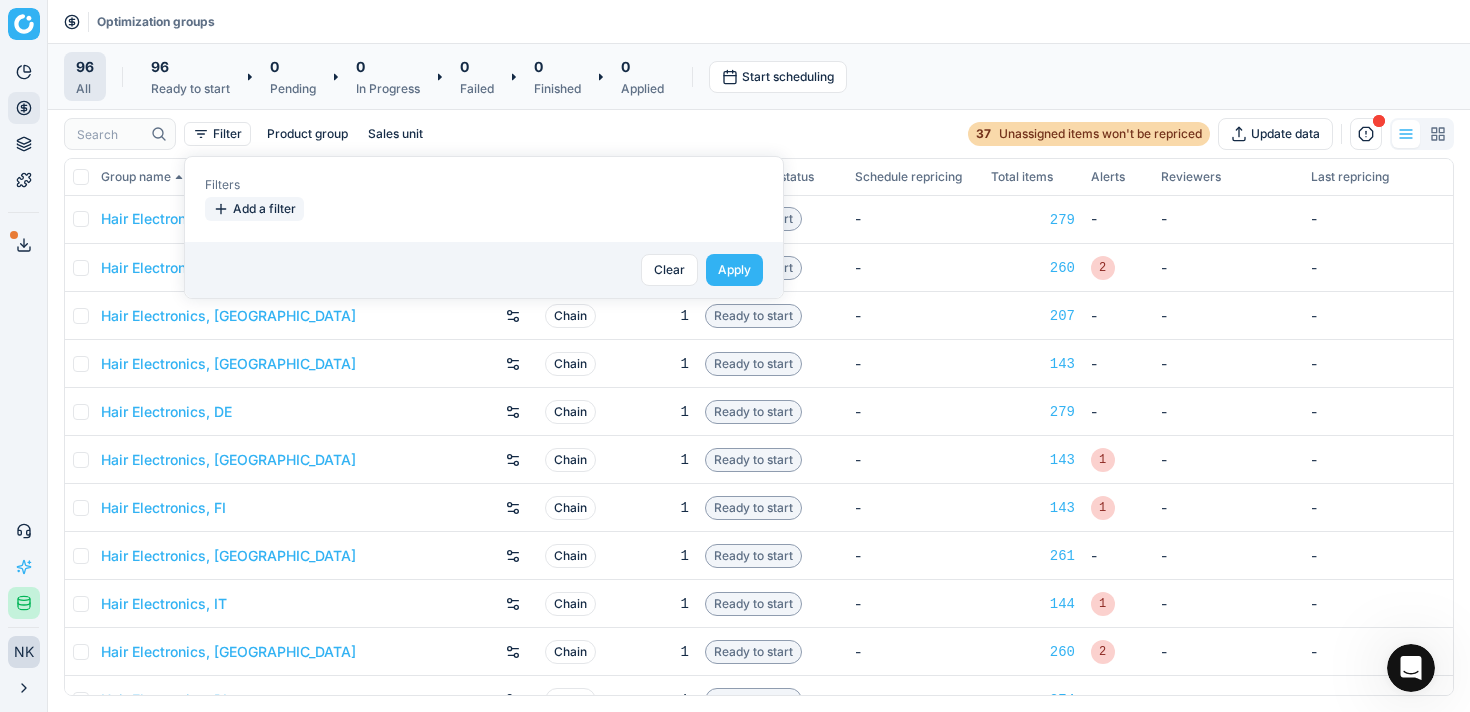 click on "Add a filter" at bounding box center [254, 209] 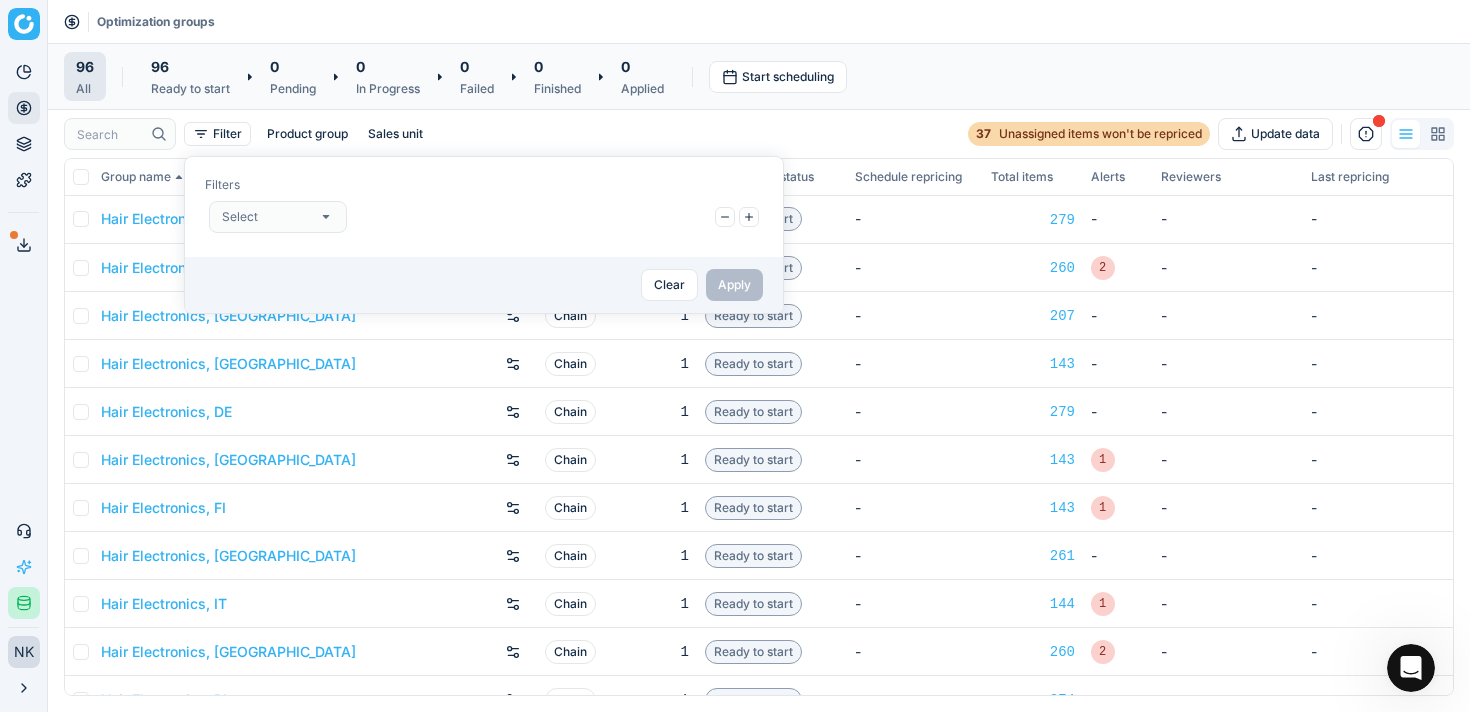click on "Select" at bounding box center (278, 217) 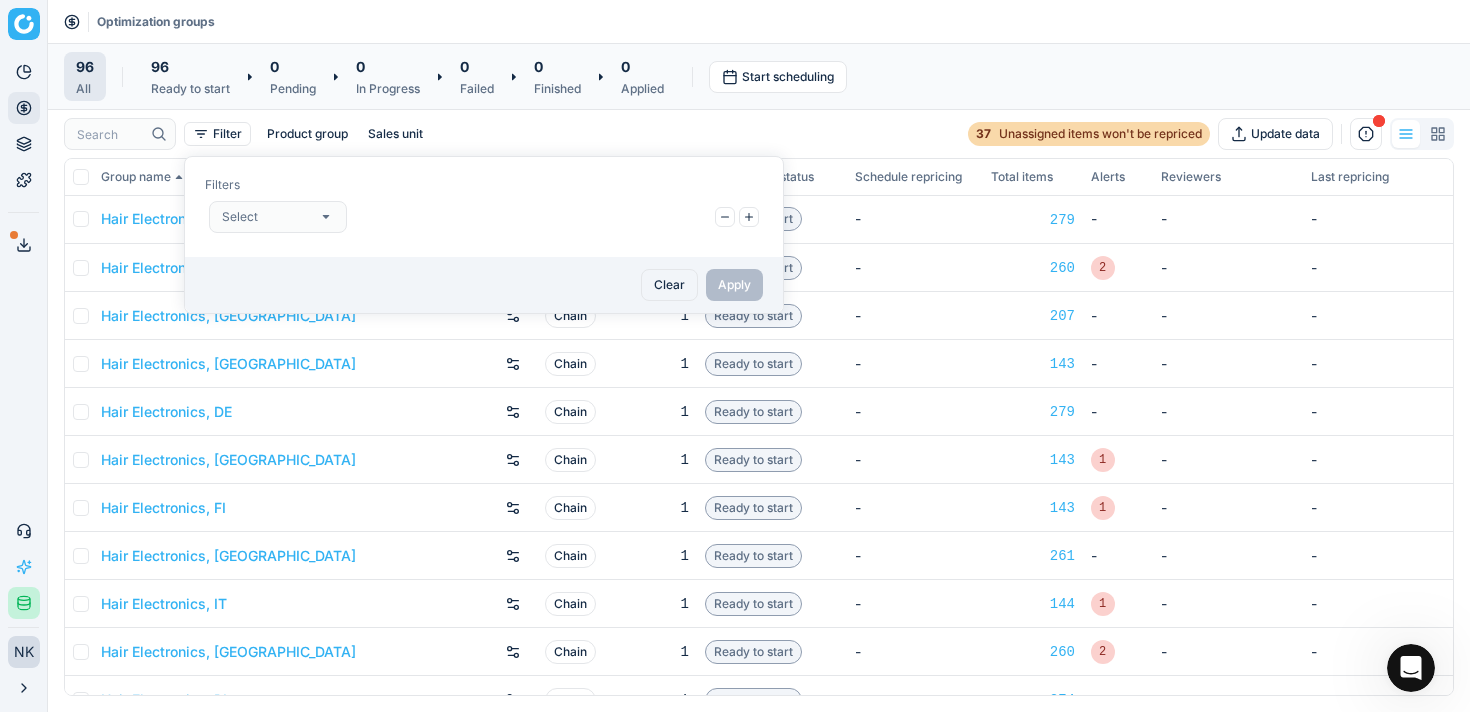 click on "Clear" at bounding box center [669, 285] 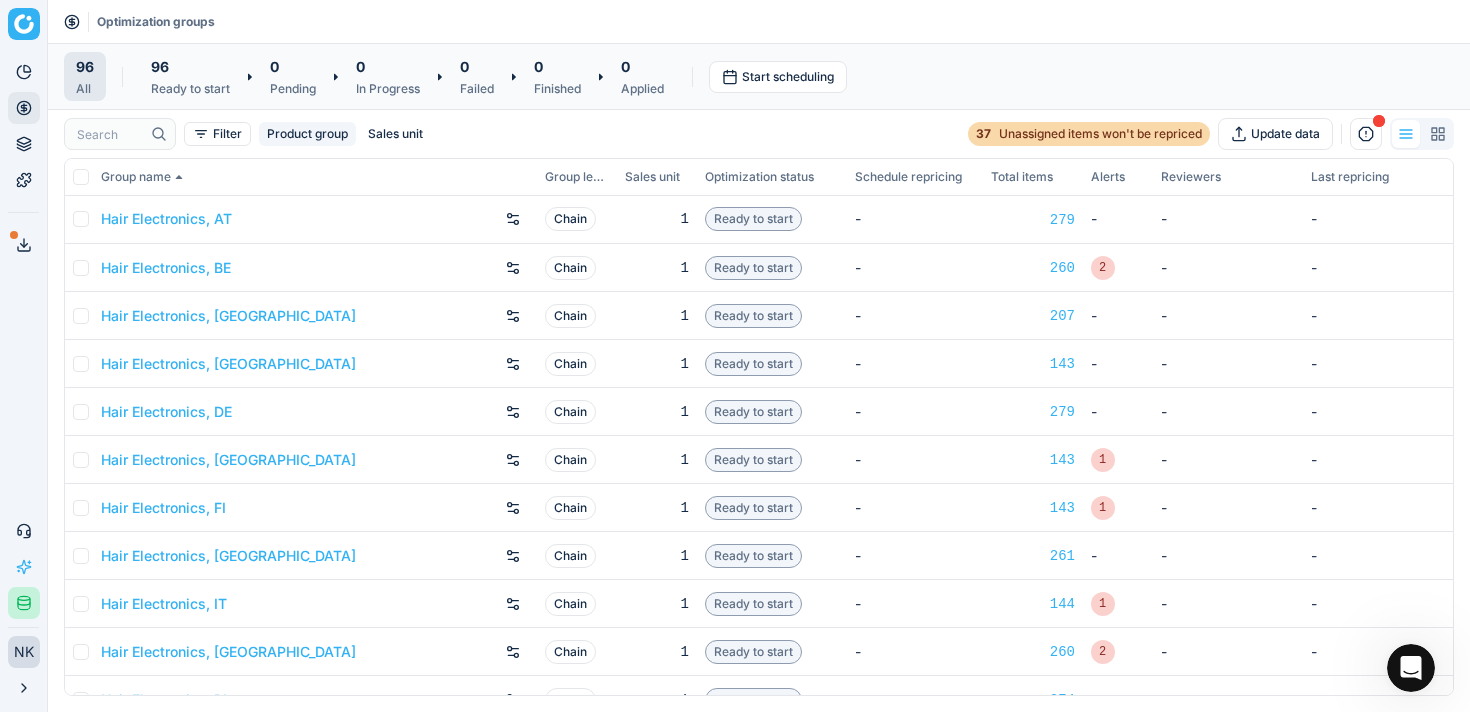 click on "Product group" at bounding box center [307, 134] 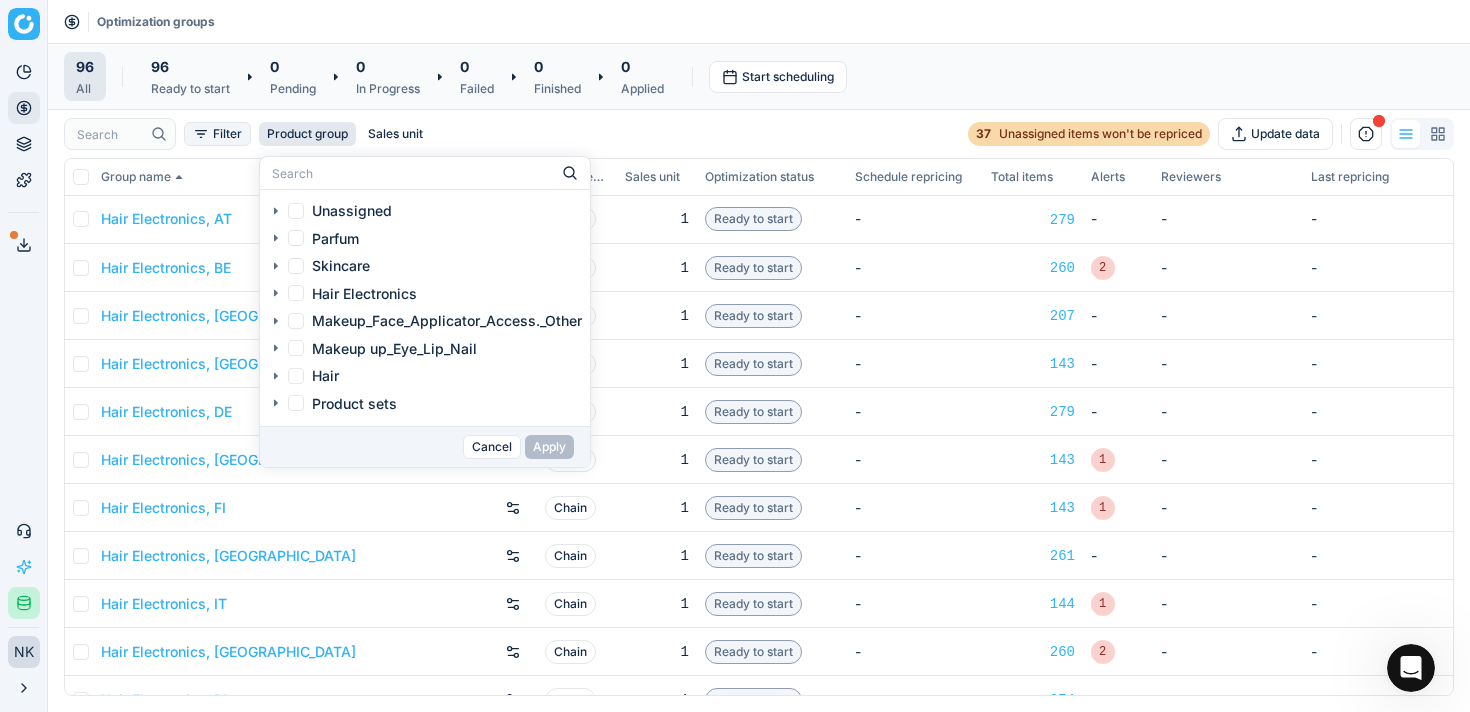 click on "Filter" at bounding box center [217, 134] 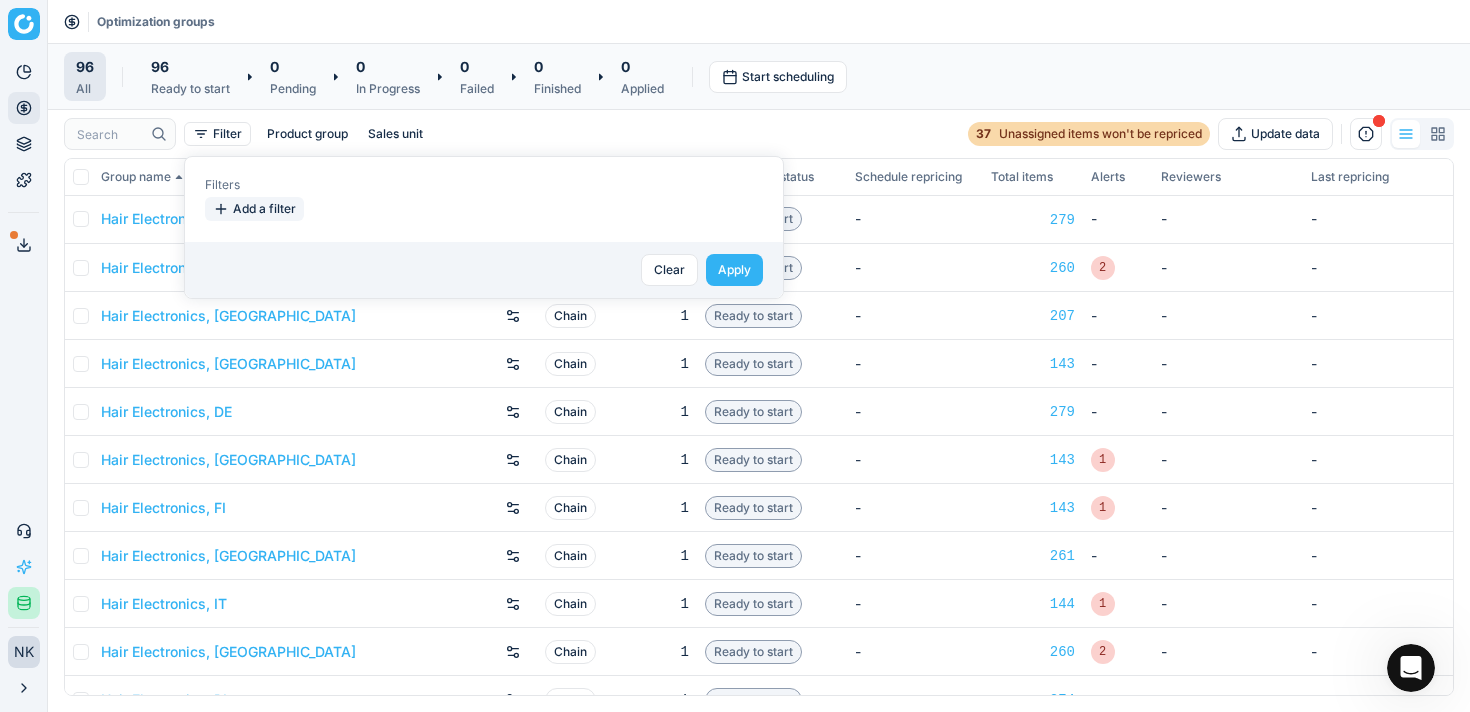 click on "Add a filter" at bounding box center [254, 209] 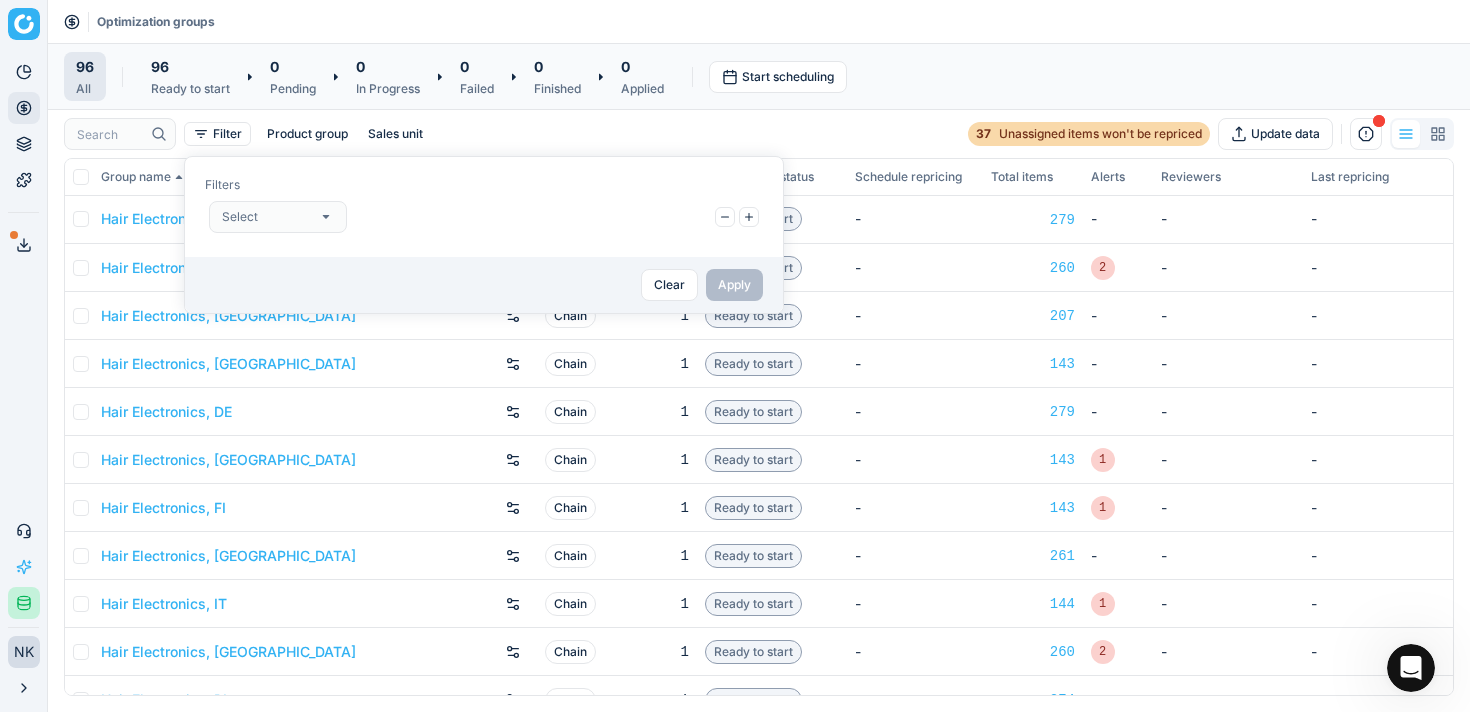 click on "Select" at bounding box center (278, 217) 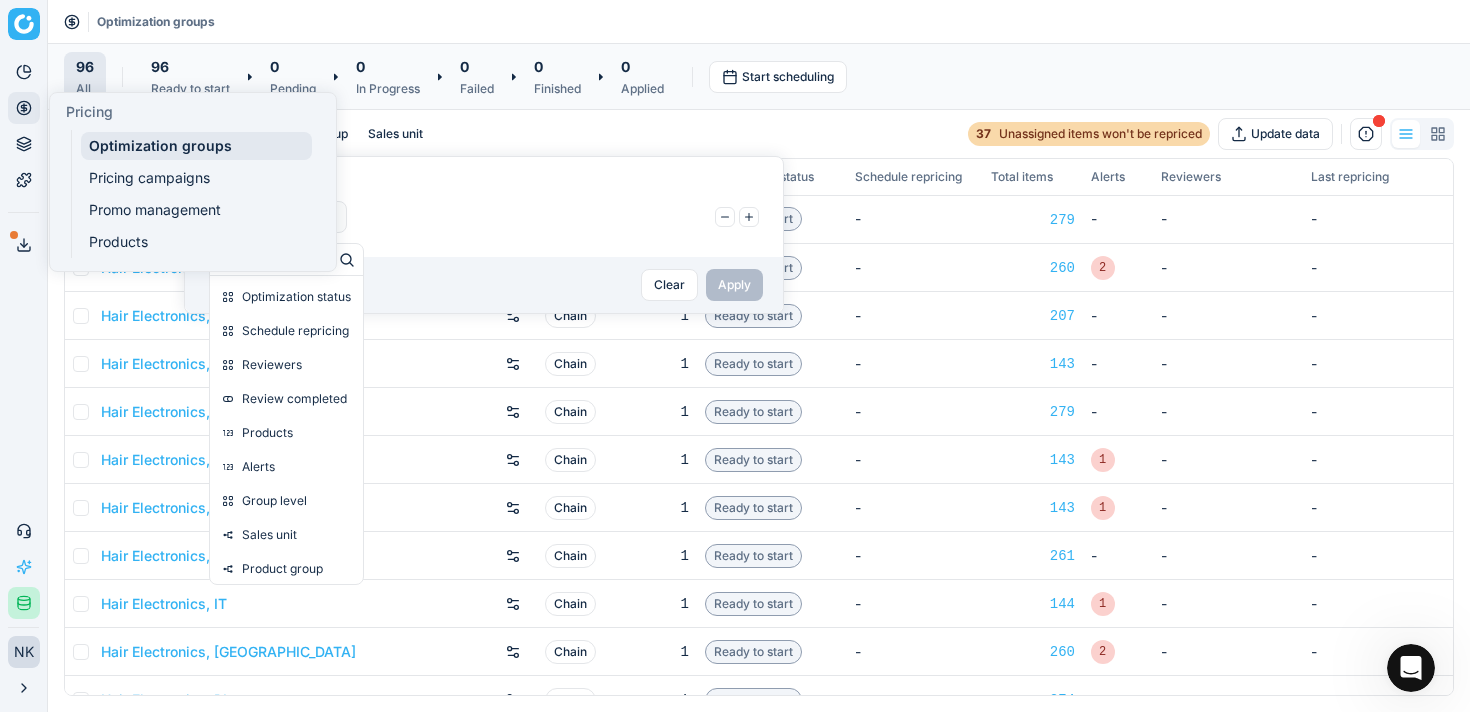 click 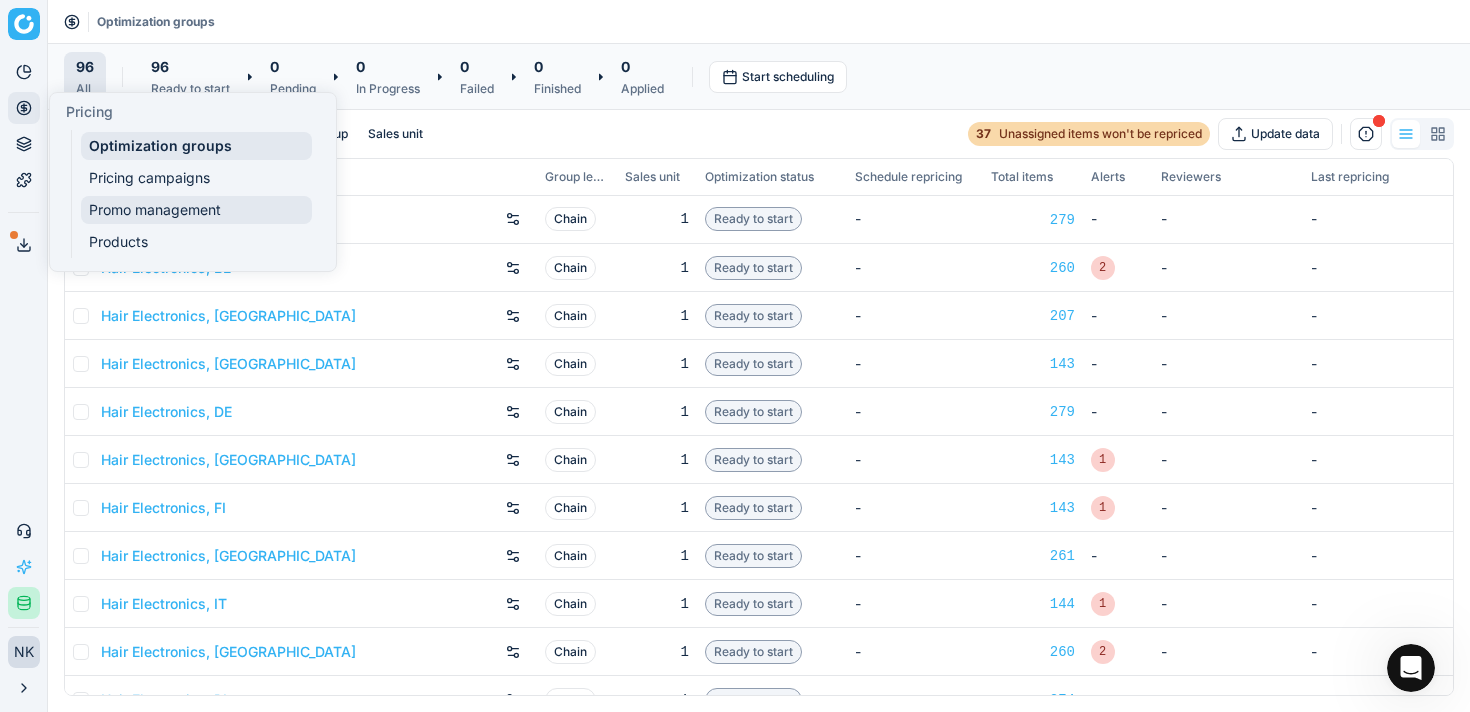 click on "Promo management" at bounding box center (196, 210) 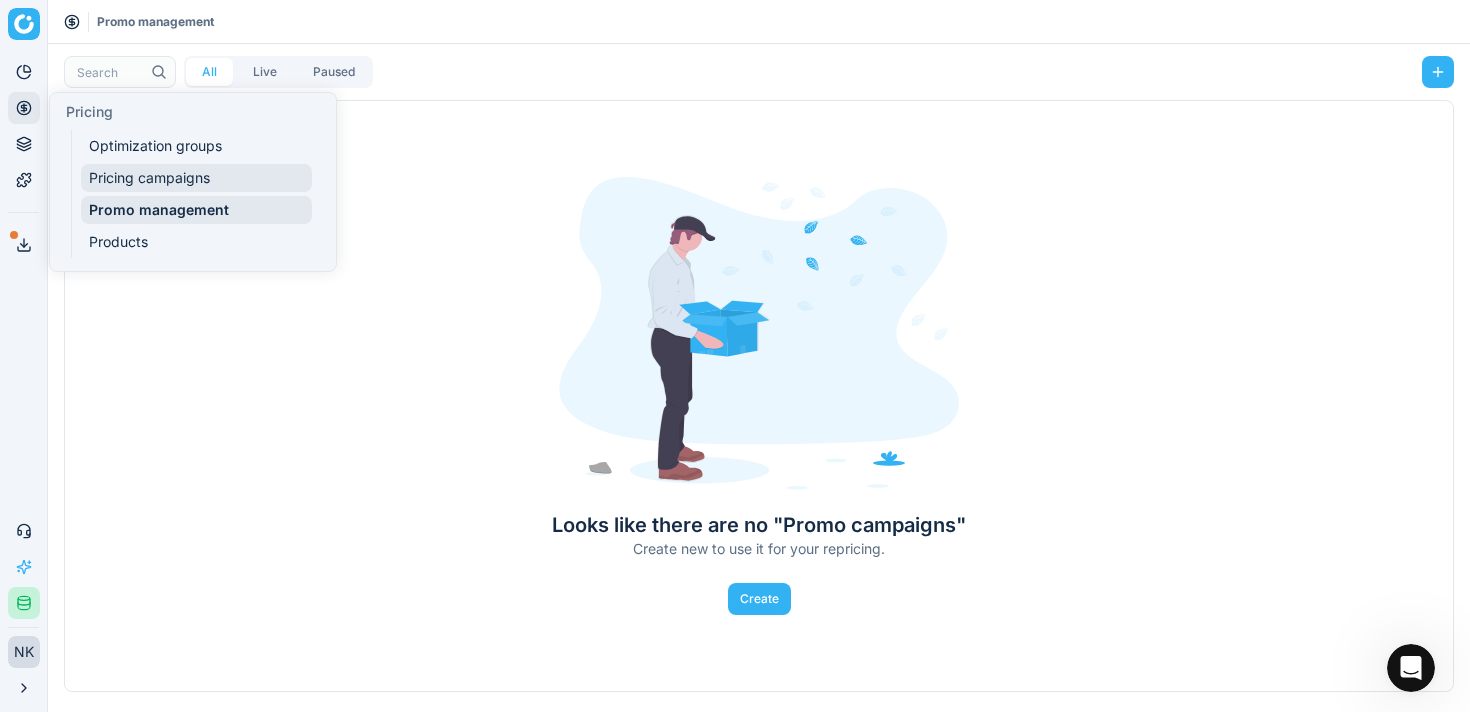 click on "Pricing campaigns" at bounding box center (196, 178) 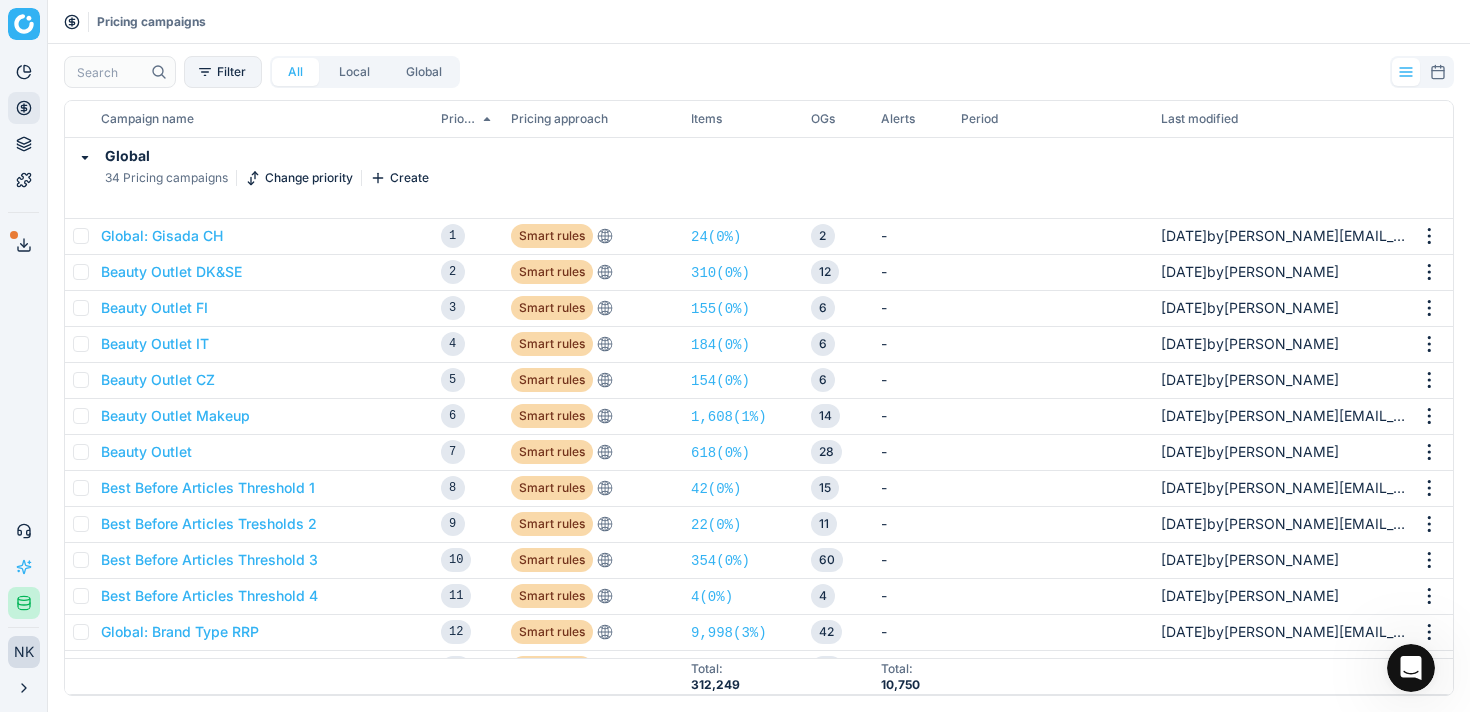 click on "Filter" at bounding box center (223, 72) 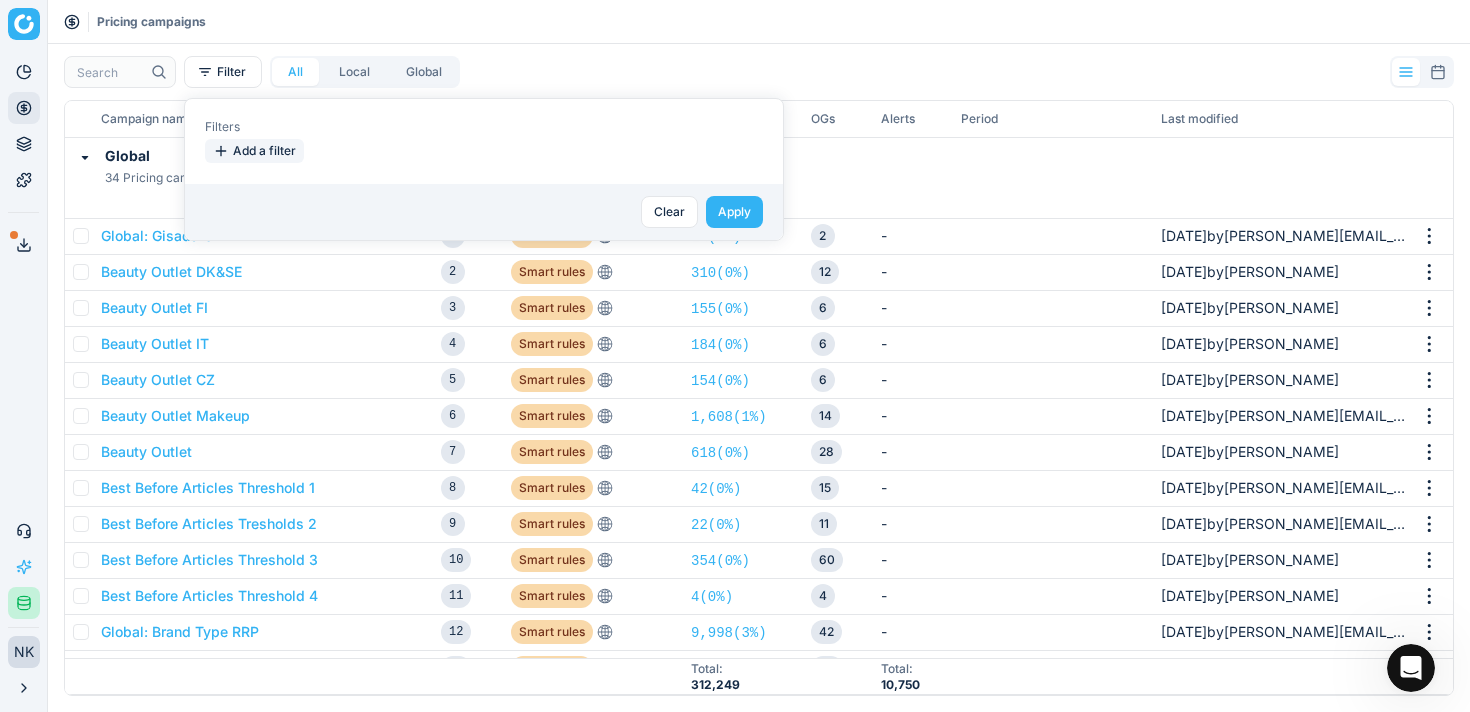 click on "Add a filter" at bounding box center [254, 151] 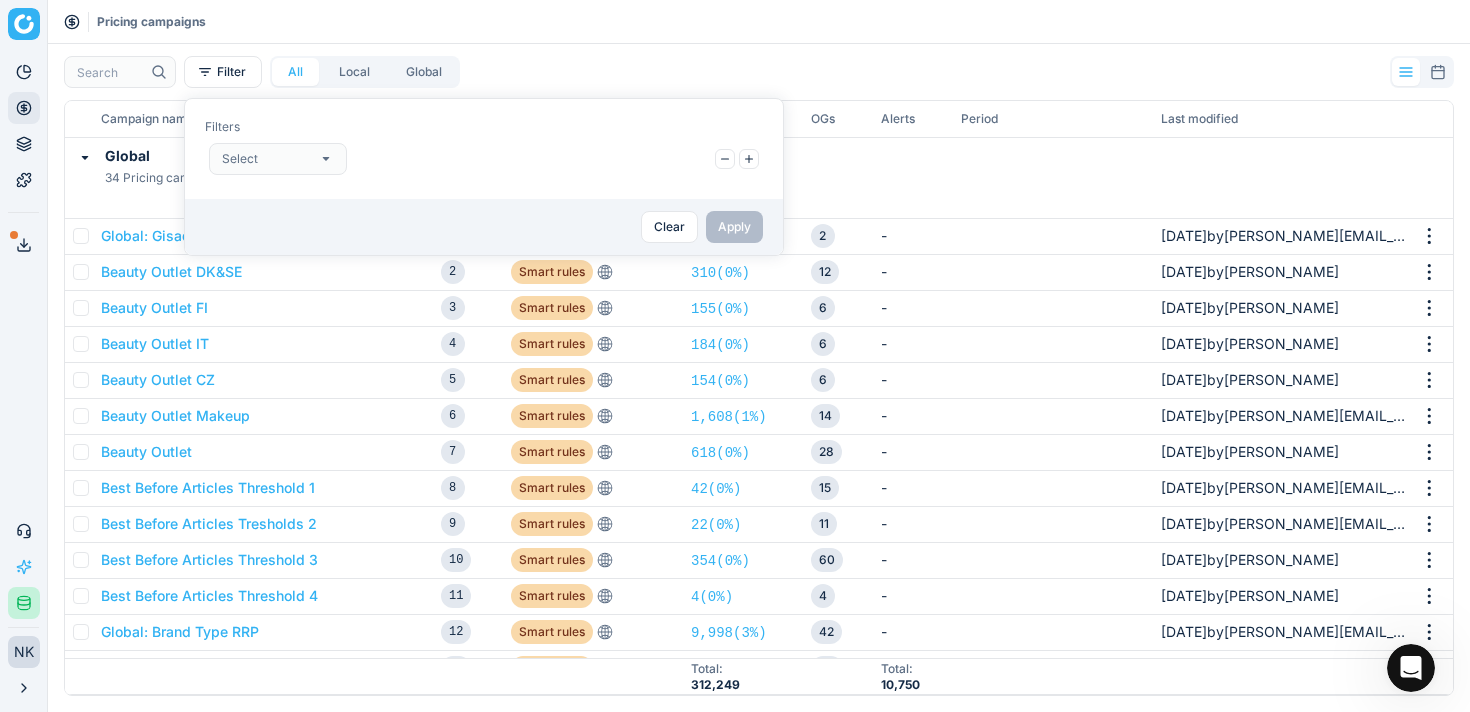 click on "Select" at bounding box center (278, 159) 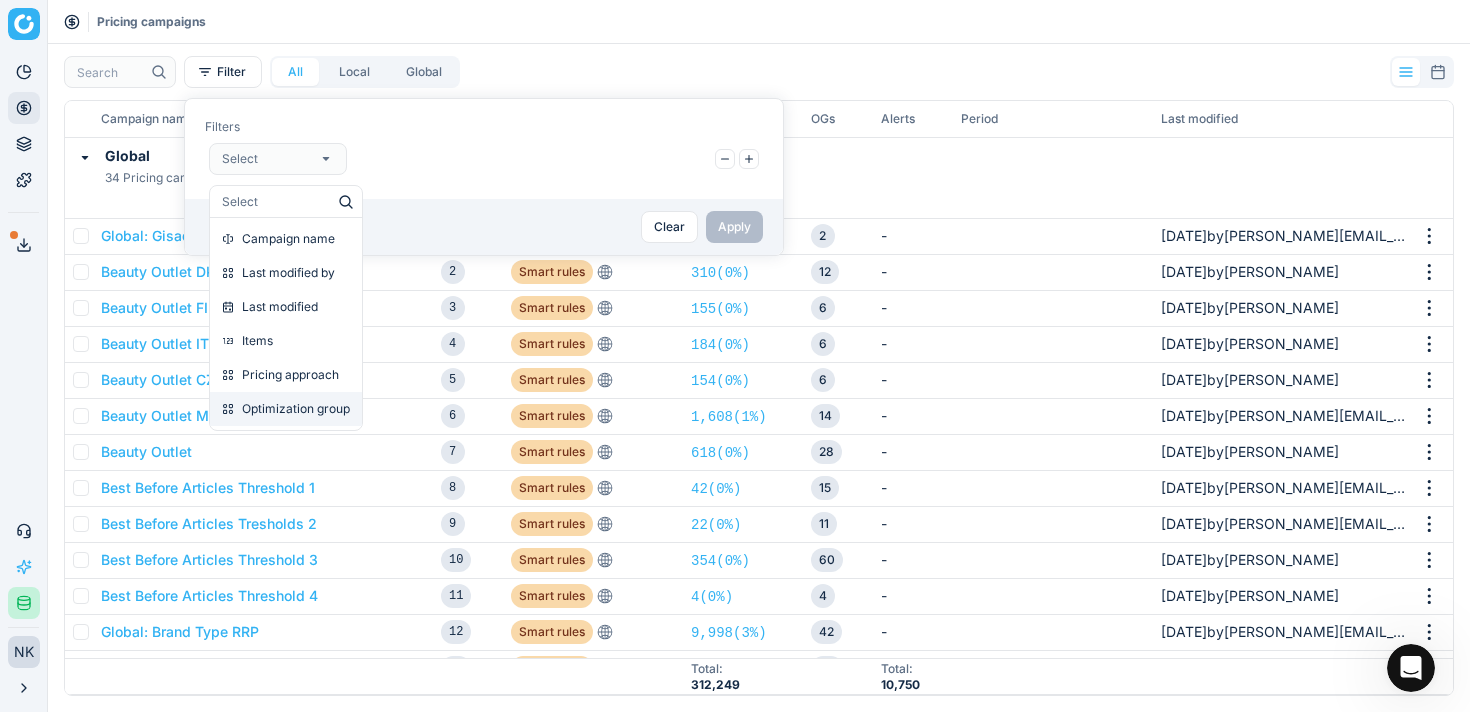 click on "Optimization group" at bounding box center (296, 409) 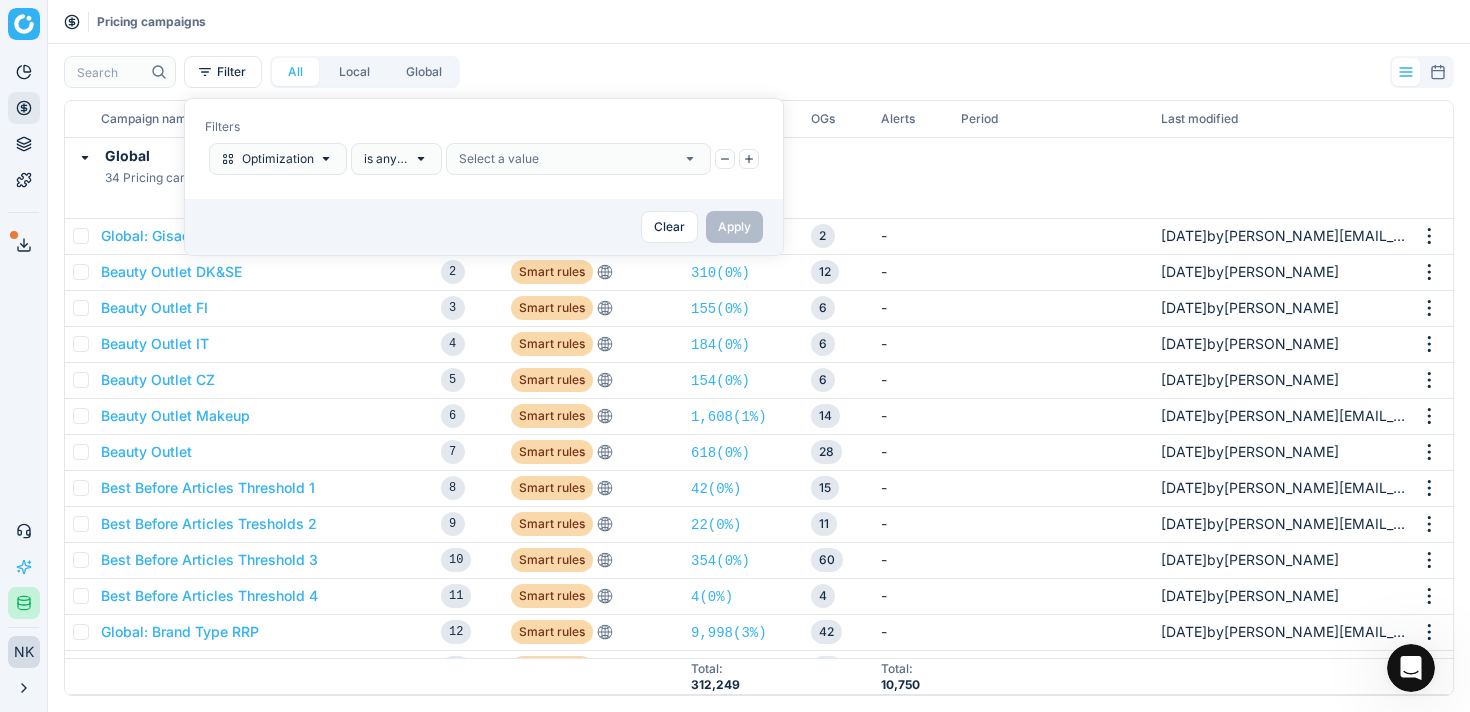 click on "Select a value" at bounding box center [578, 159] 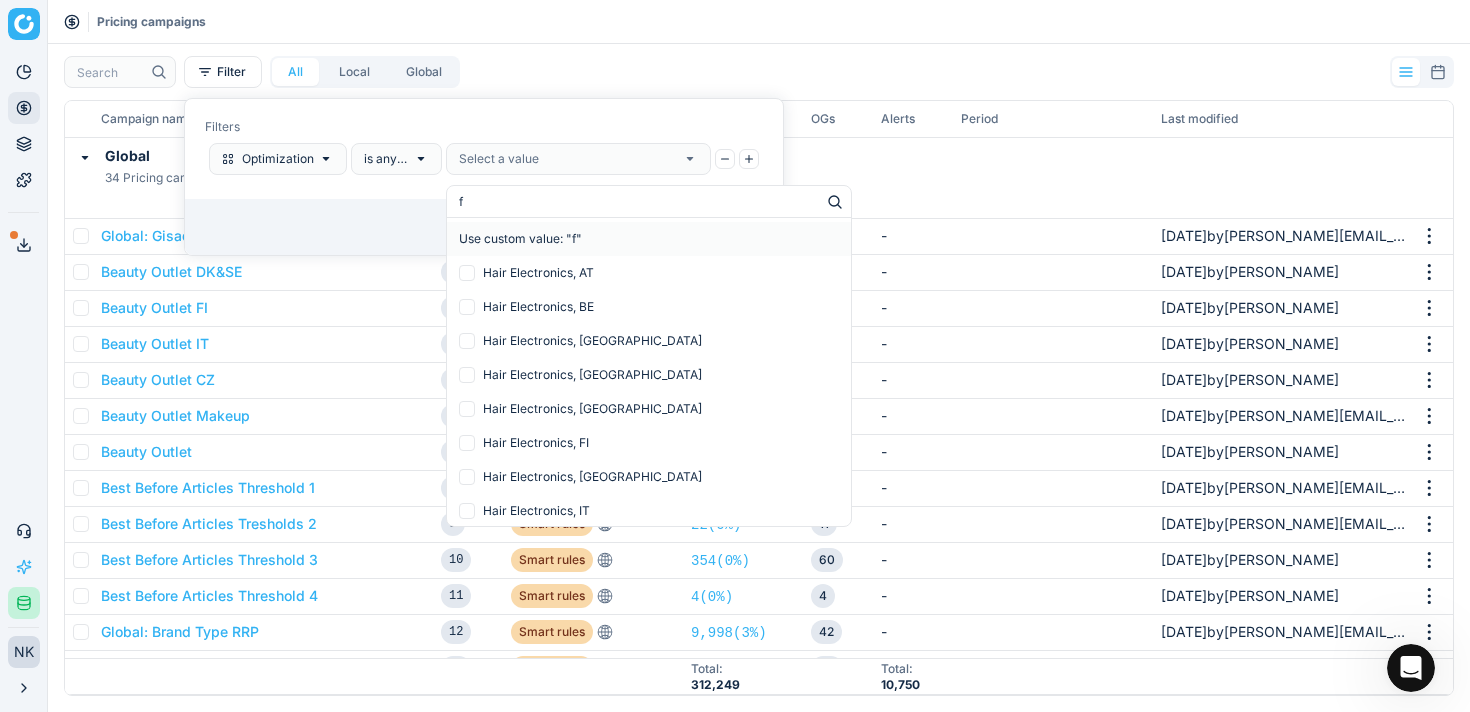 type on "fi" 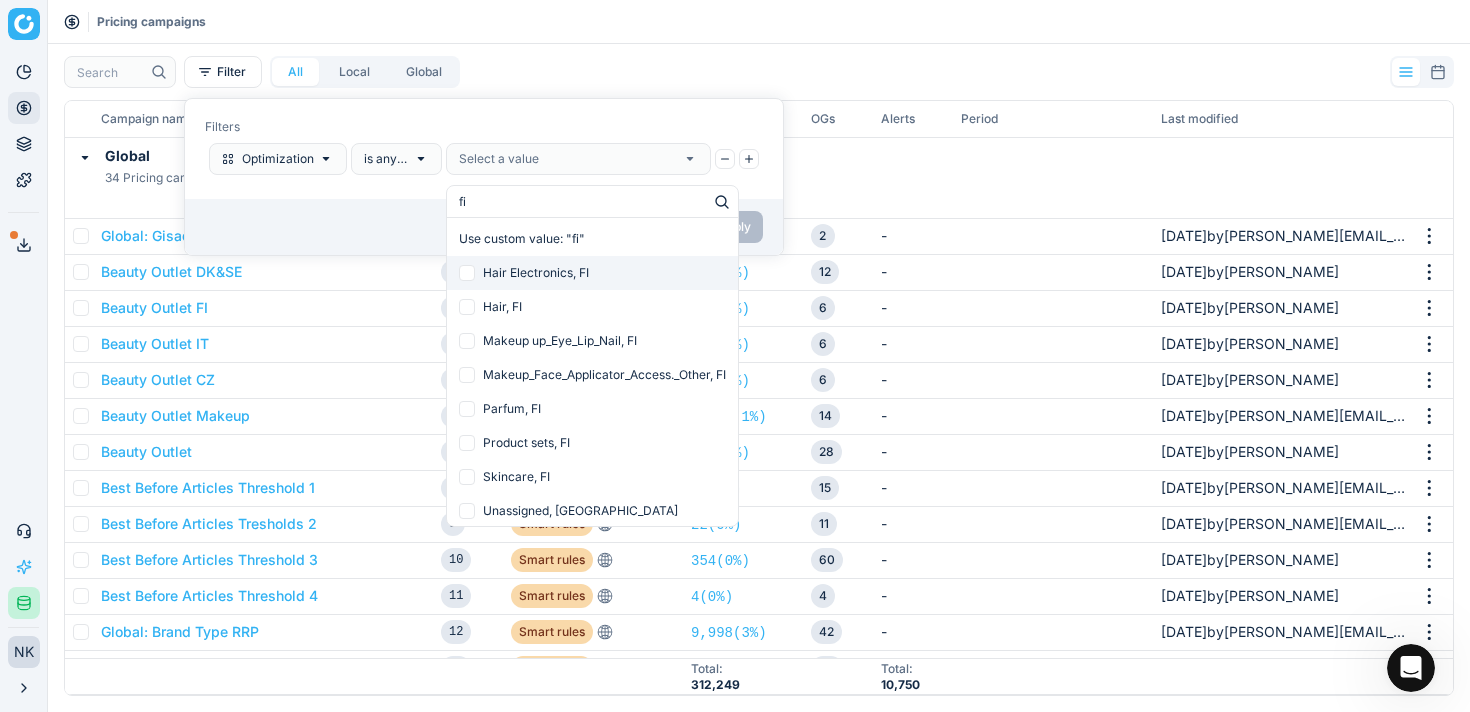 click at bounding box center (467, 273) 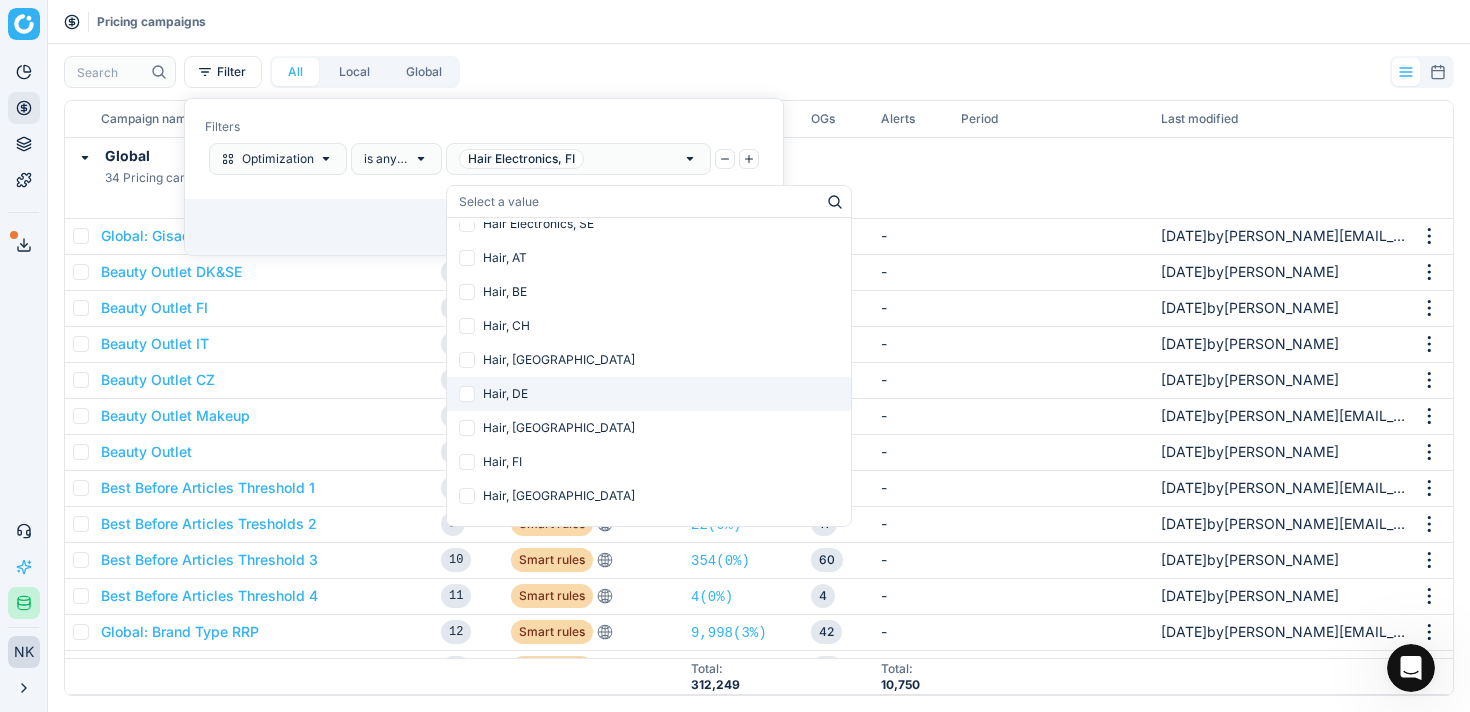 scroll, scrollTop: 390, scrollLeft: 0, axis: vertical 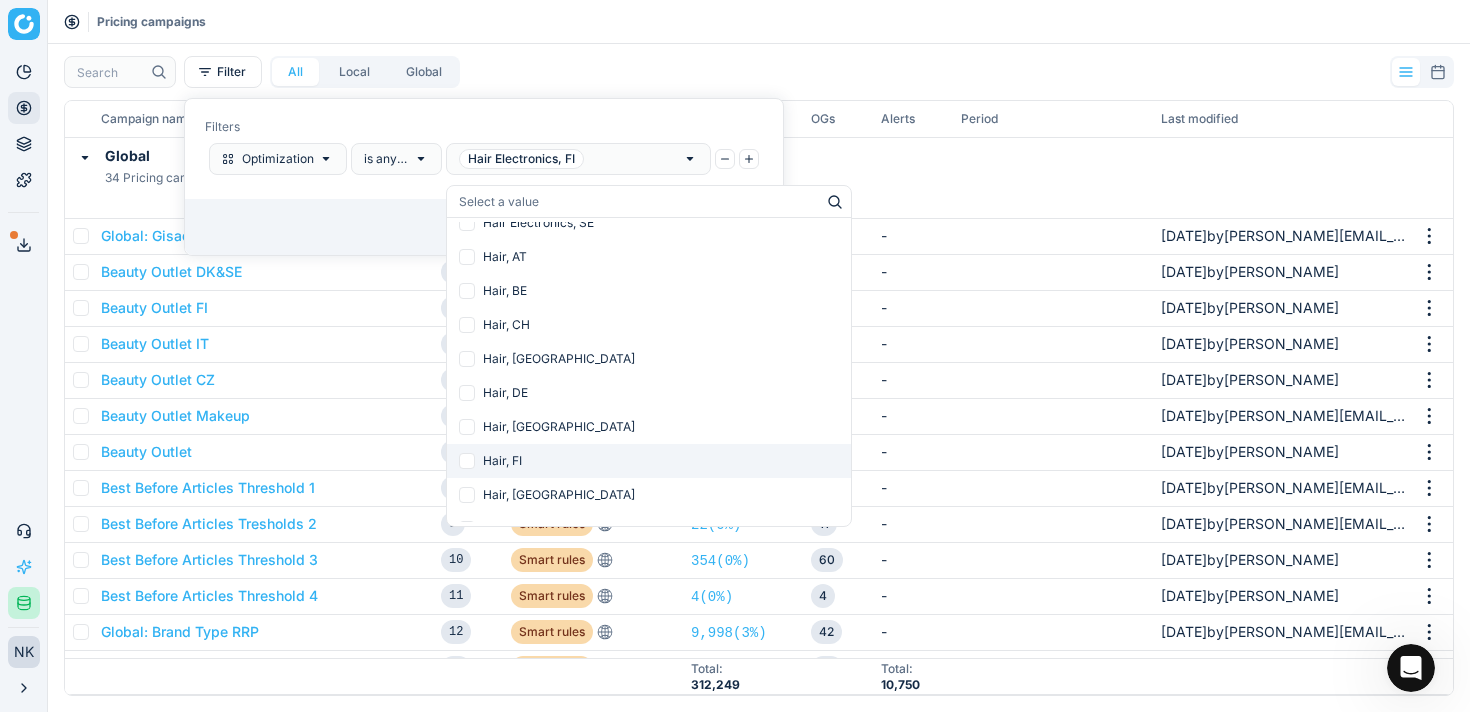 click at bounding box center [467, 461] 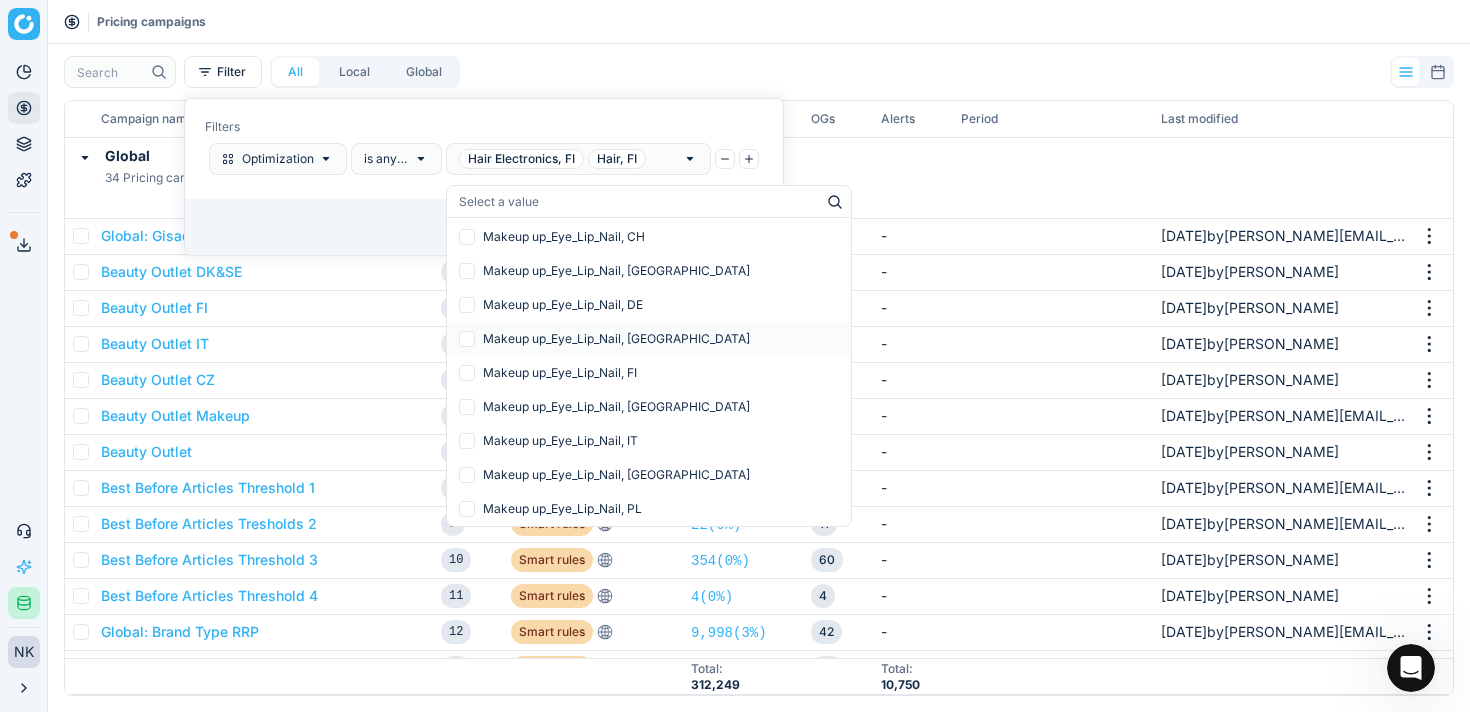 scroll, scrollTop: 893, scrollLeft: 0, axis: vertical 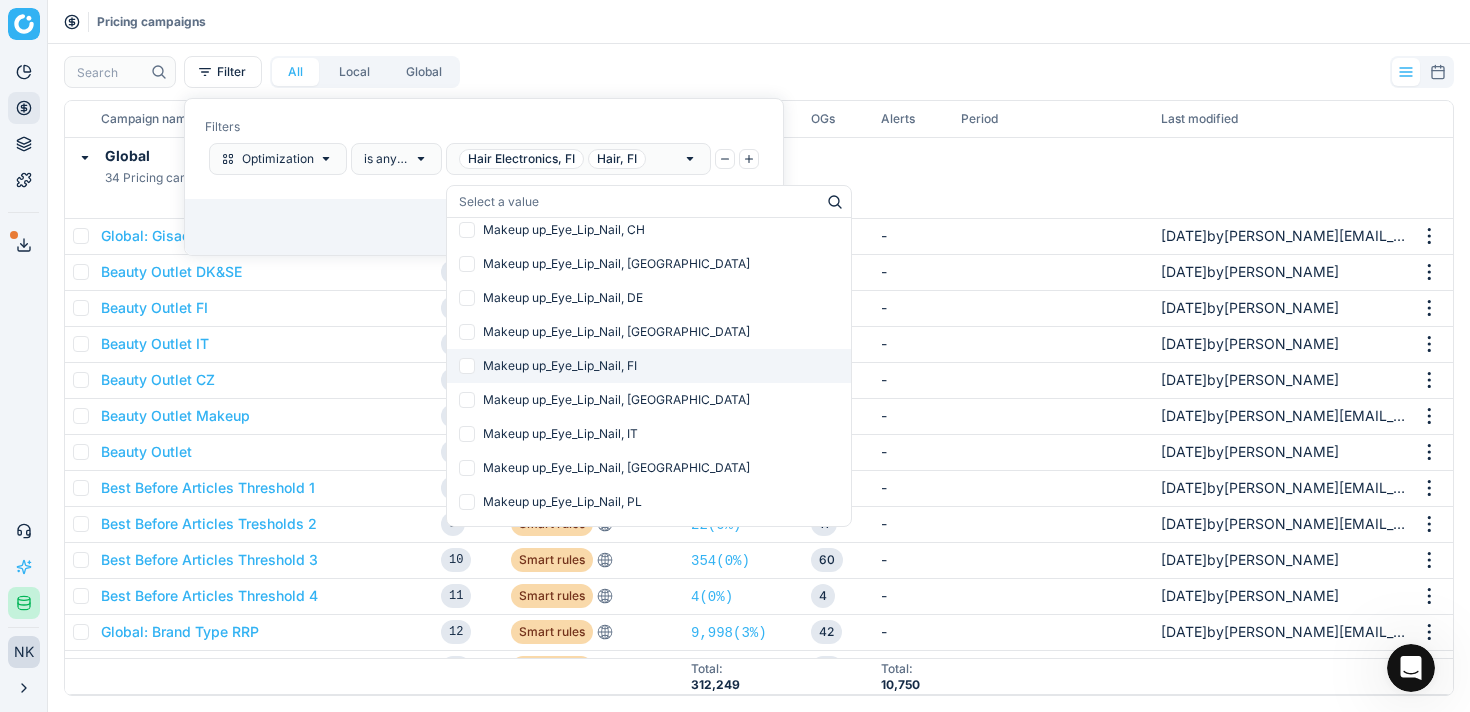 click at bounding box center (467, 366) 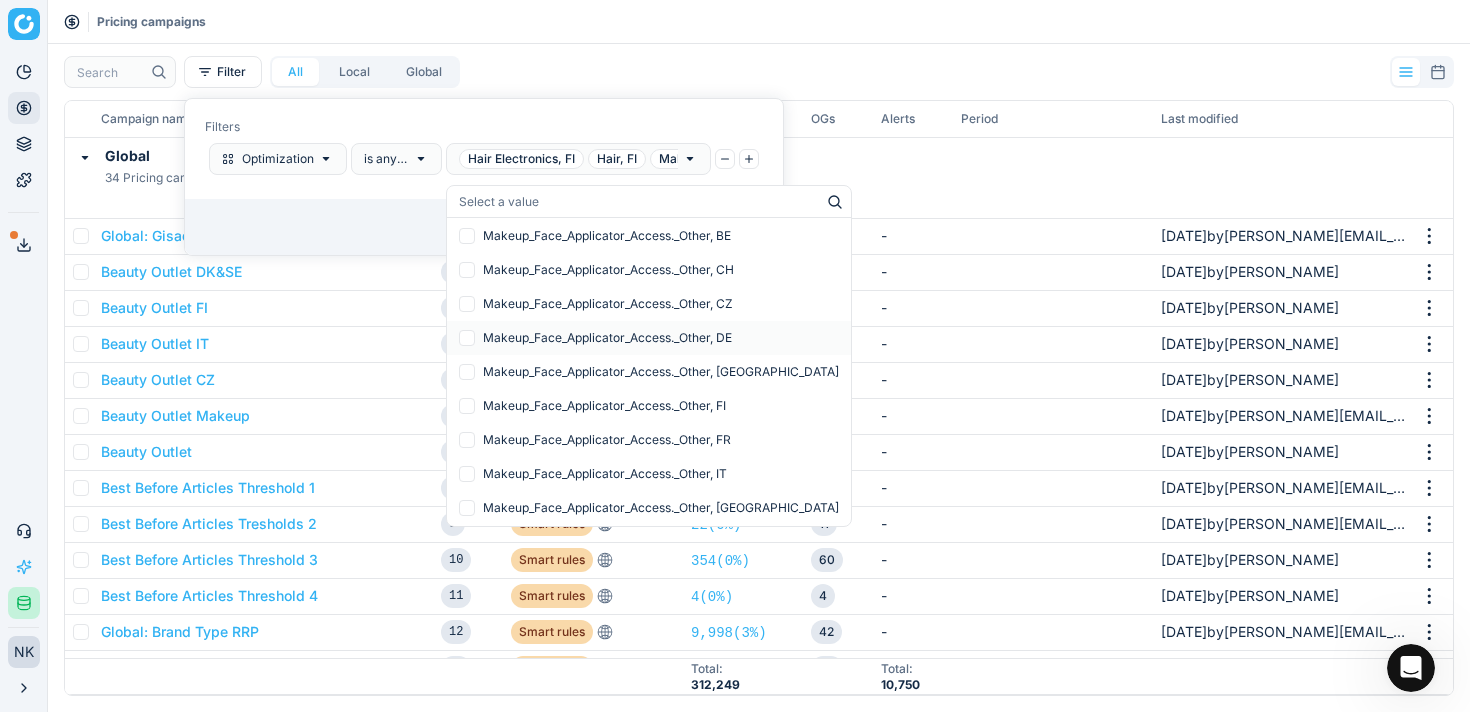 scroll, scrollTop: 1262, scrollLeft: 0, axis: vertical 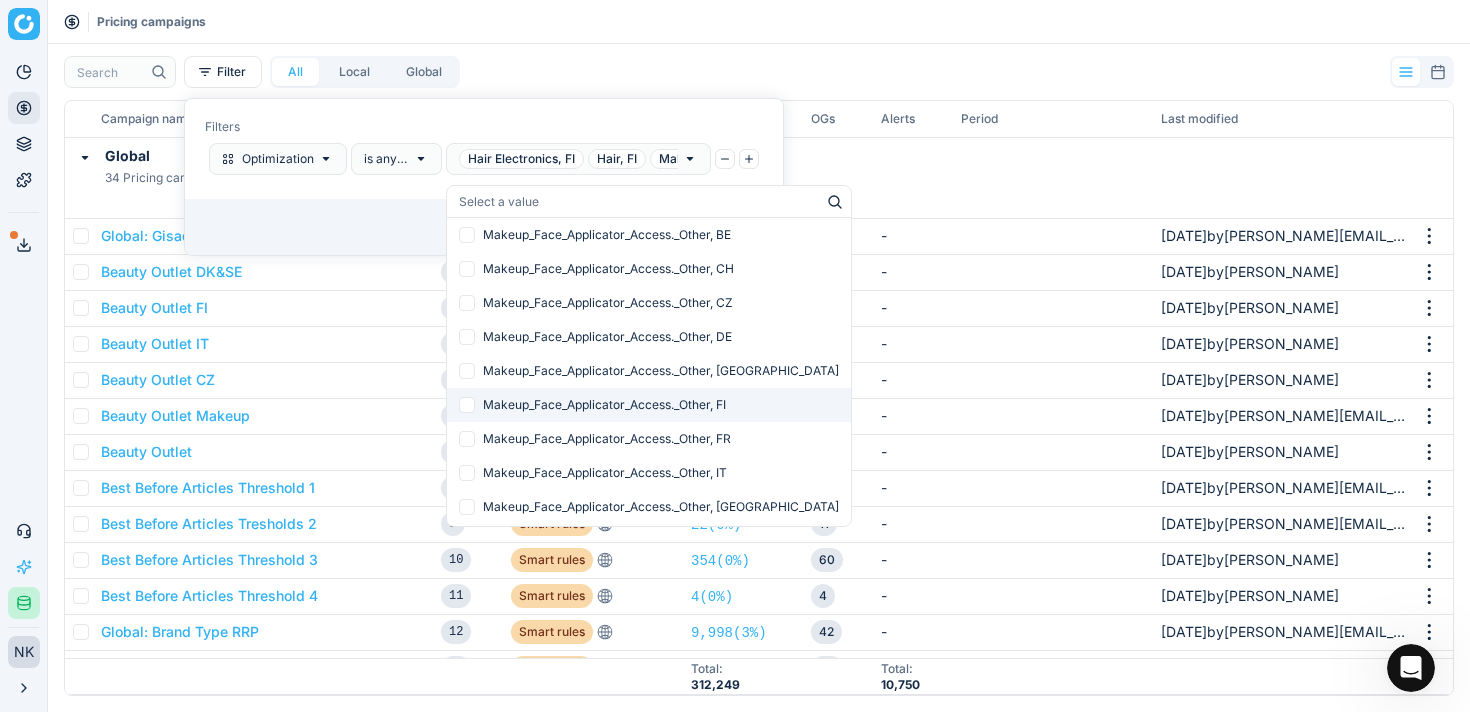 click at bounding box center [467, 405] 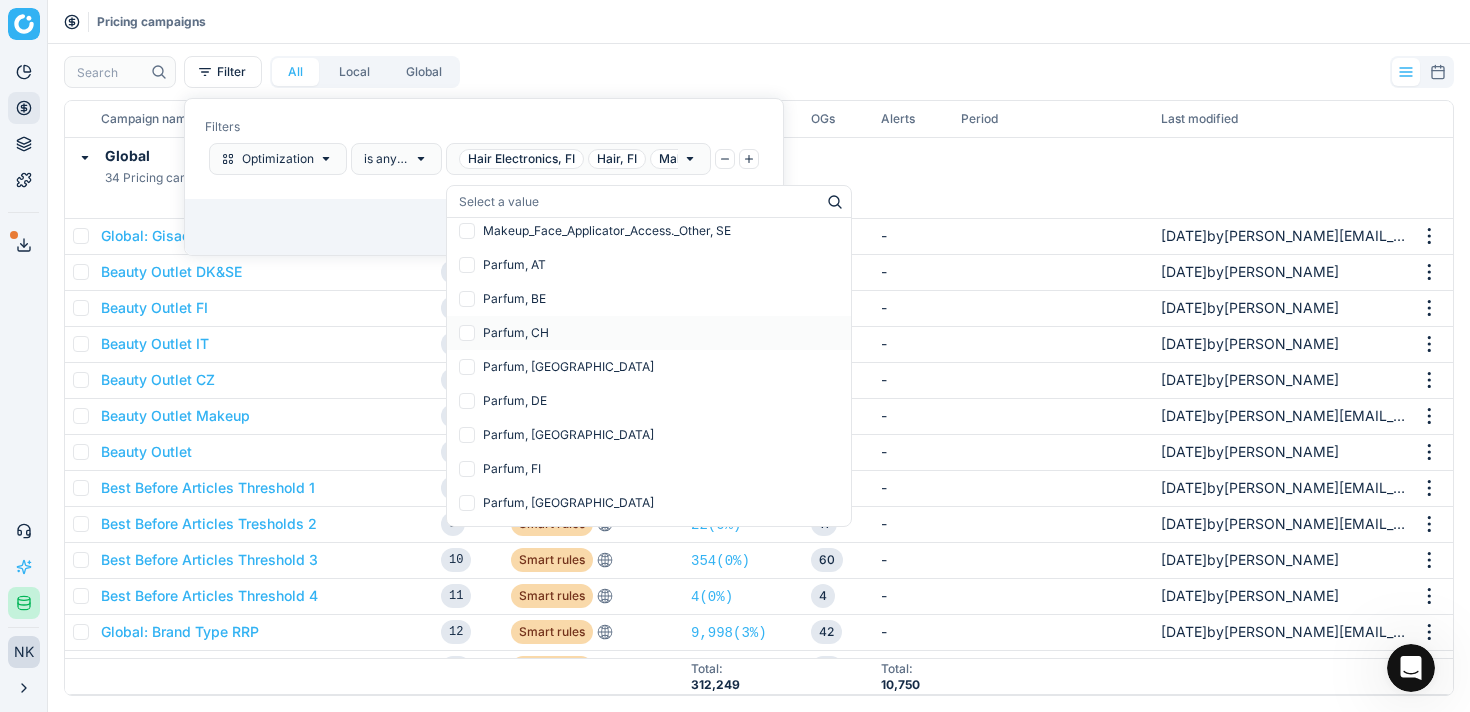 scroll, scrollTop: 1657, scrollLeft: 0, axis: vertical 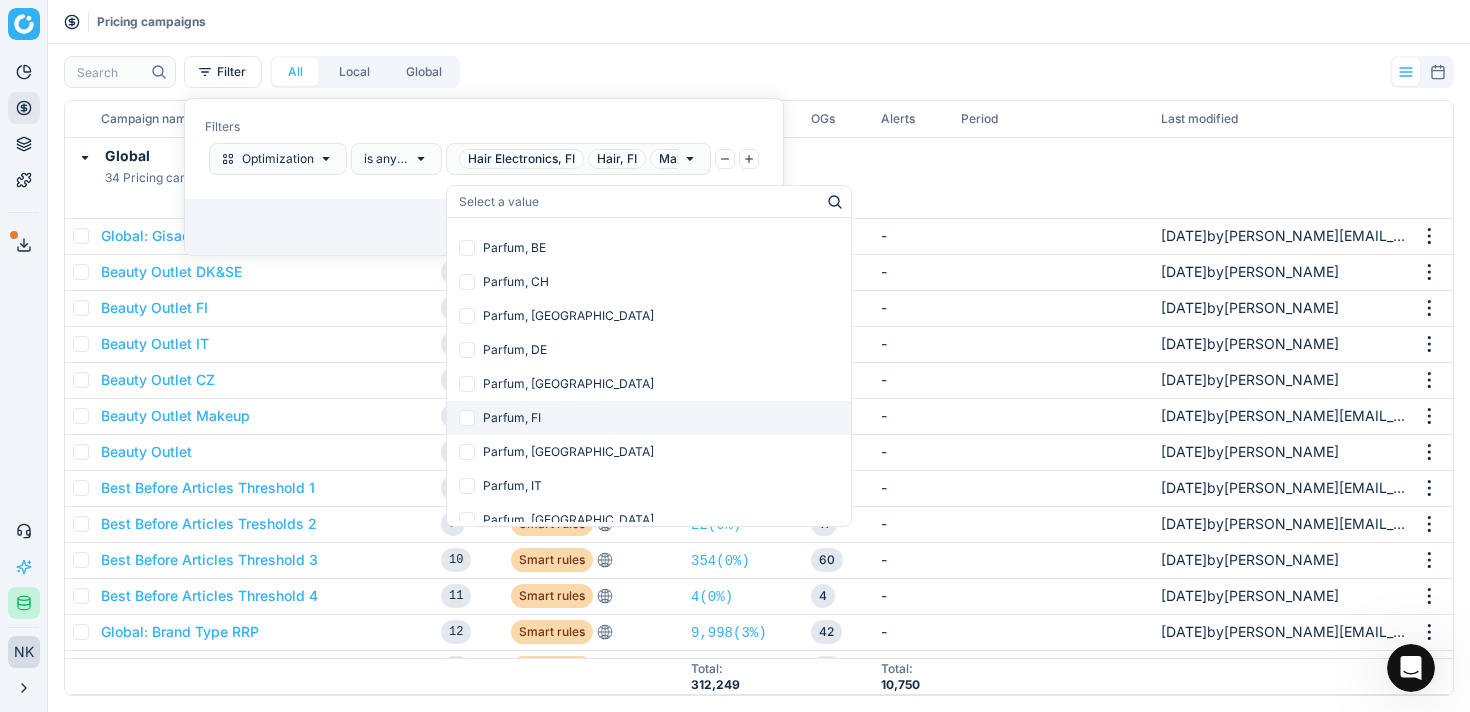 click on "Parfum, FI" at bounding box center [649, 418] 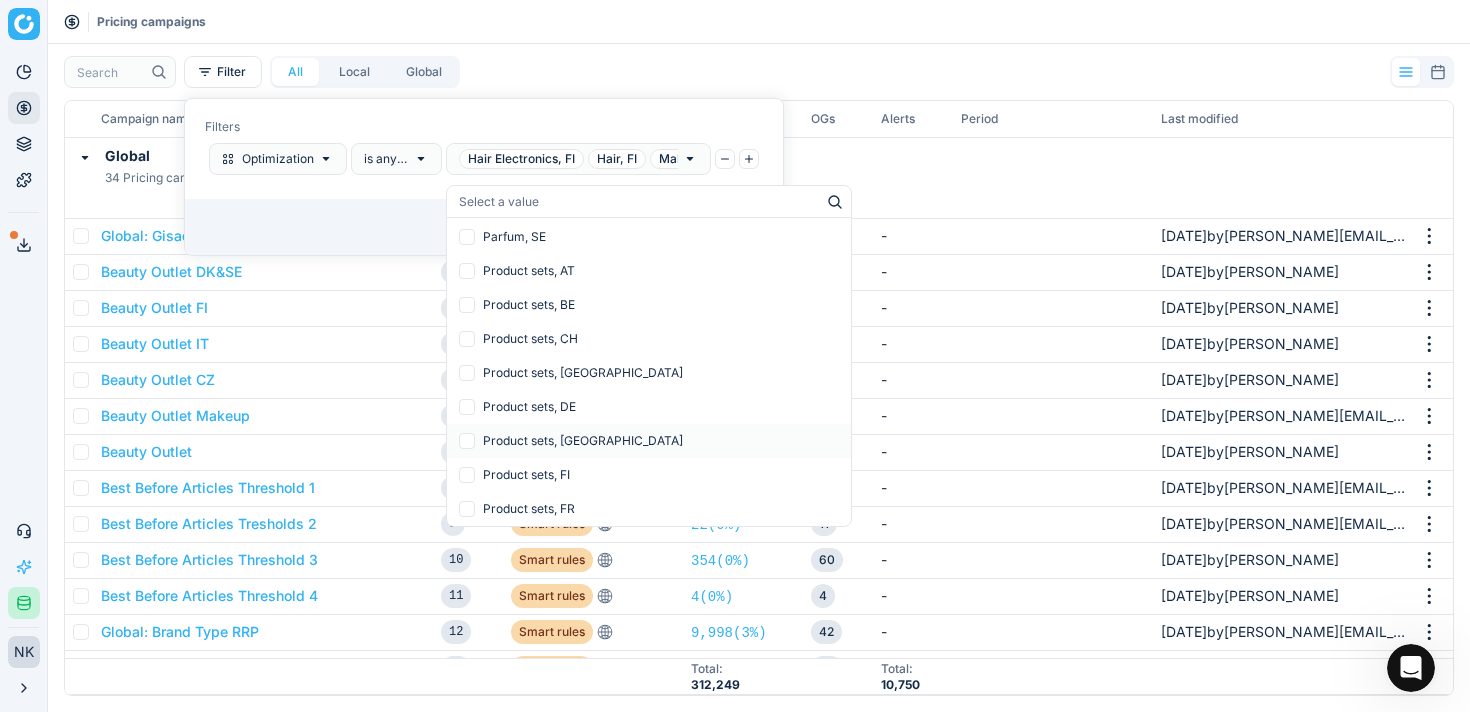 scroll, scrollTop: 2055, scrollLeft: 0, axis: vertical 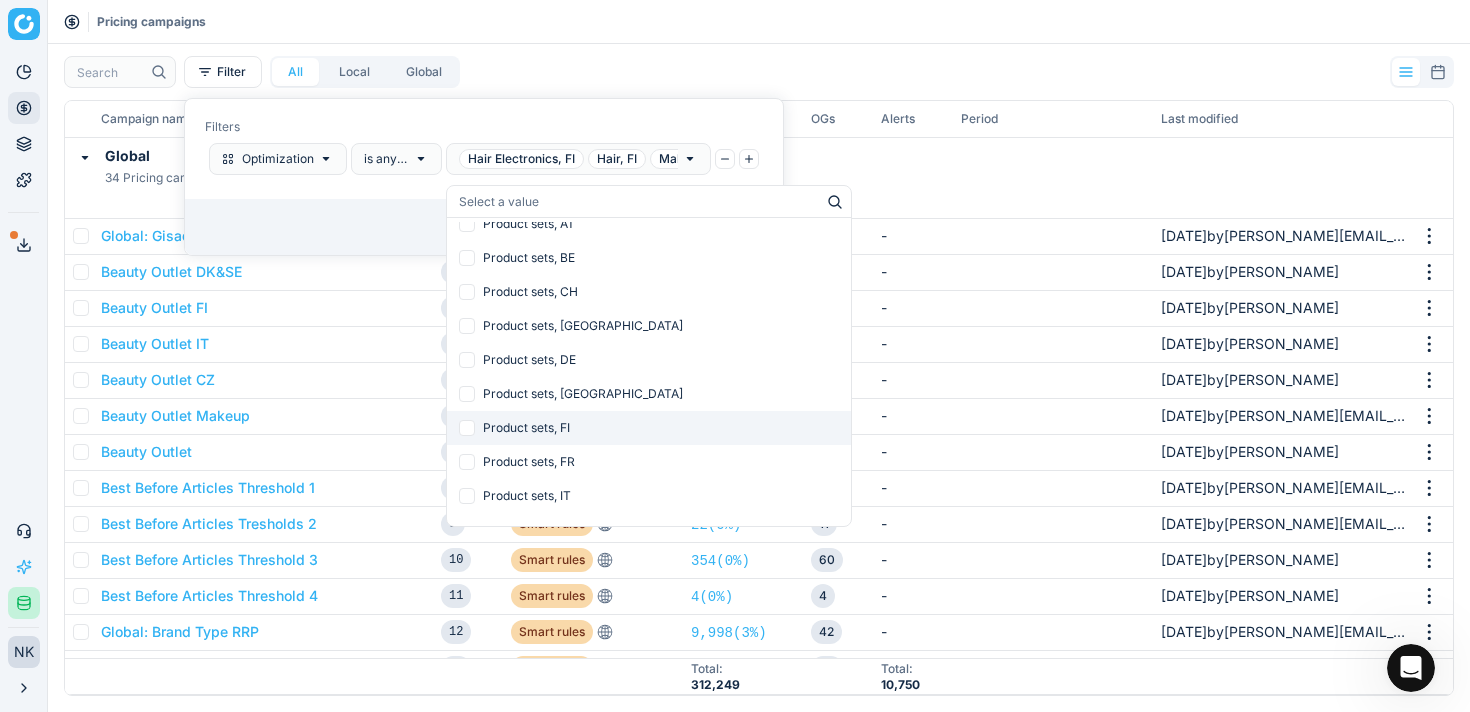 click at bounding box center [467, 428] 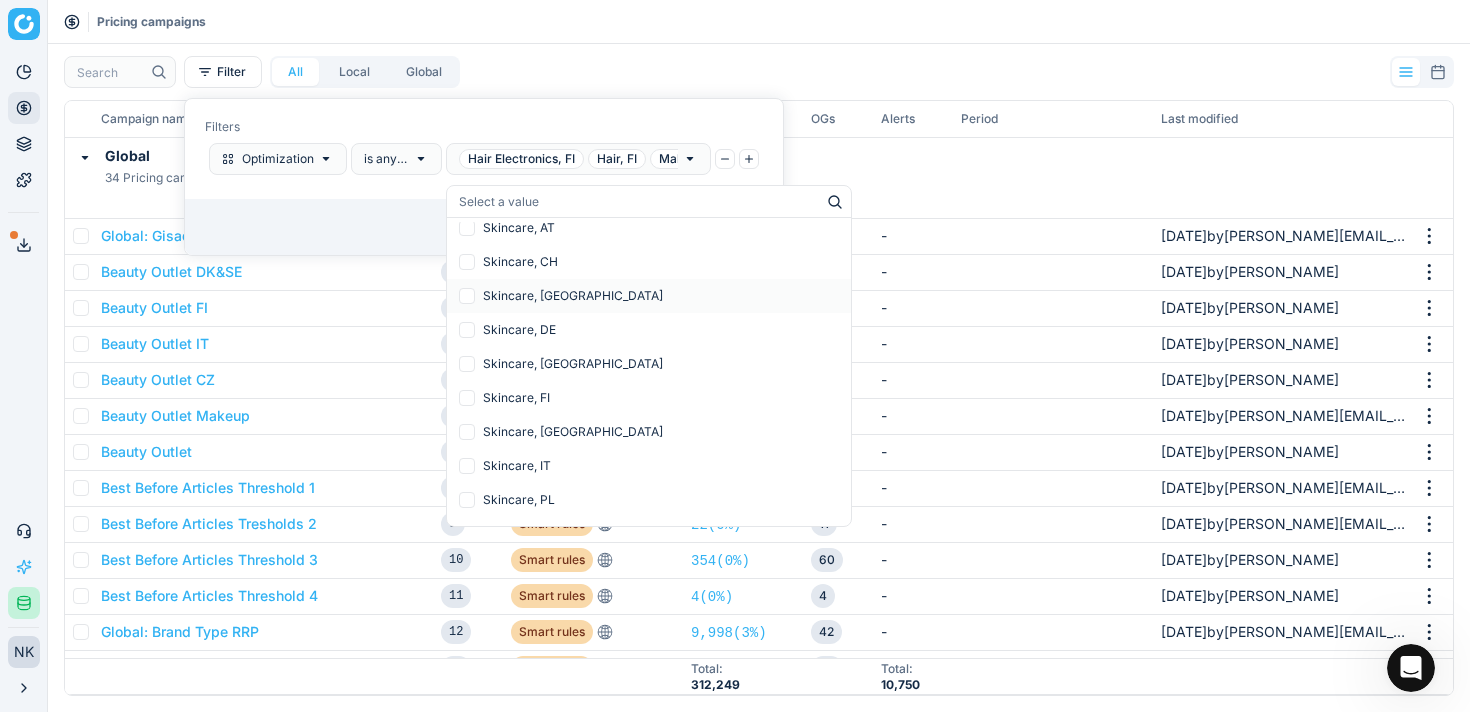scroll, scrollTop: 2558, scrollLeft: 0, axis: vertical 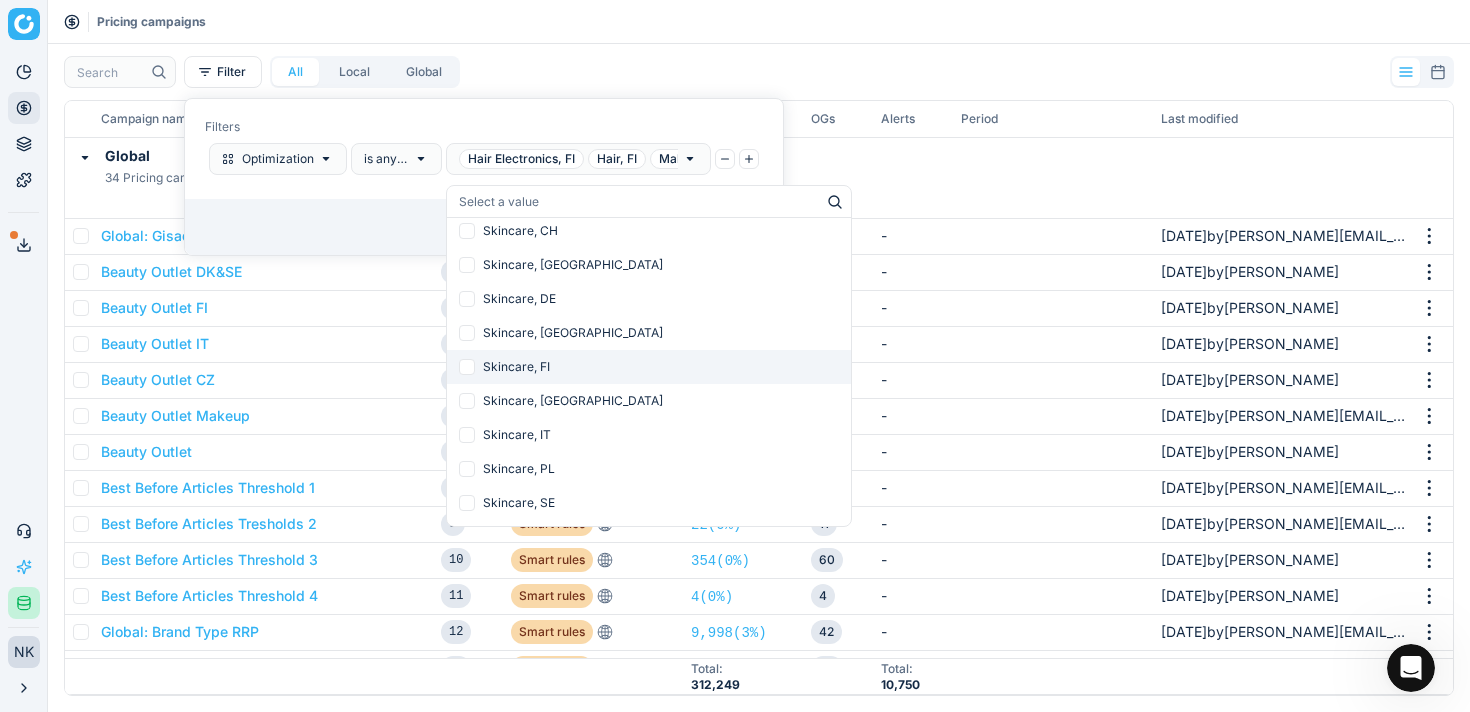 click at bounding box center [467, 367] 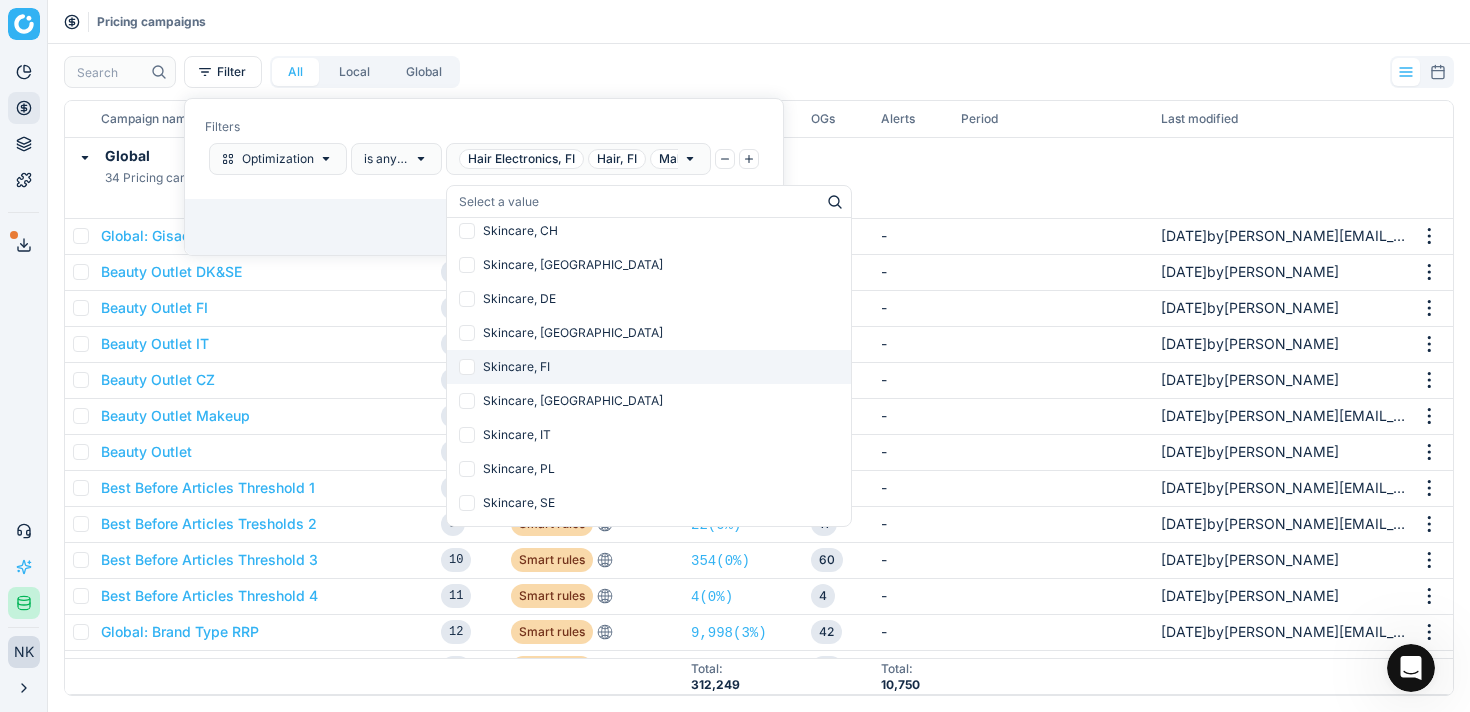 checkbox on "false" 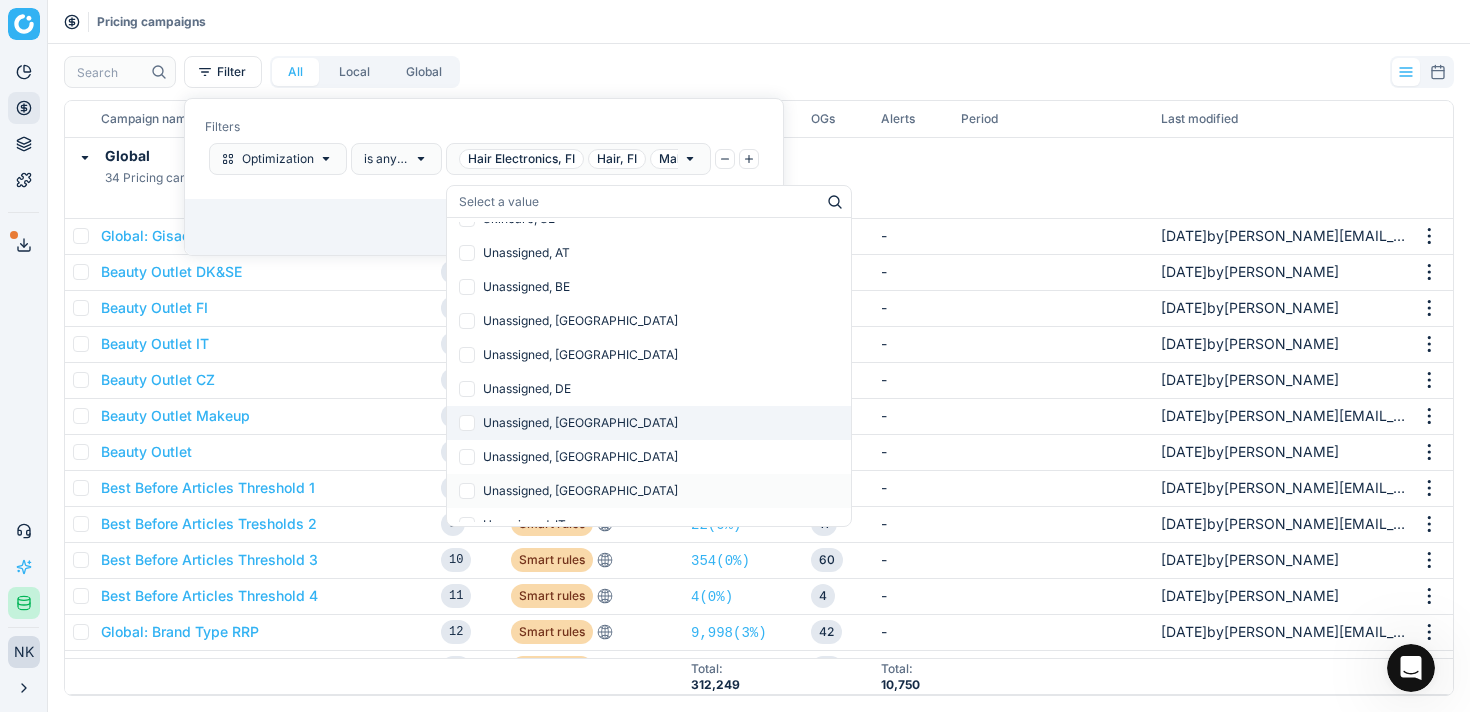 scroll, scrollTop: 2854, scrollLeft: 0, axis: vertical 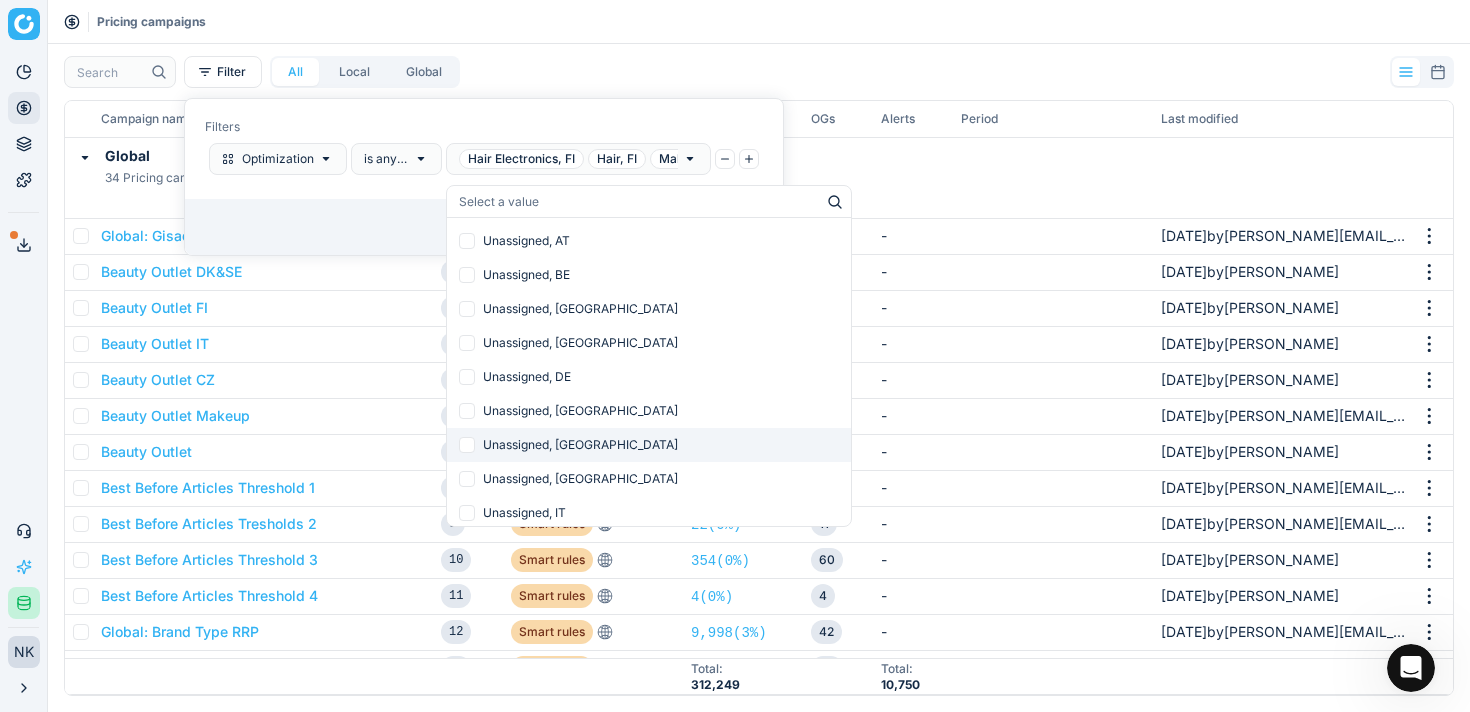 click at bounding box center (467, 445) 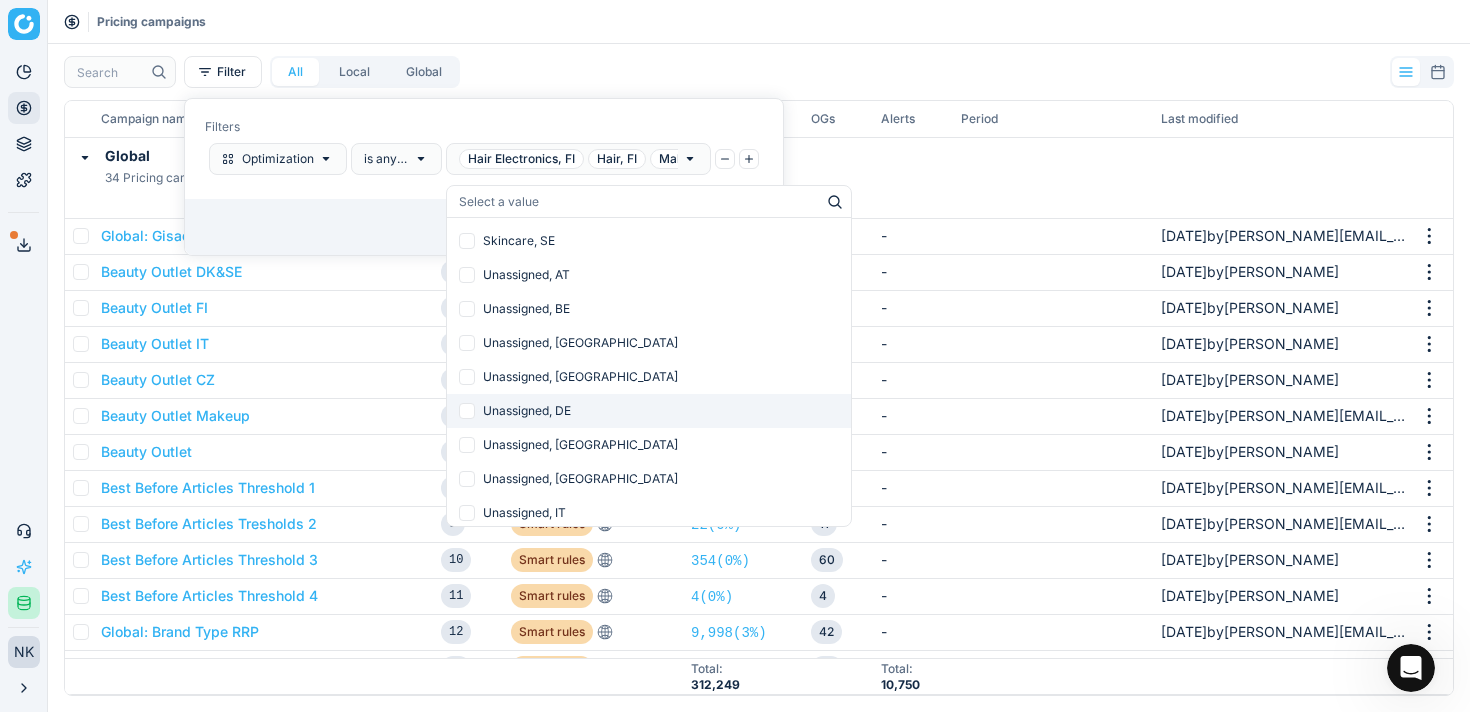 scroll, scrollTop: 2964, scrollLeft: 0, axis: vertical 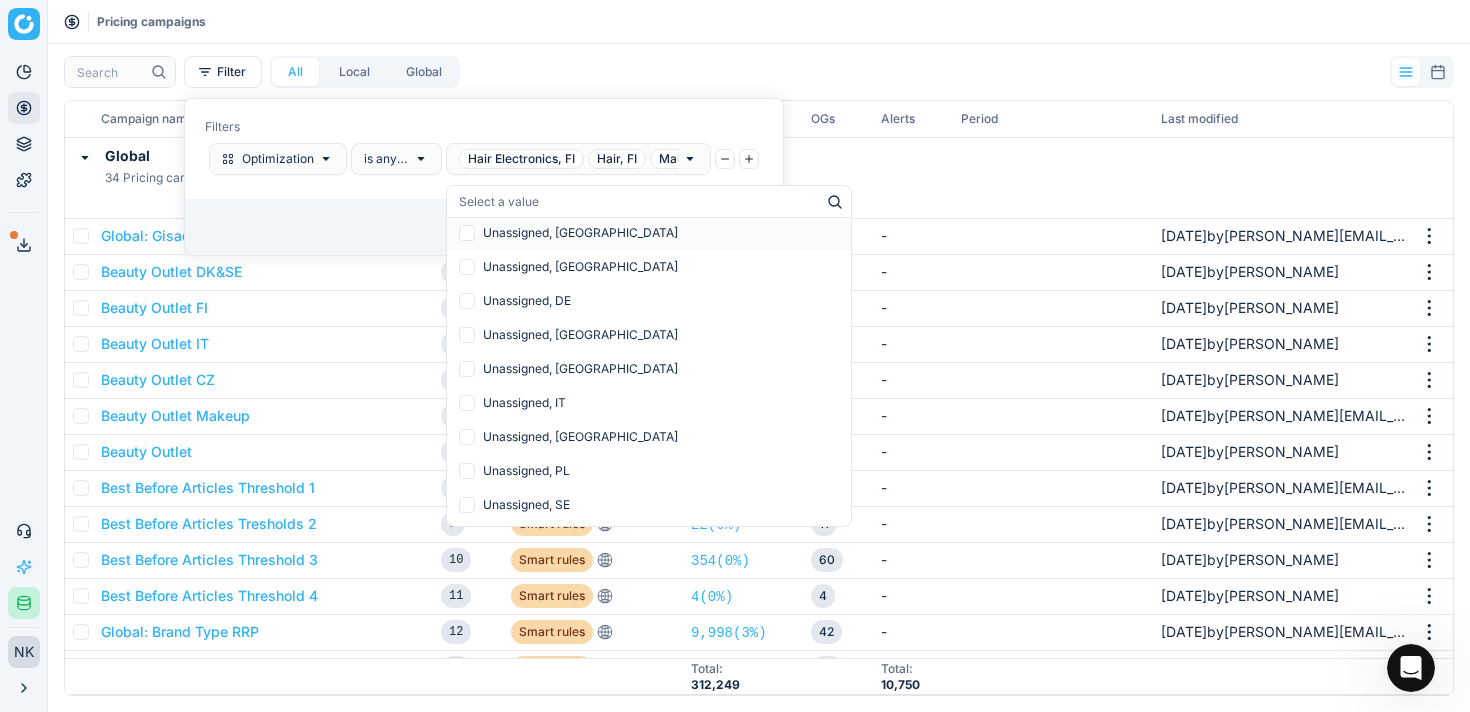 click on "Clear Apply" at bounding box center [484, 227] 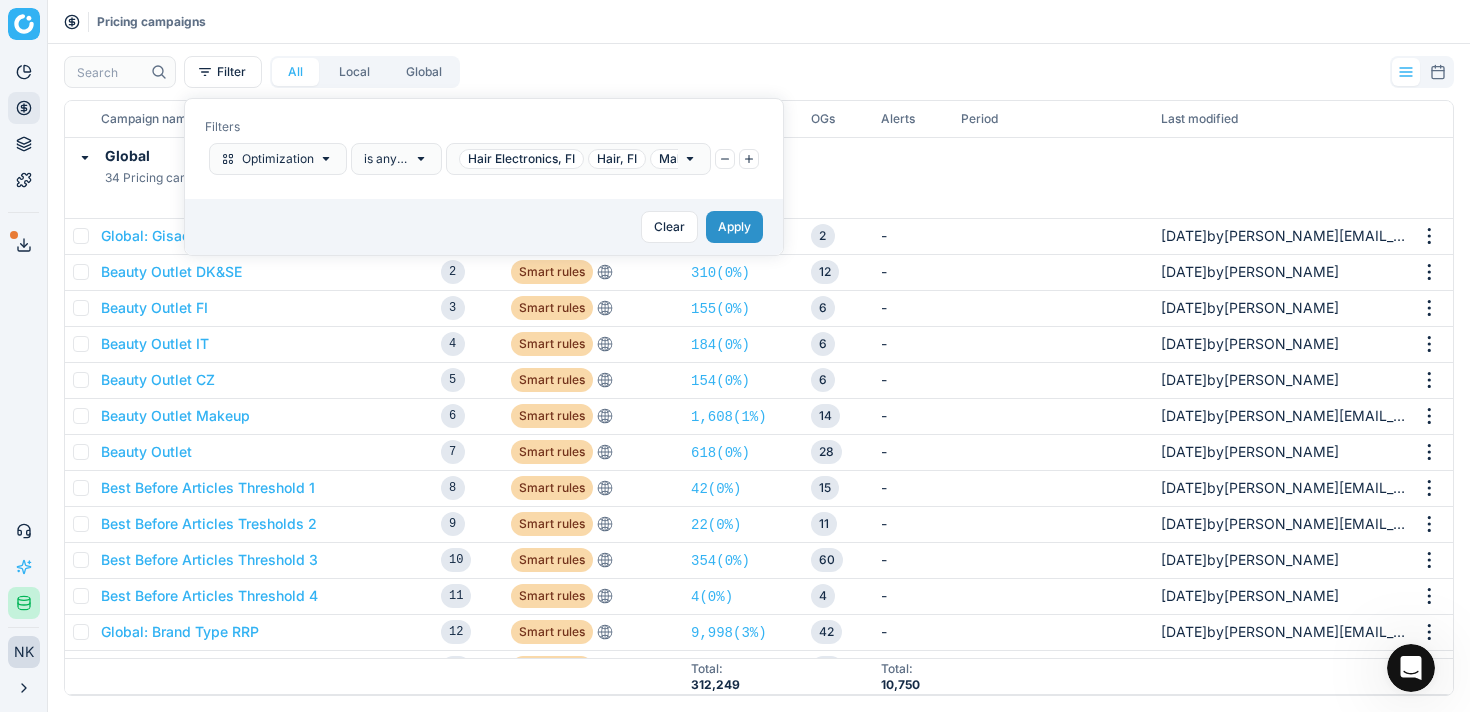 click on "Apply" at bounding box center (734, 227) 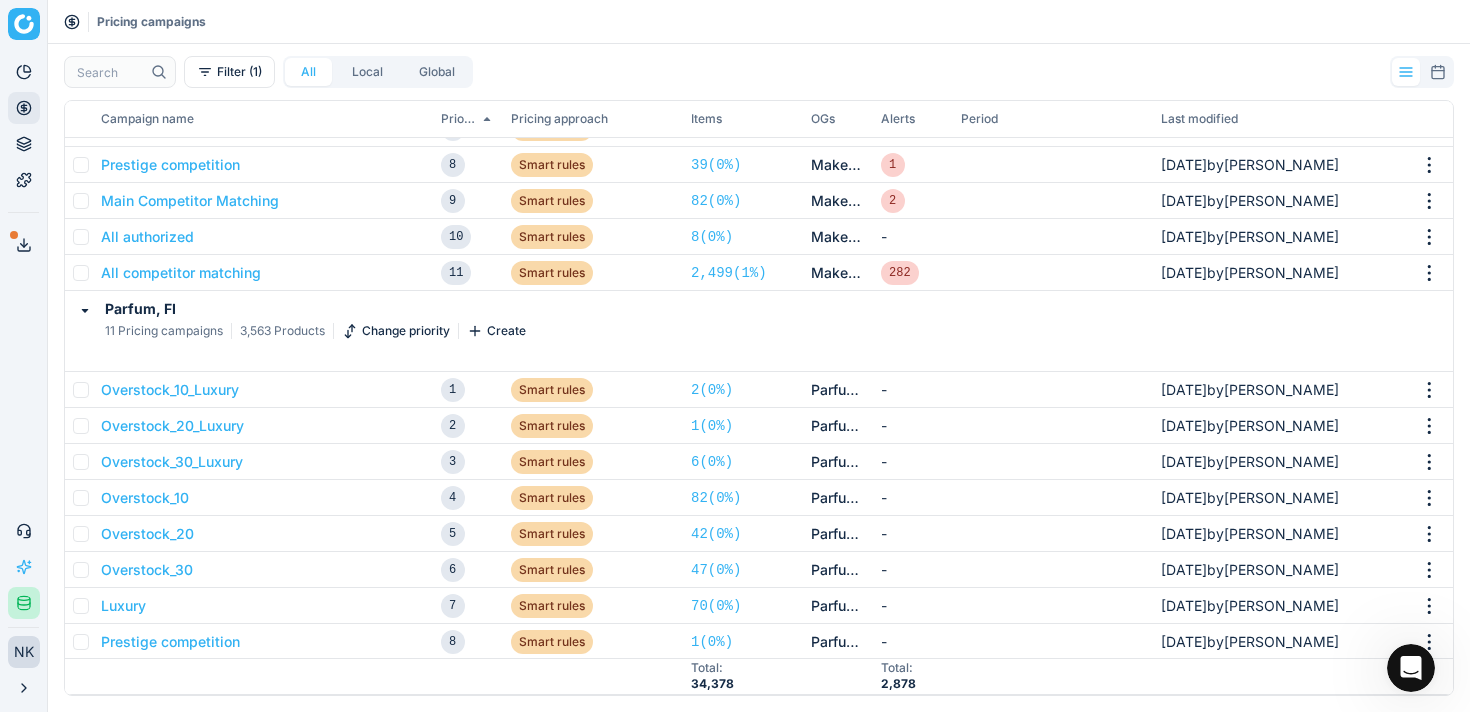 scroll, scrollTop: 1168, scrollLeft: 0, axis: vertical 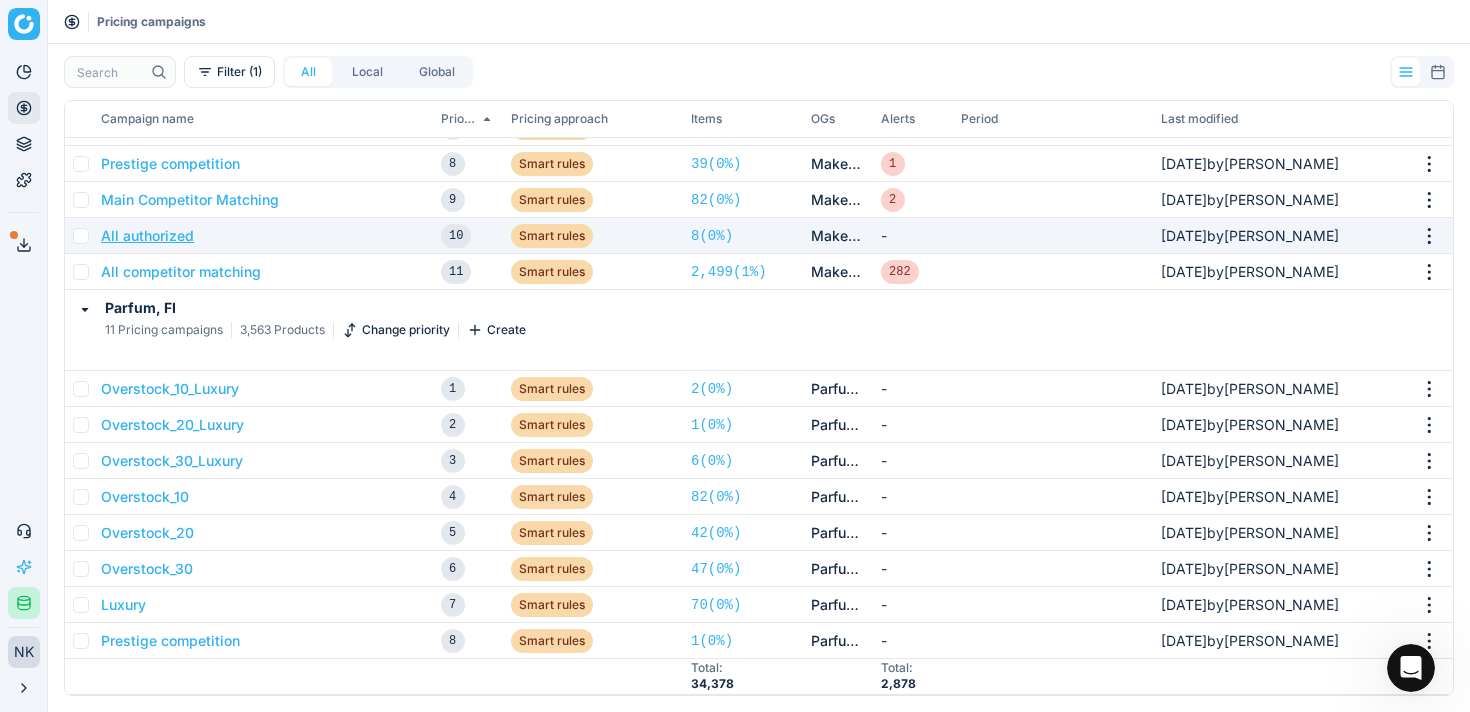 click on "All authorized" at bounding box center (147, 236) 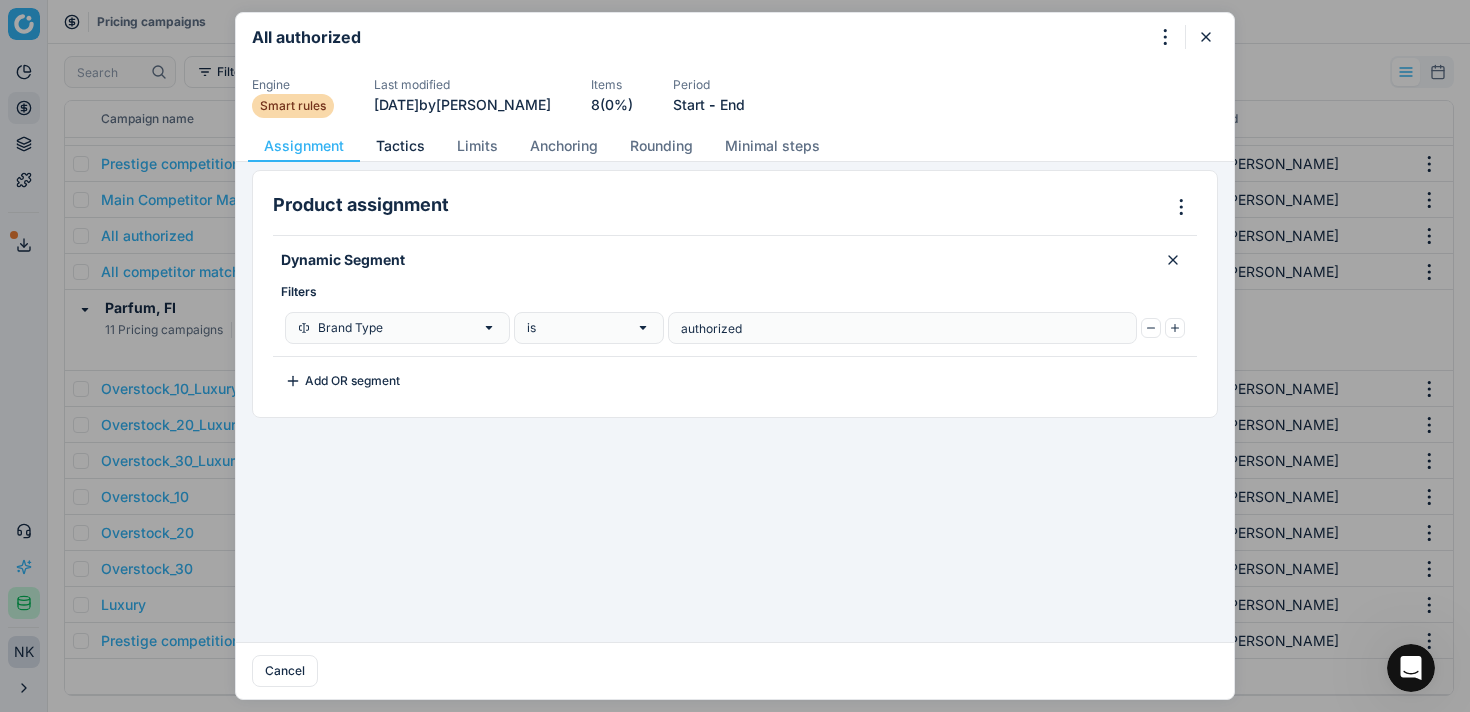 click on "Tactics" at bounding box center (400, 146) 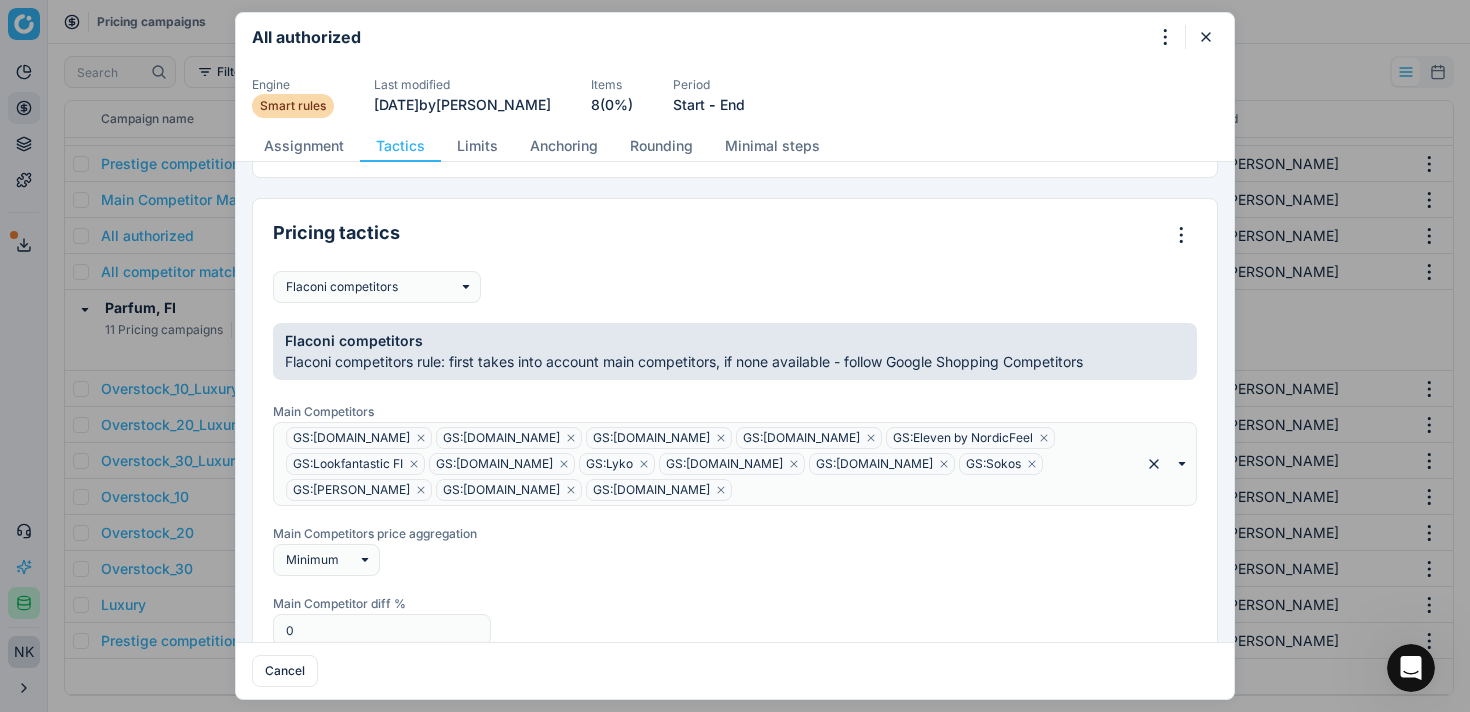 scroll, scrollTop: 125, scrollLeft: 0, axis: vertical 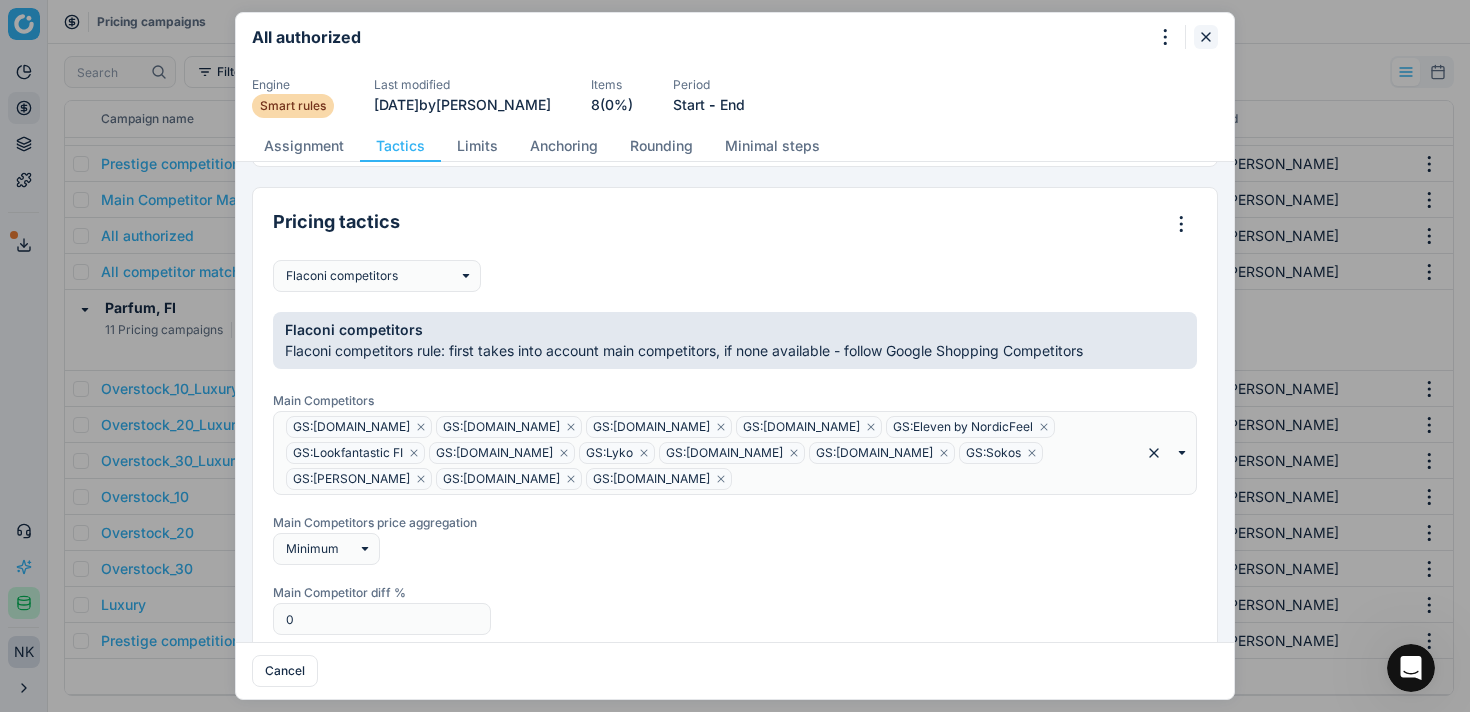 click 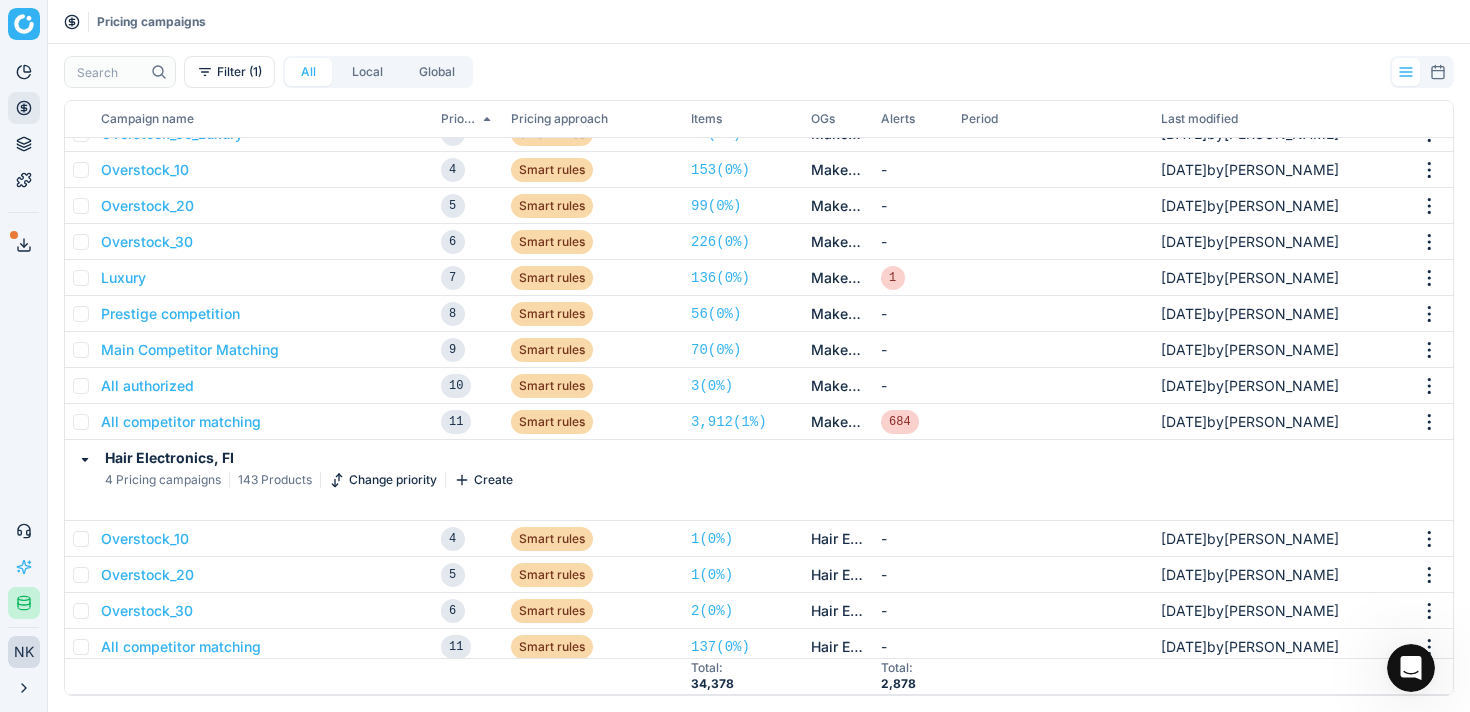 scroll, scrollTop: 1900, scrollLeft: 0, axis: vertical 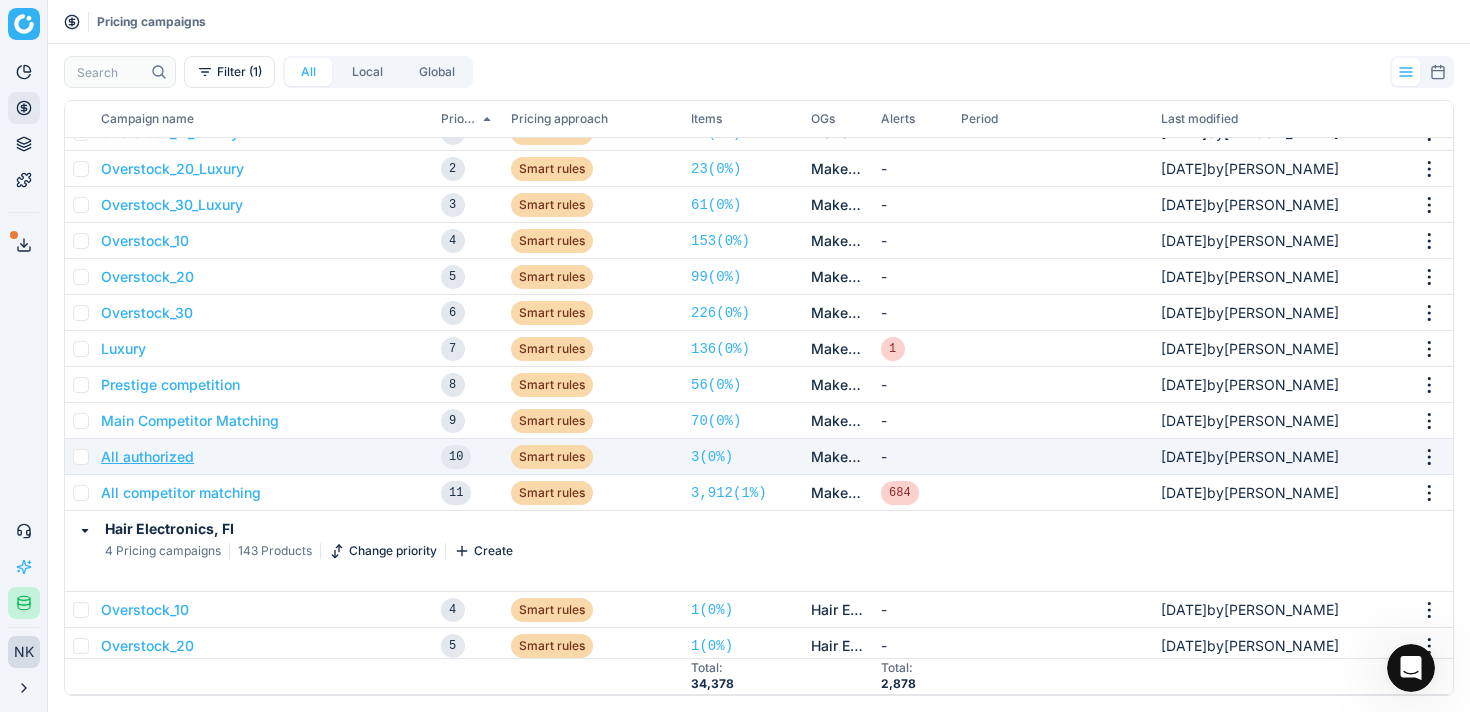click on "All authorized" at bounding box center (147, 457) 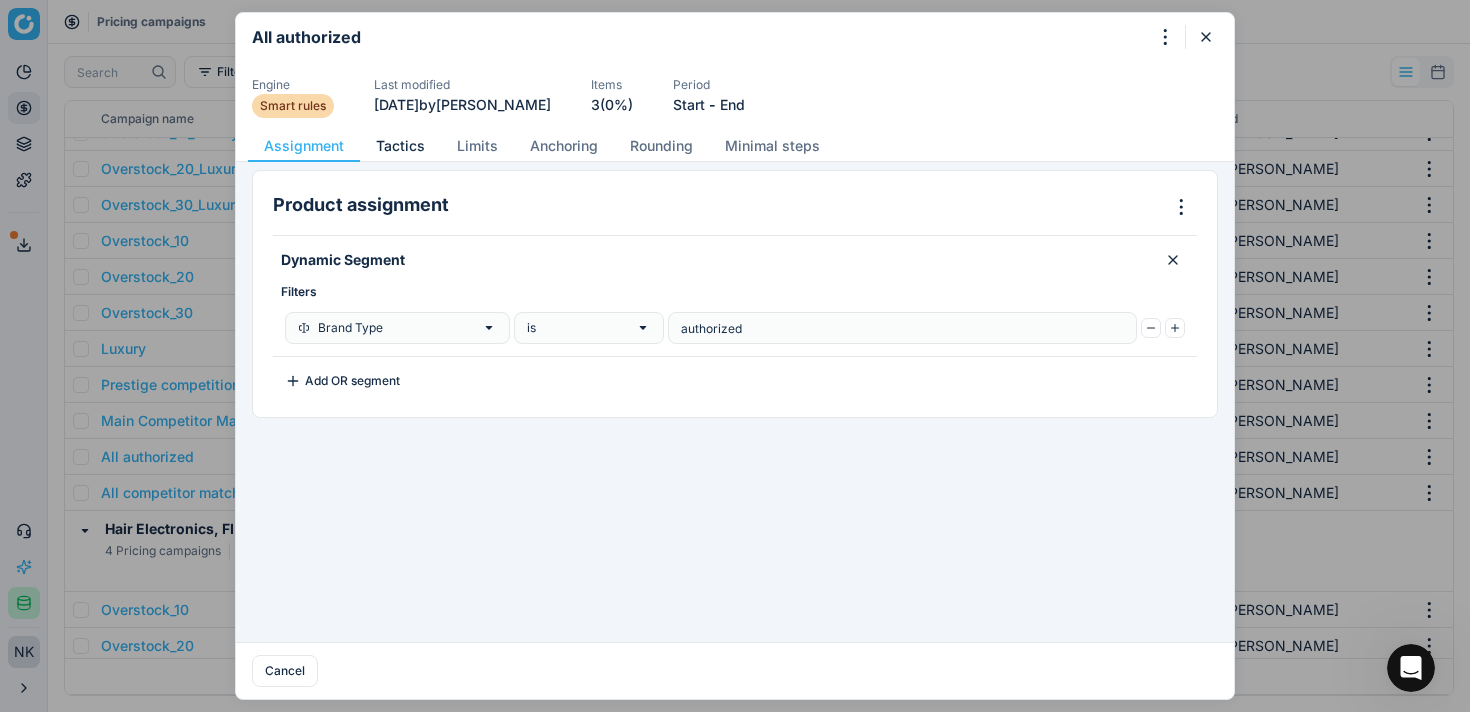 click on "Tactics" at bounding box center [400, 146] 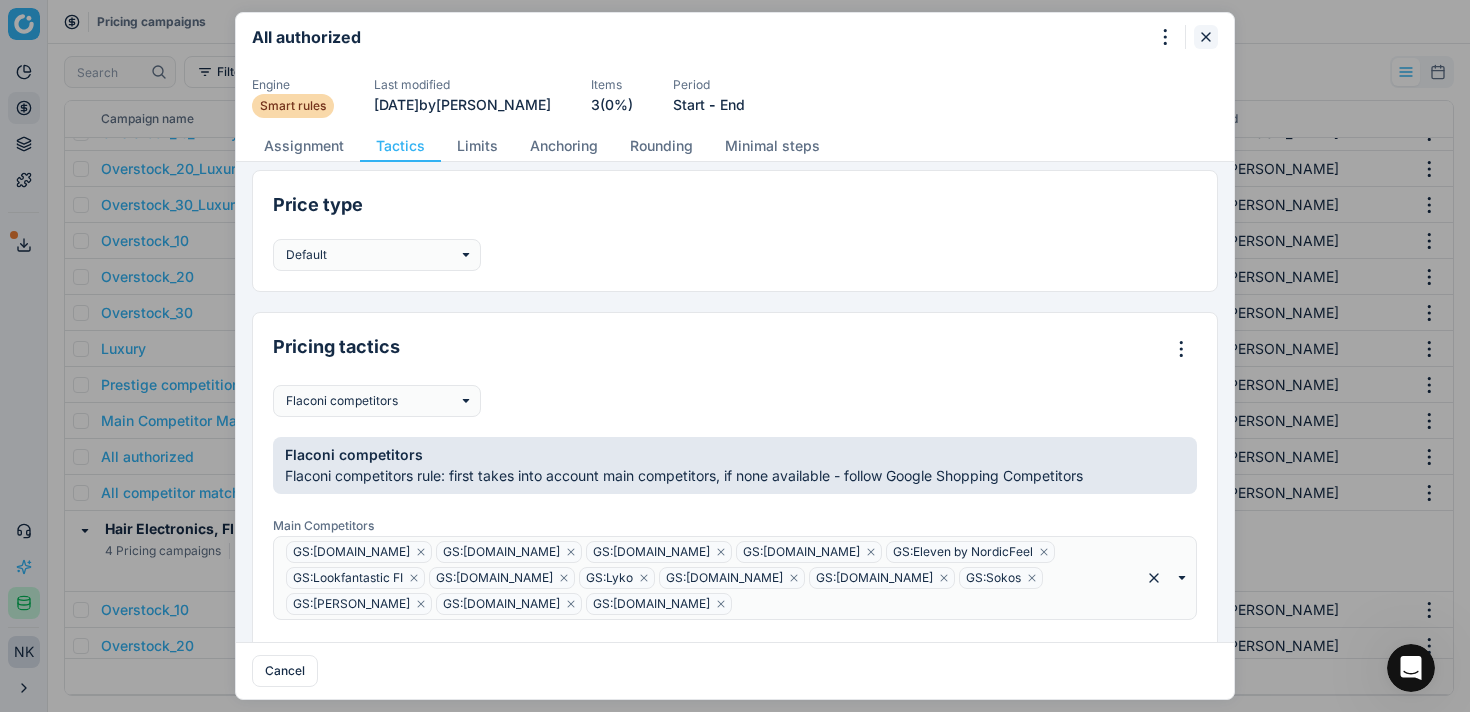 click 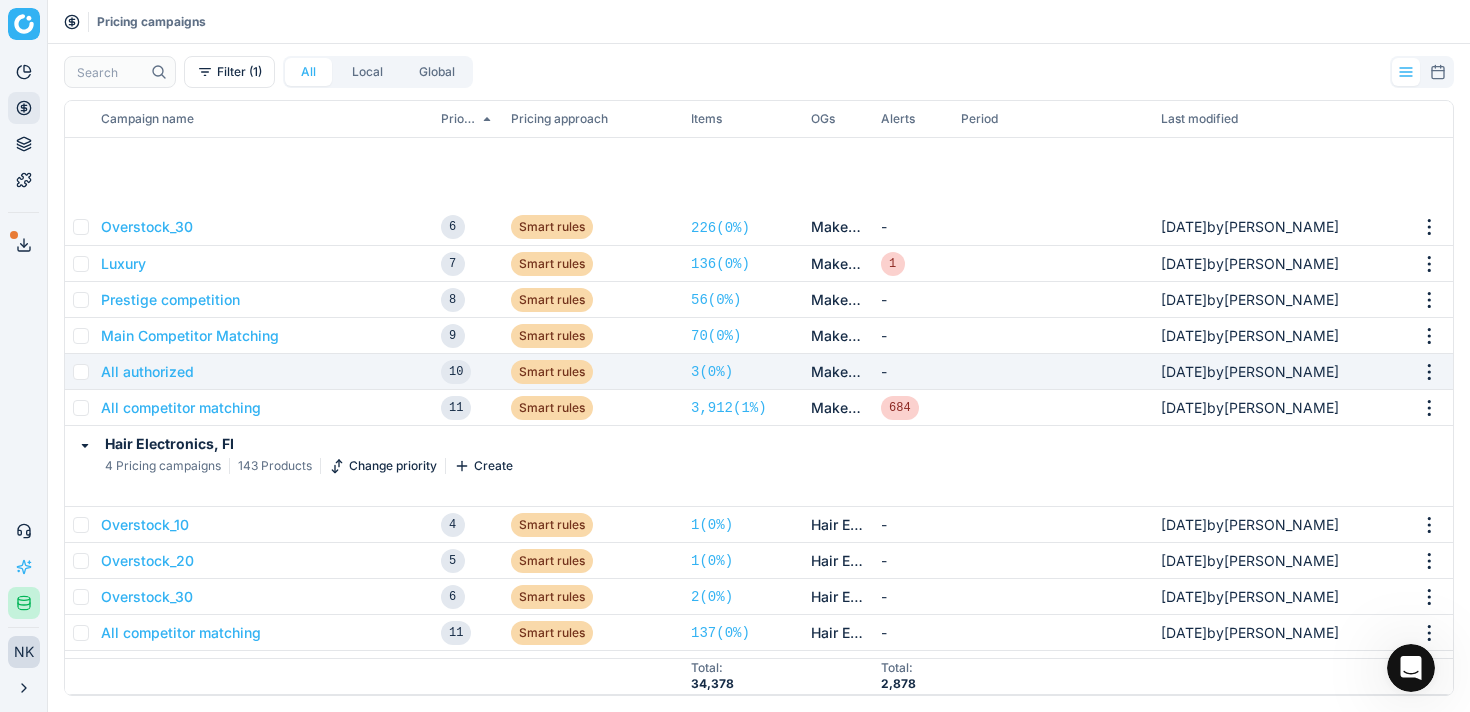 scroll, scrollTop: 2198, scrollLeft: 0, axis: vertical 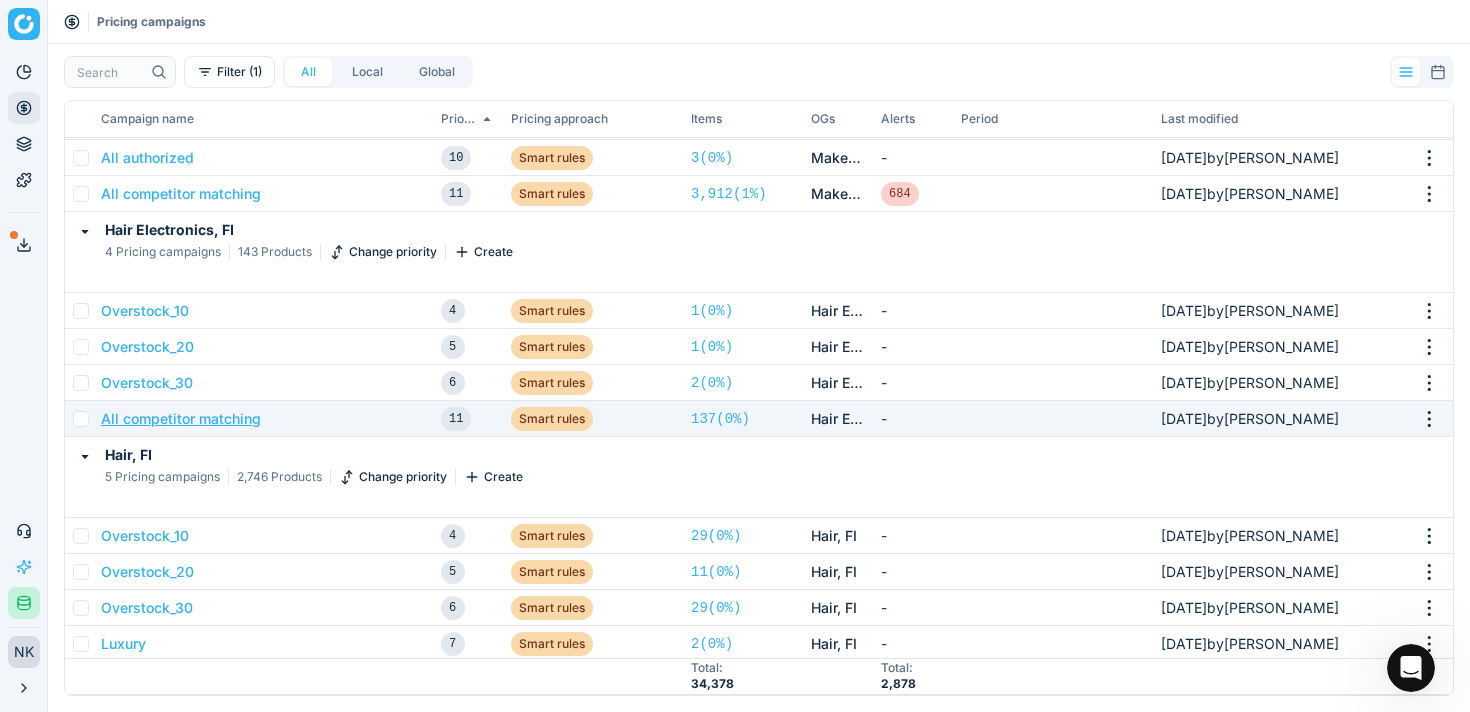 click on "All competitor matching" at bounding box center [181, 419] 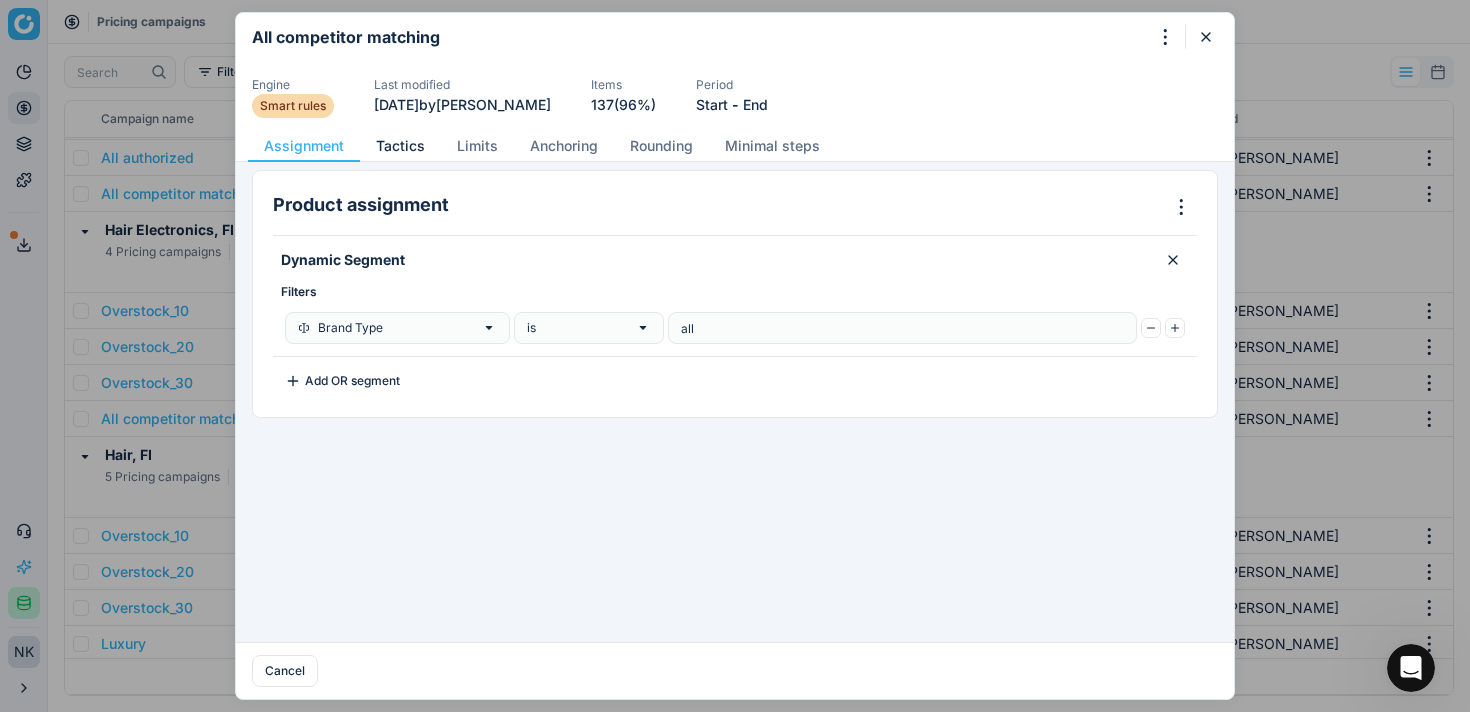 click on "Tactics" at bounding box center (400, 146) 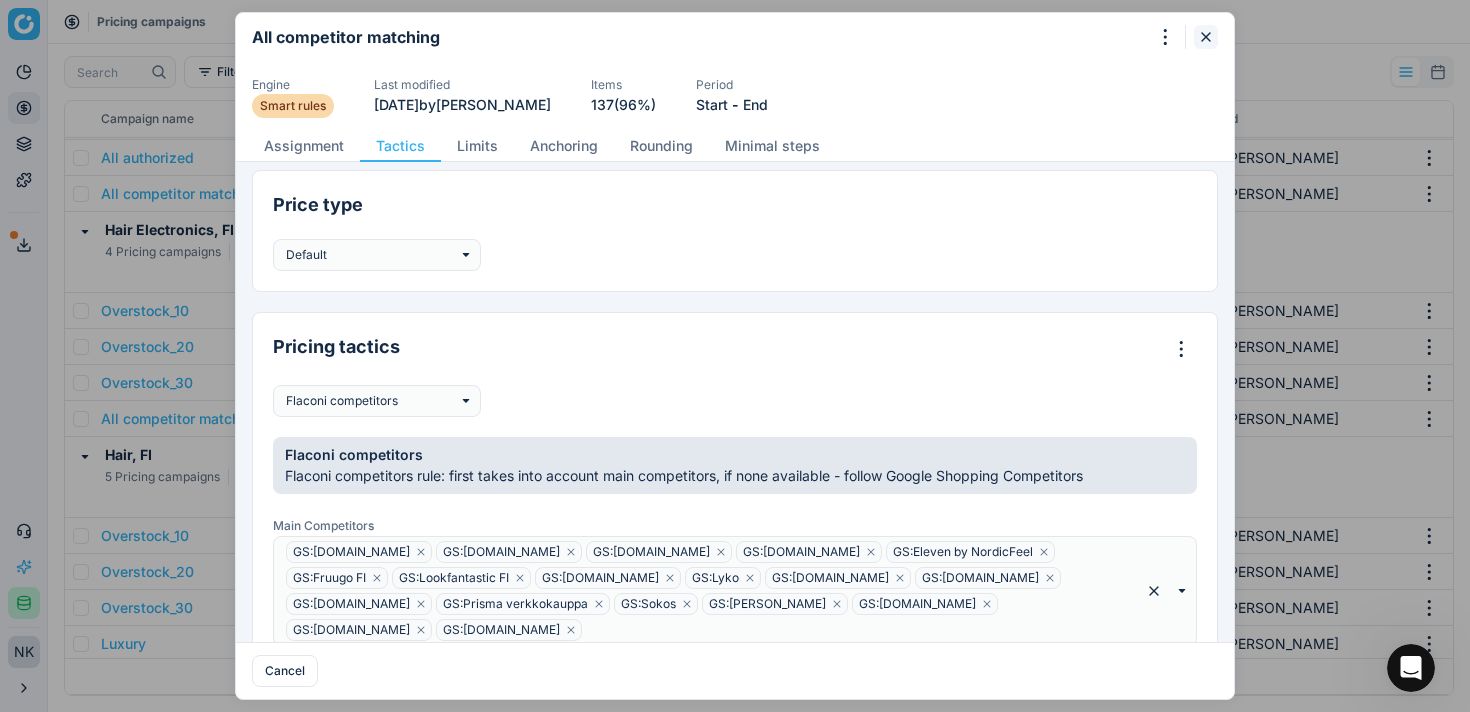 click 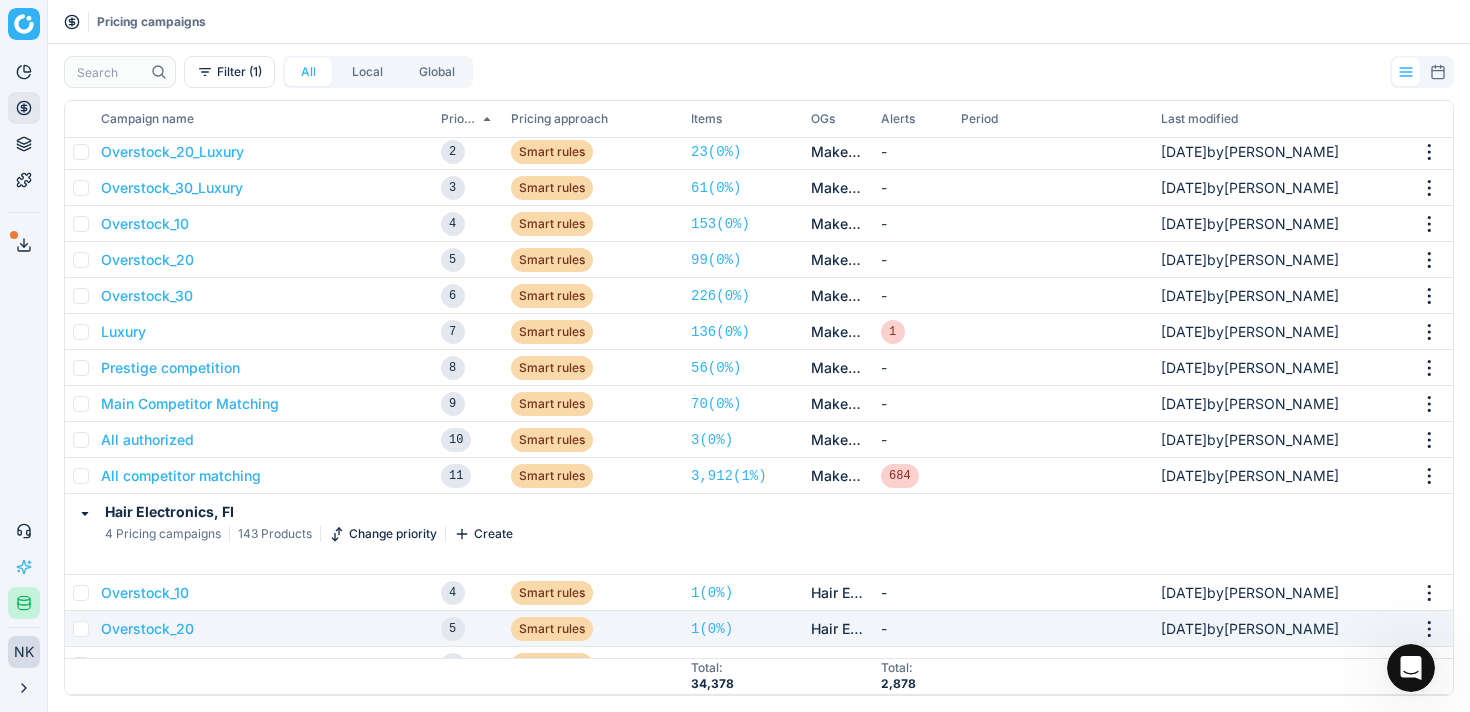 scroll, scrollTop: 1912, scrollLeft: 0, axis: vertical 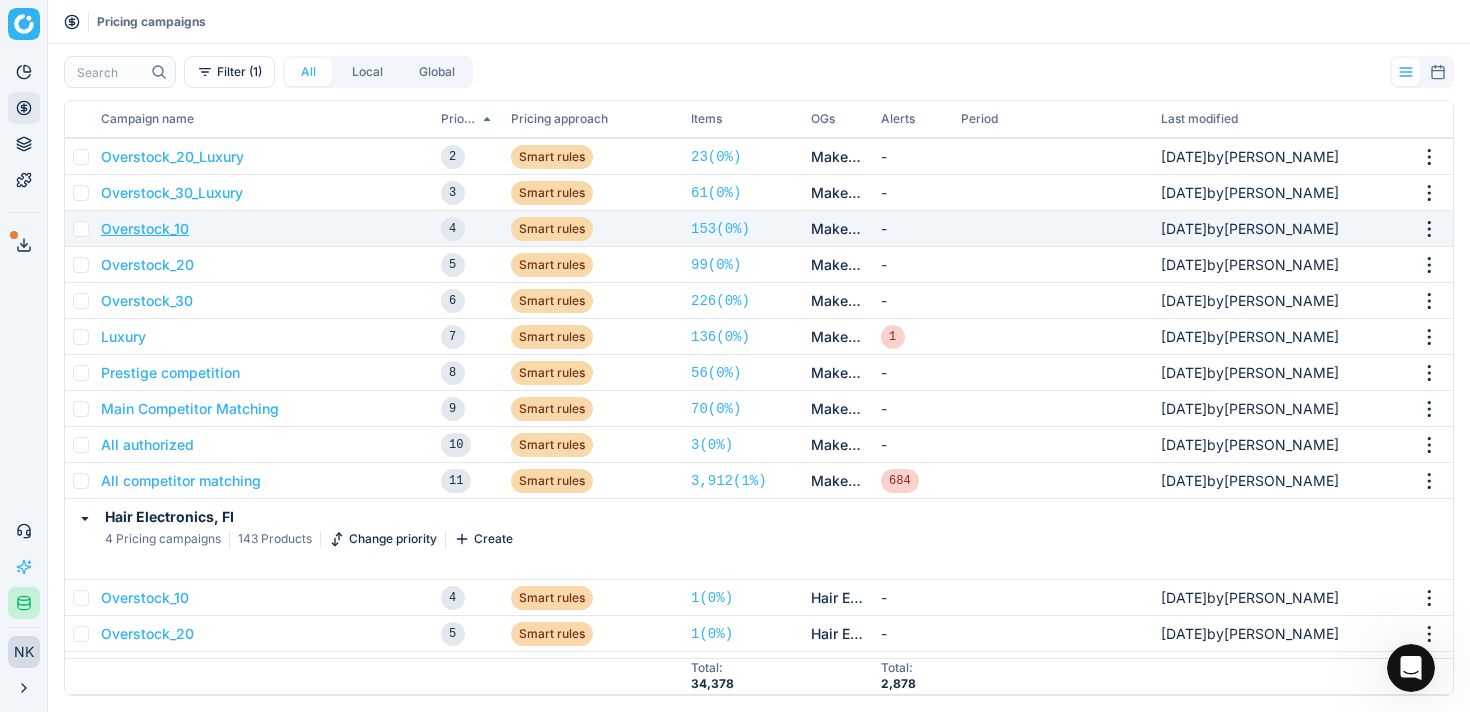 click on "Overstock_10" at bounding box center (145, 229) 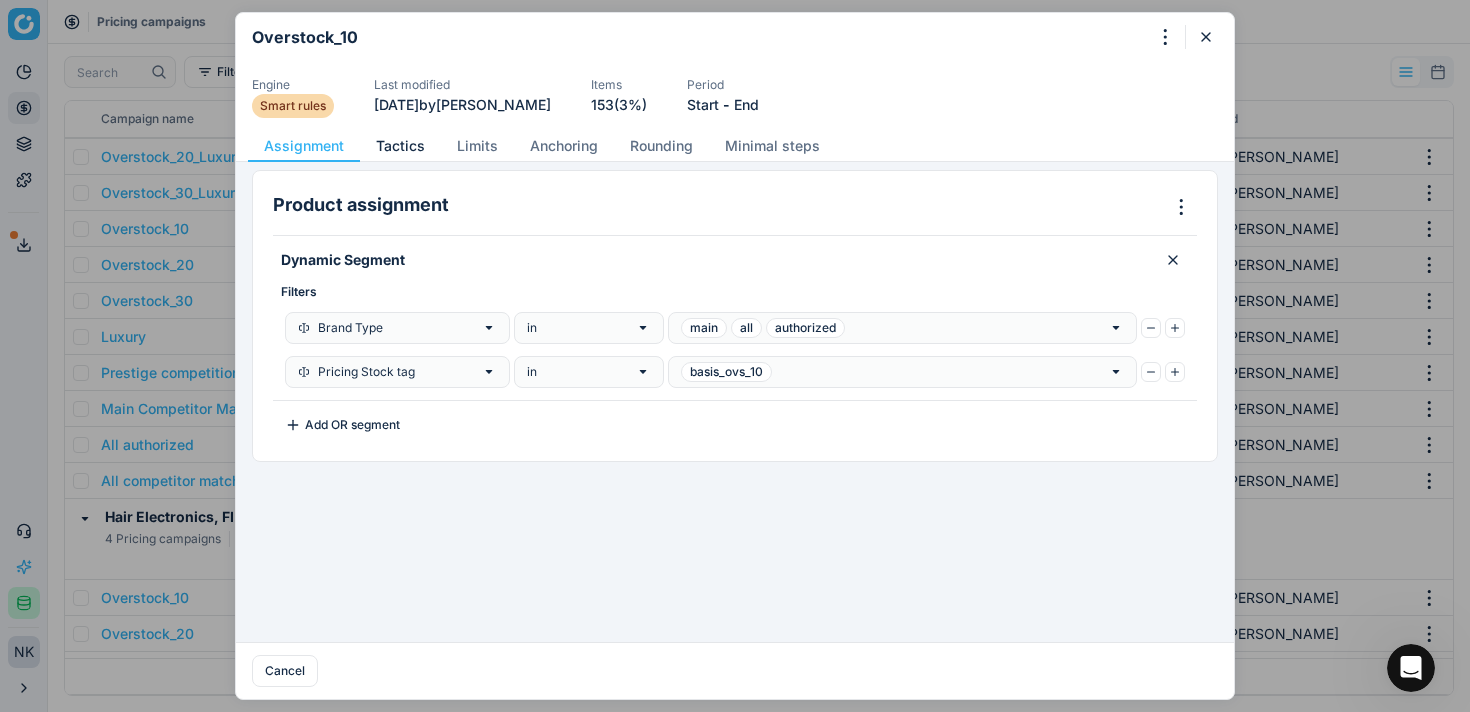 click on "Tactics" at bounding box center [400, 146] 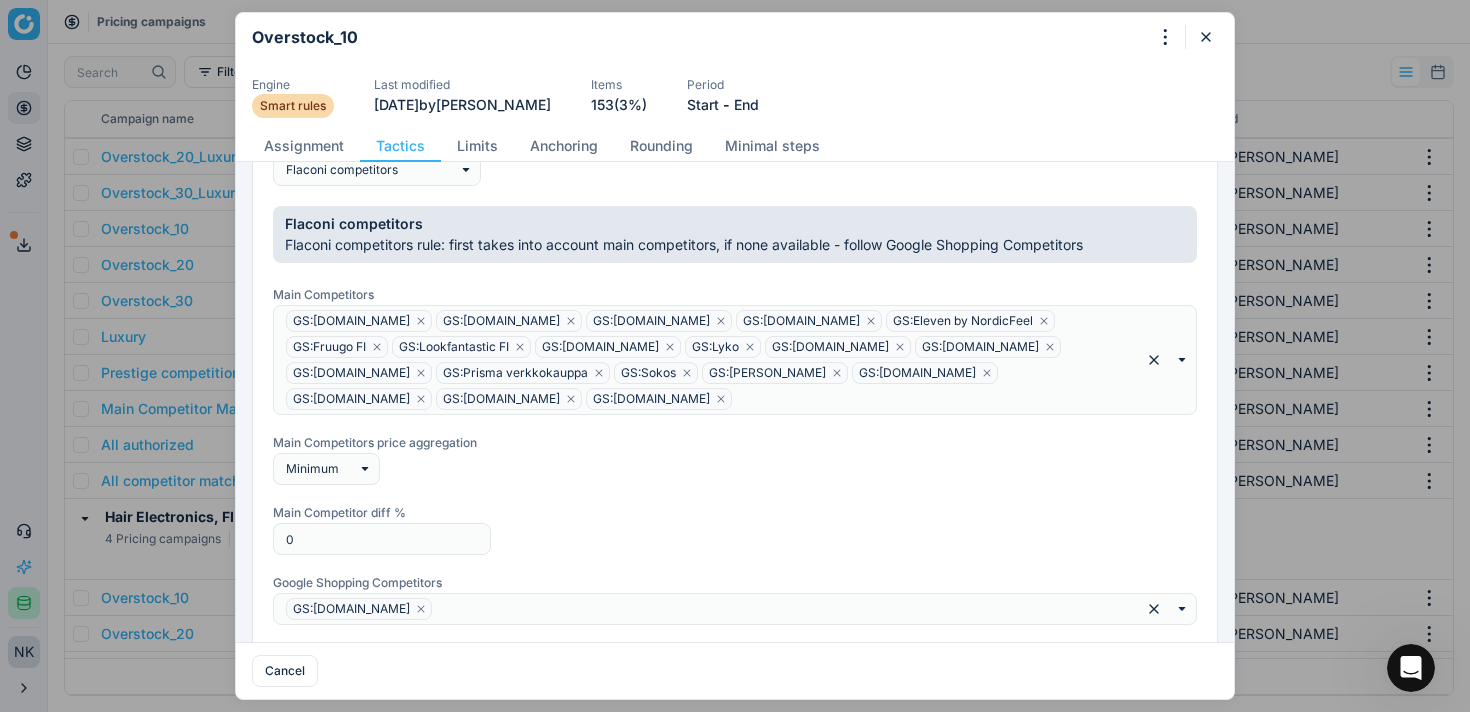 scroll, scrollTop: 308, scrollLeft: 0, axis: vertical 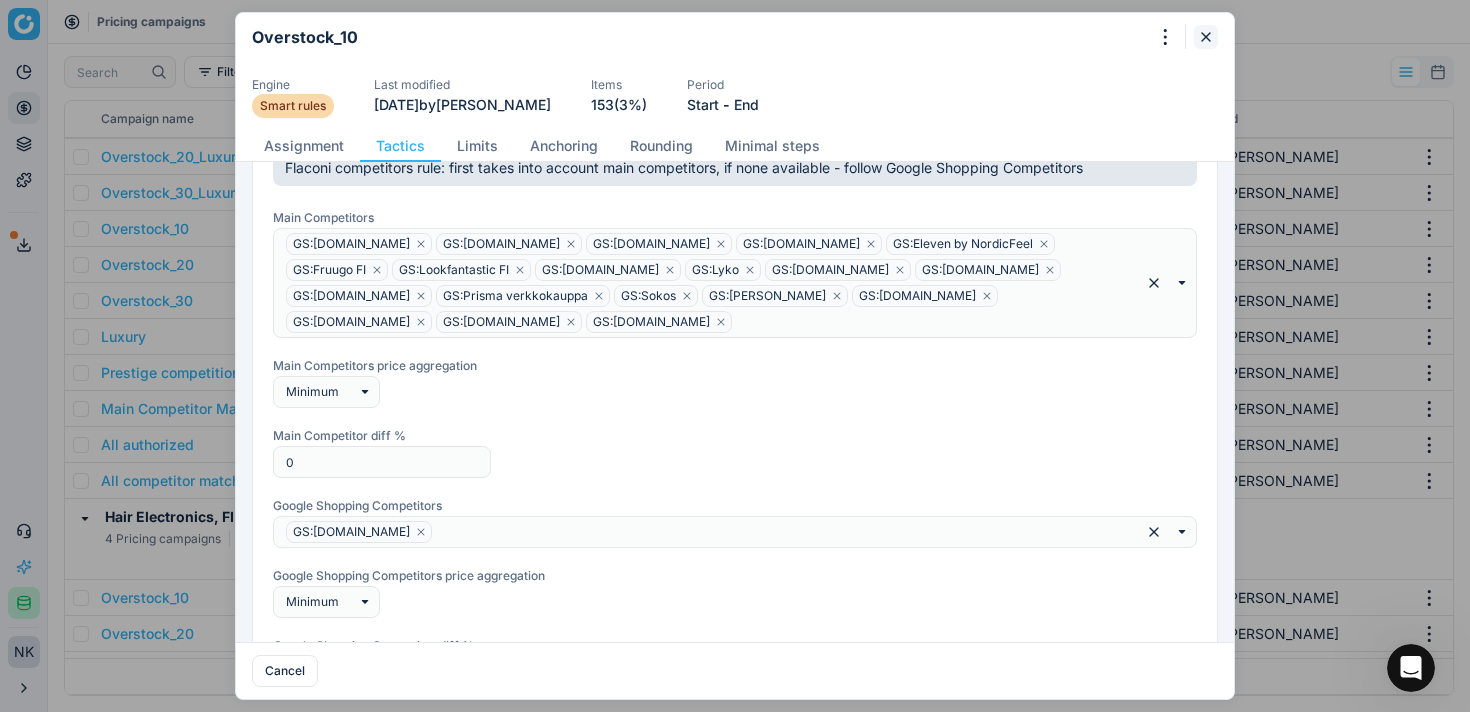 click 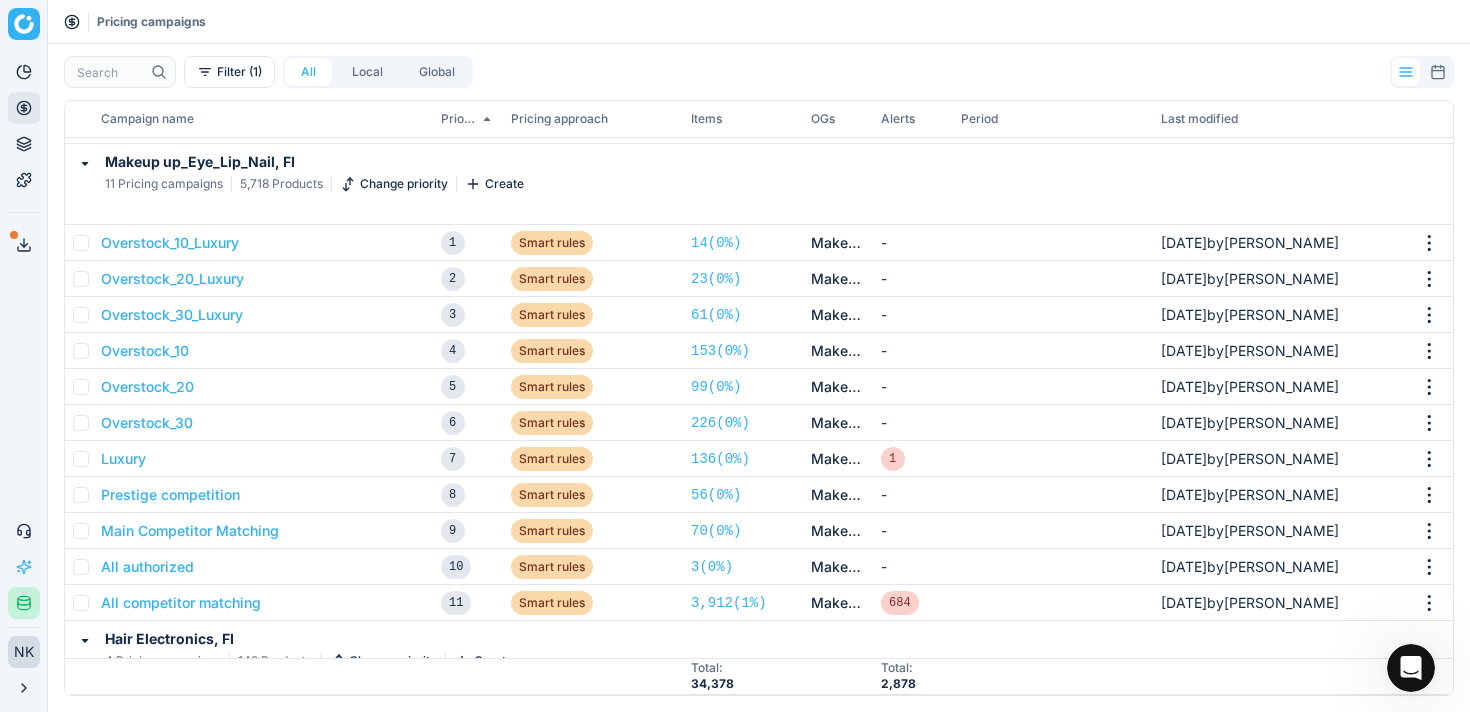 scroll, scrollTop: 1785, scrollLeft: 0, axis: vertical 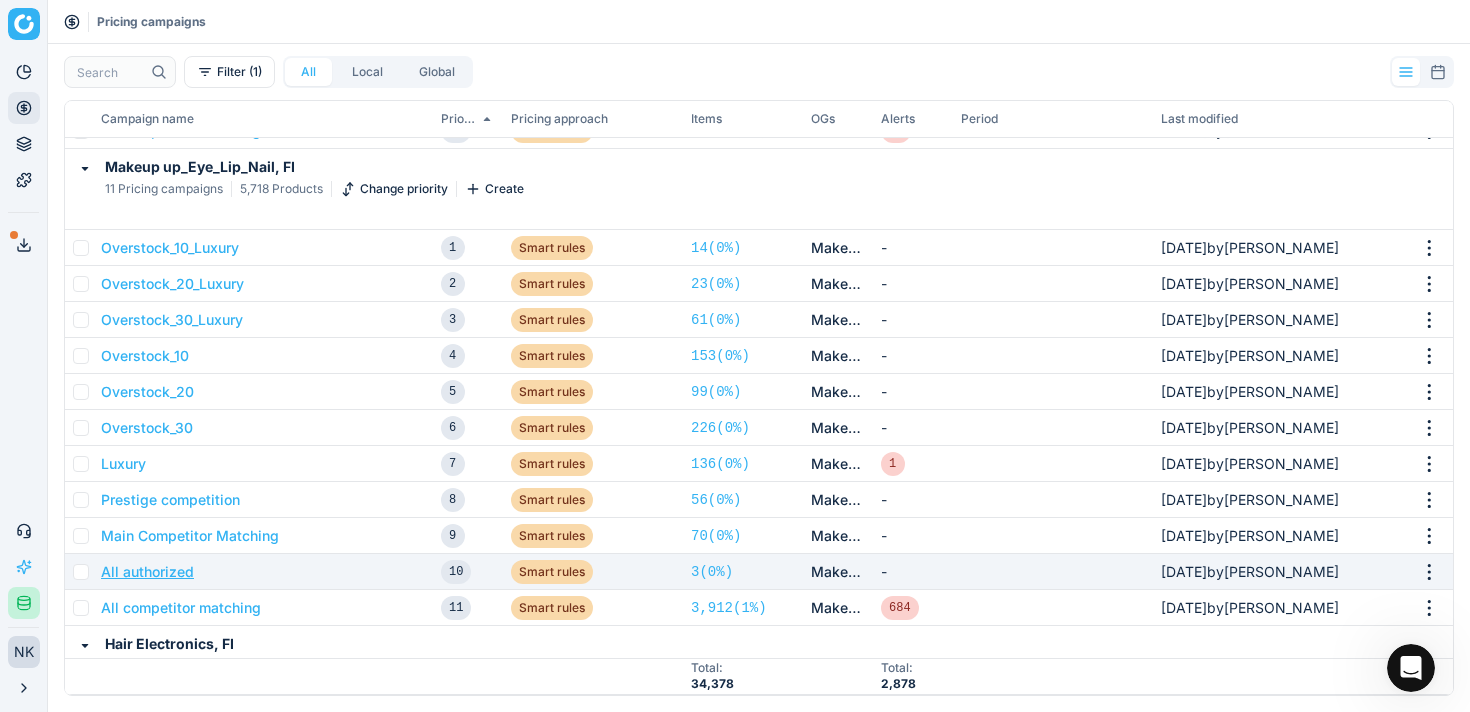 click on "All authorized" at bounding box center [147, 572] 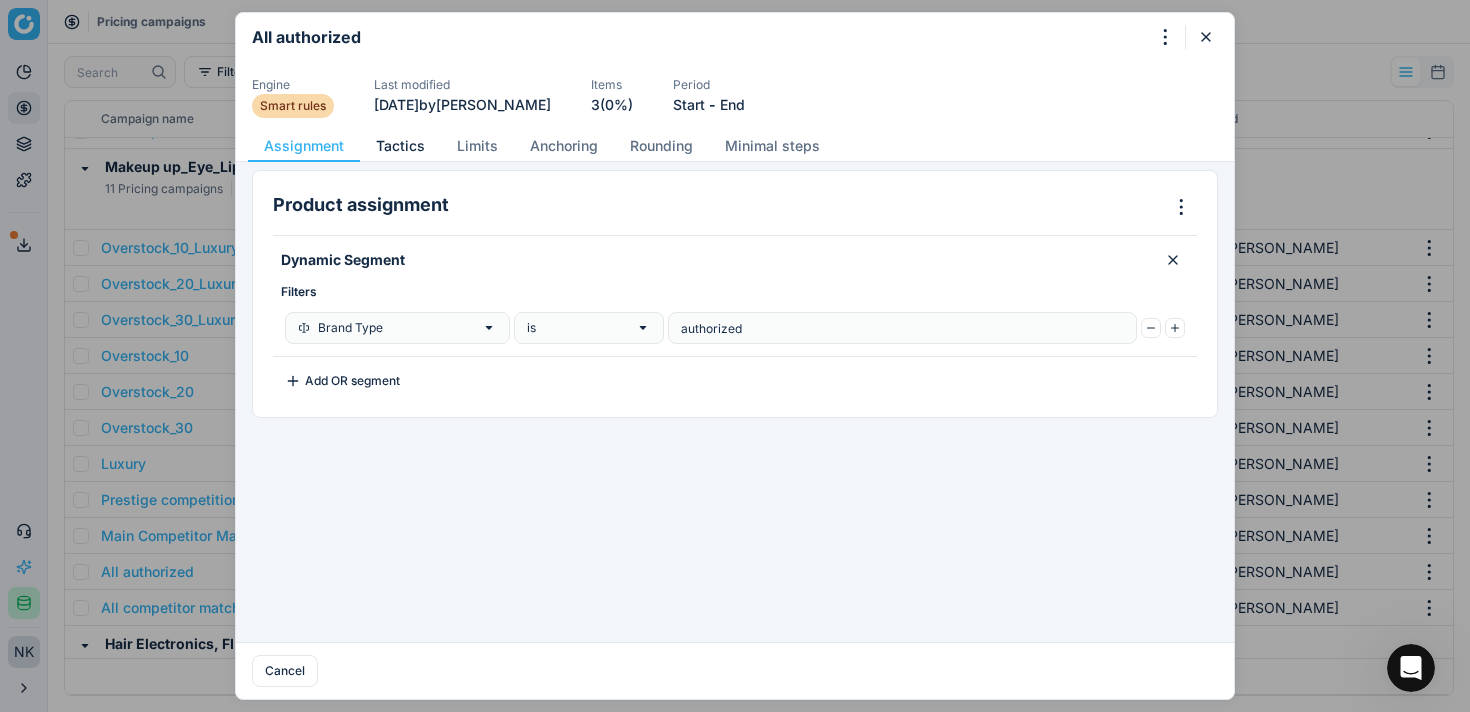 click on "Tactics" at bounding box center (400, 146) 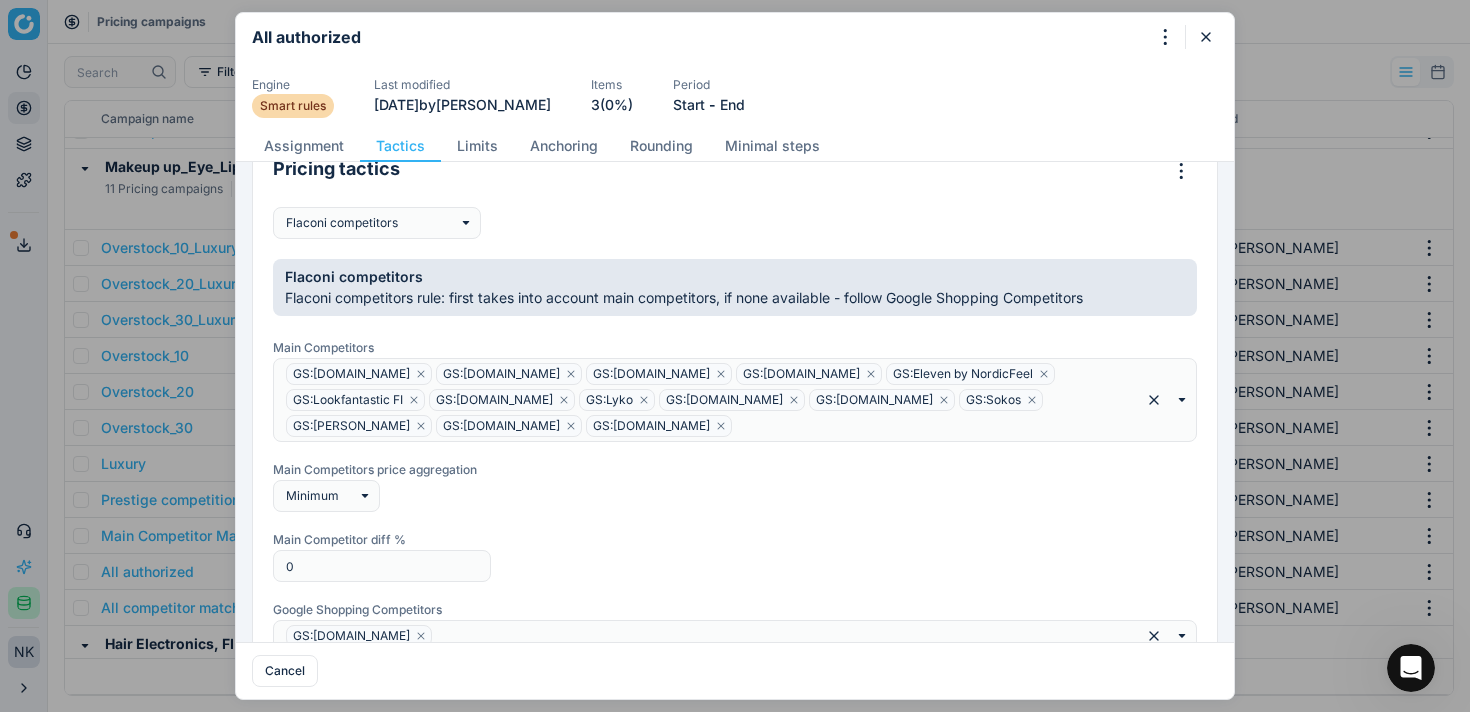 scroll, scrollTop: 182, scrollLeft: 0, axis: vertical 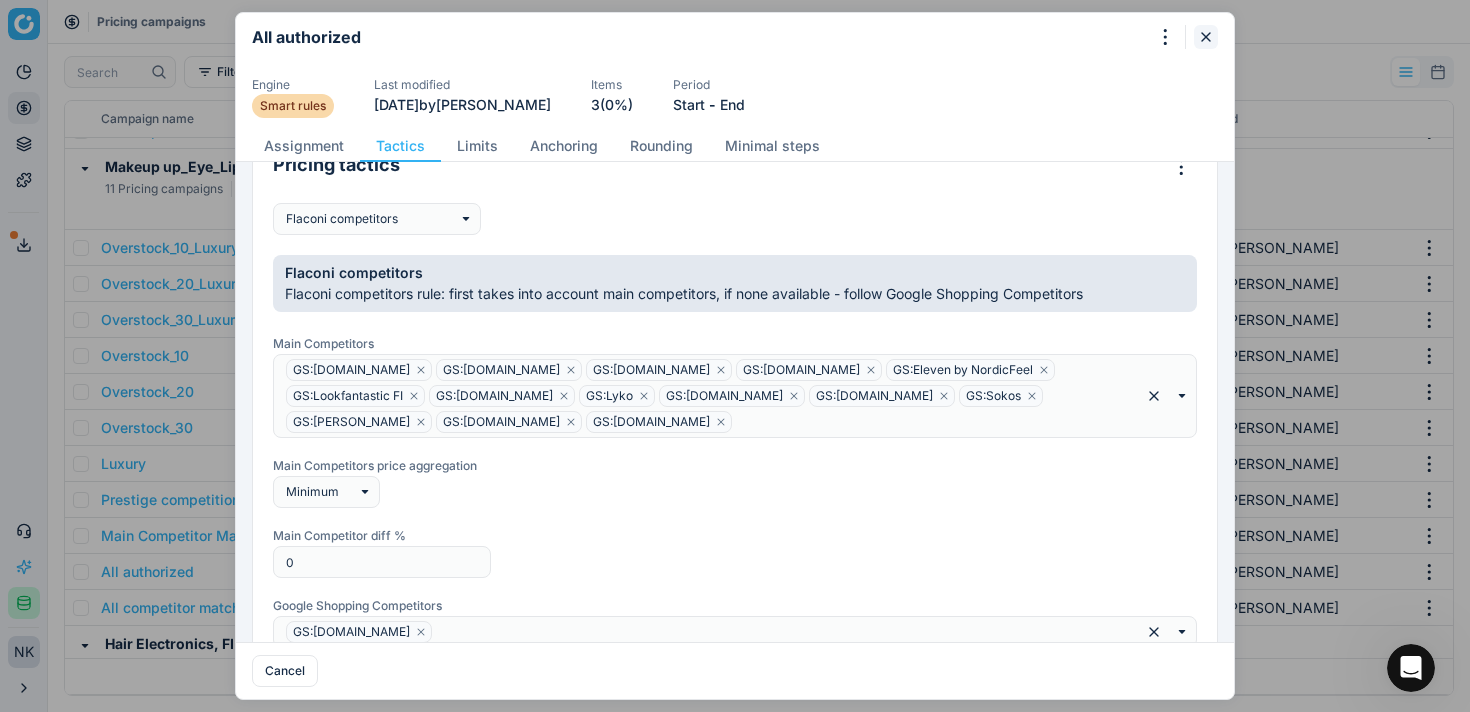 click 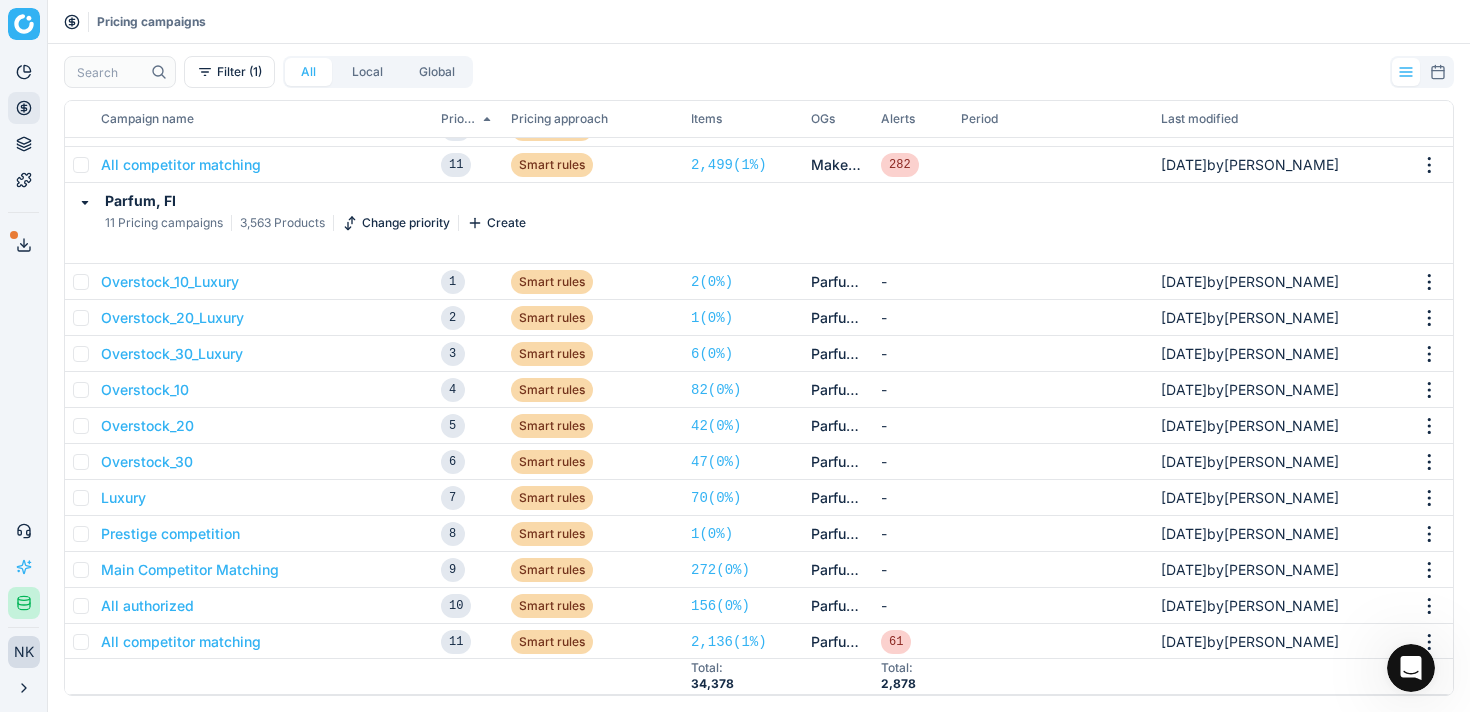 scroll, scrollTop: 1272, scrollLeft: 0, axis: vertical 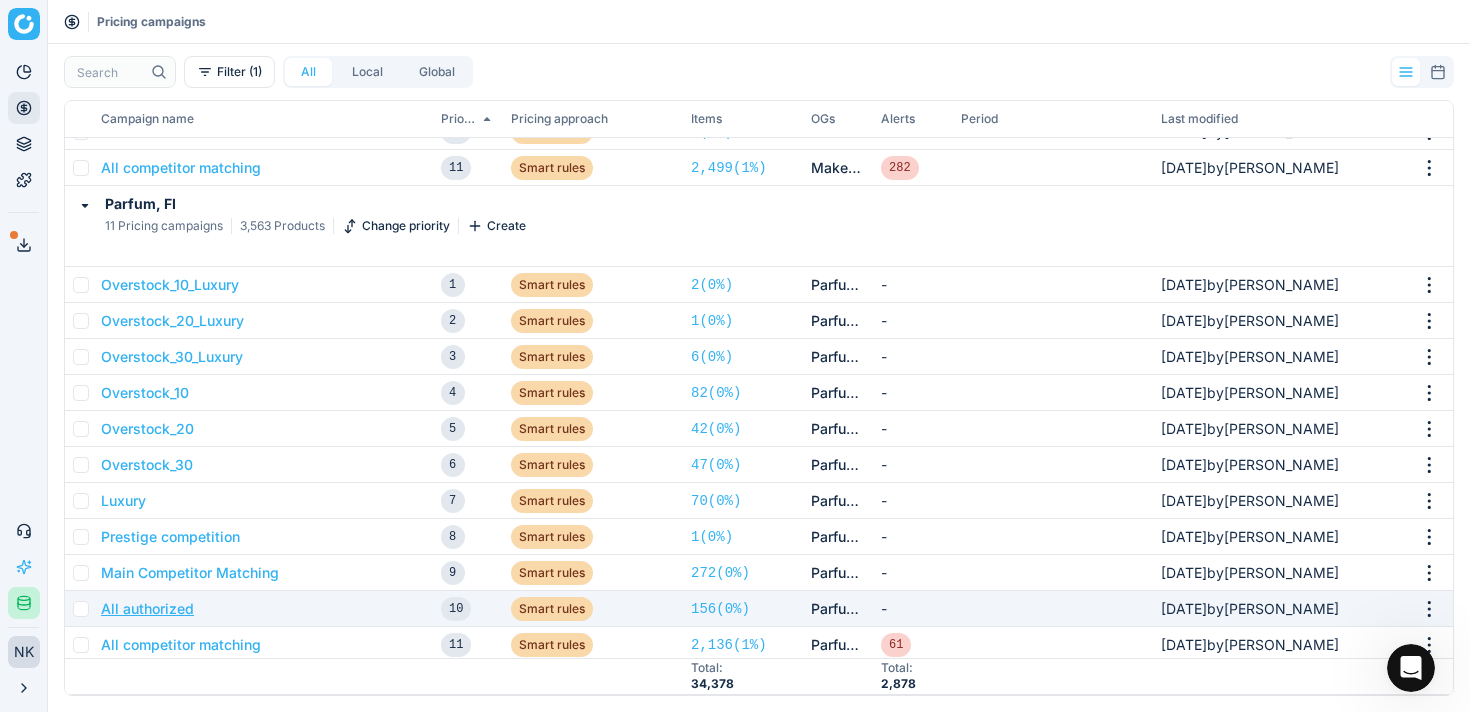 click on "All authorized" at bounding box center (147, 609) 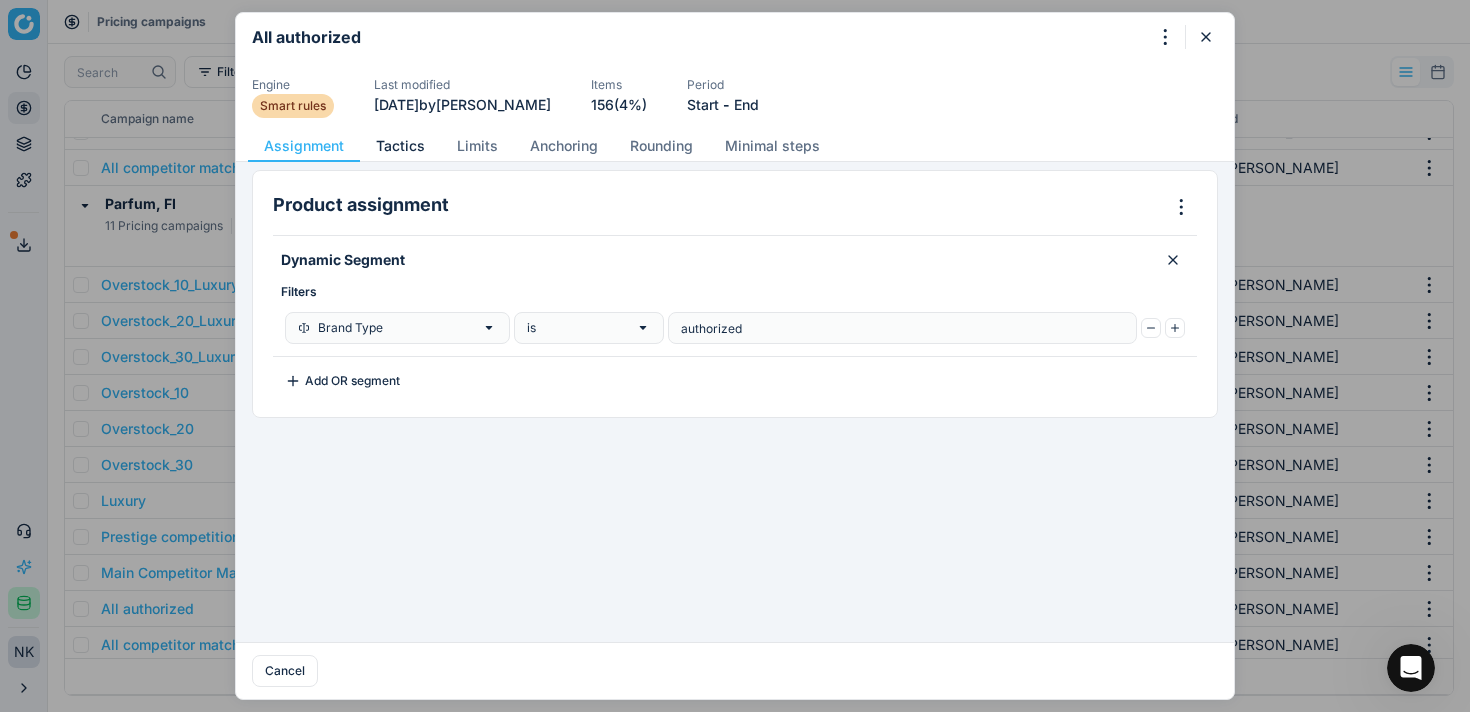click on "Tactics" at bounding box center (400, 146) 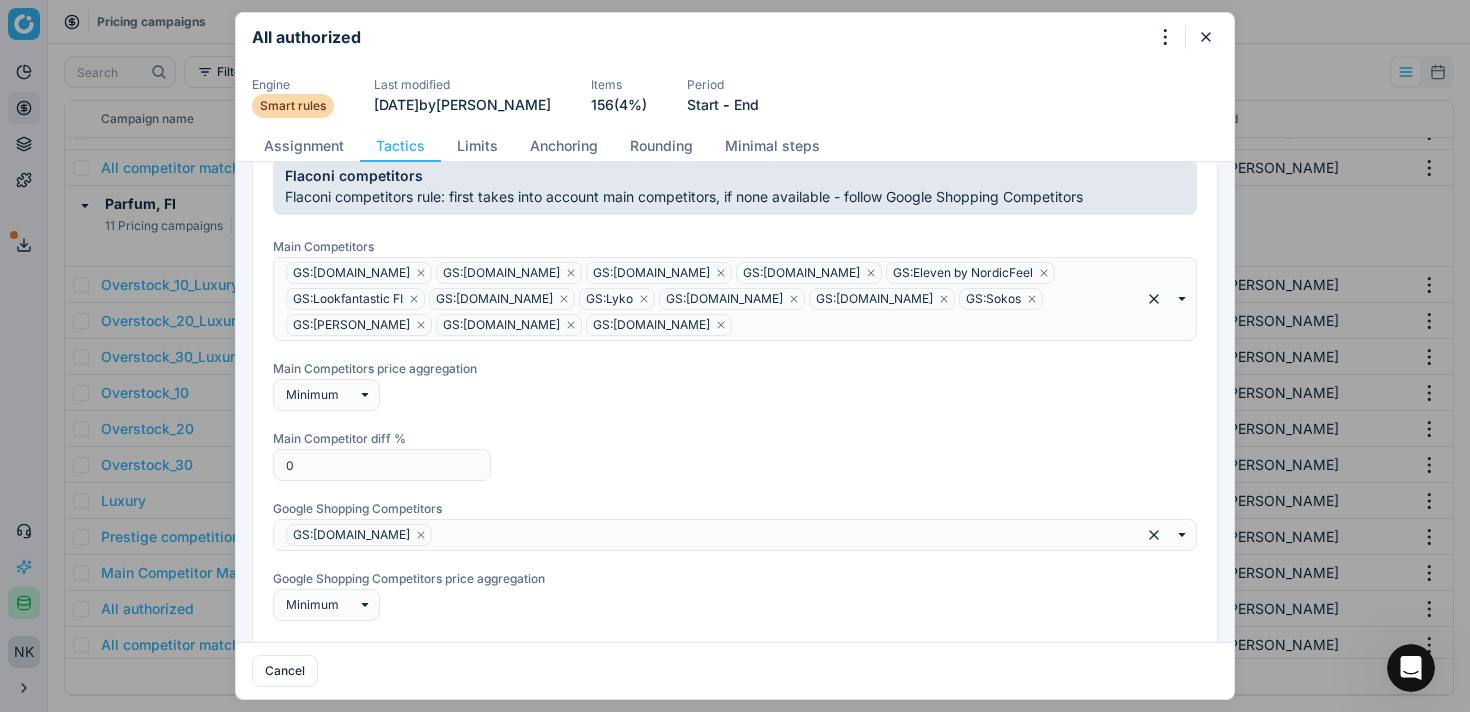 scroll, scrollTop: 304, scrollLeft: 0, axis: vertical 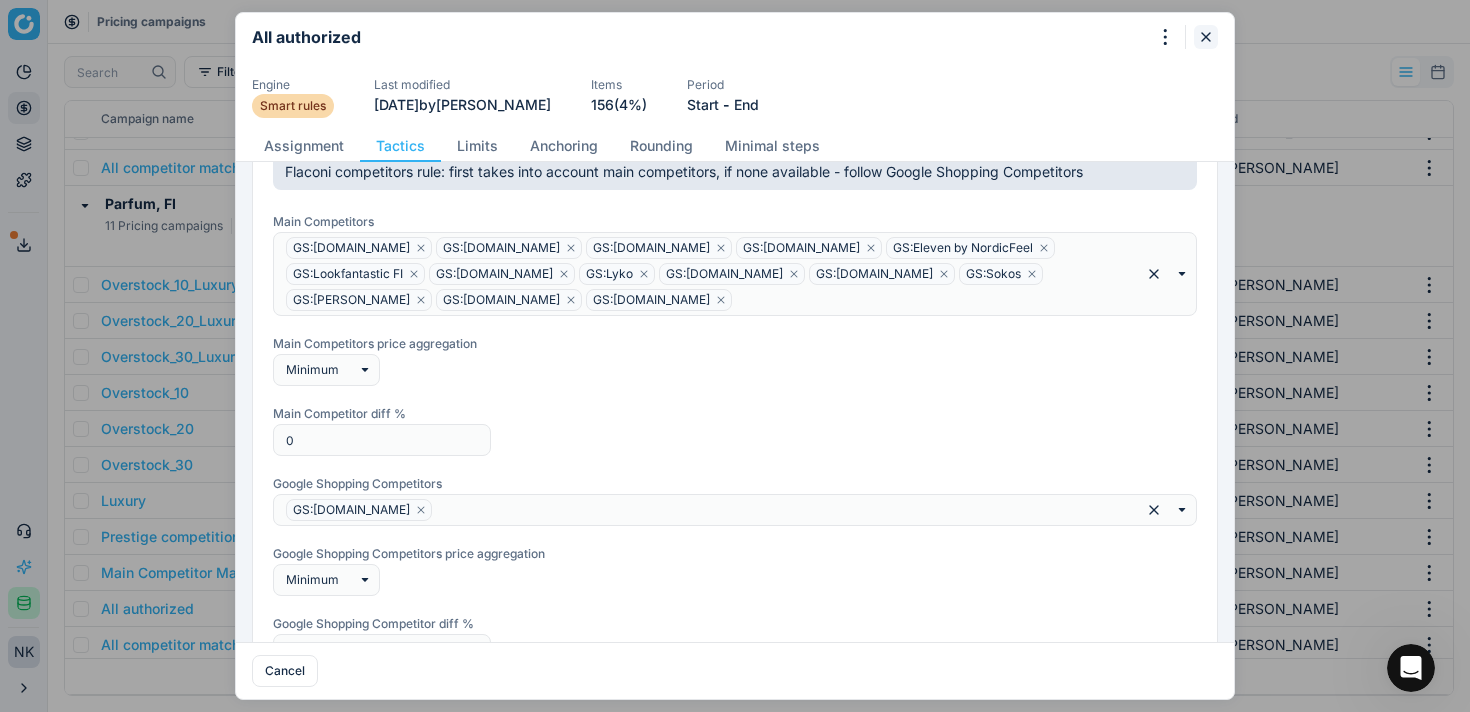 click 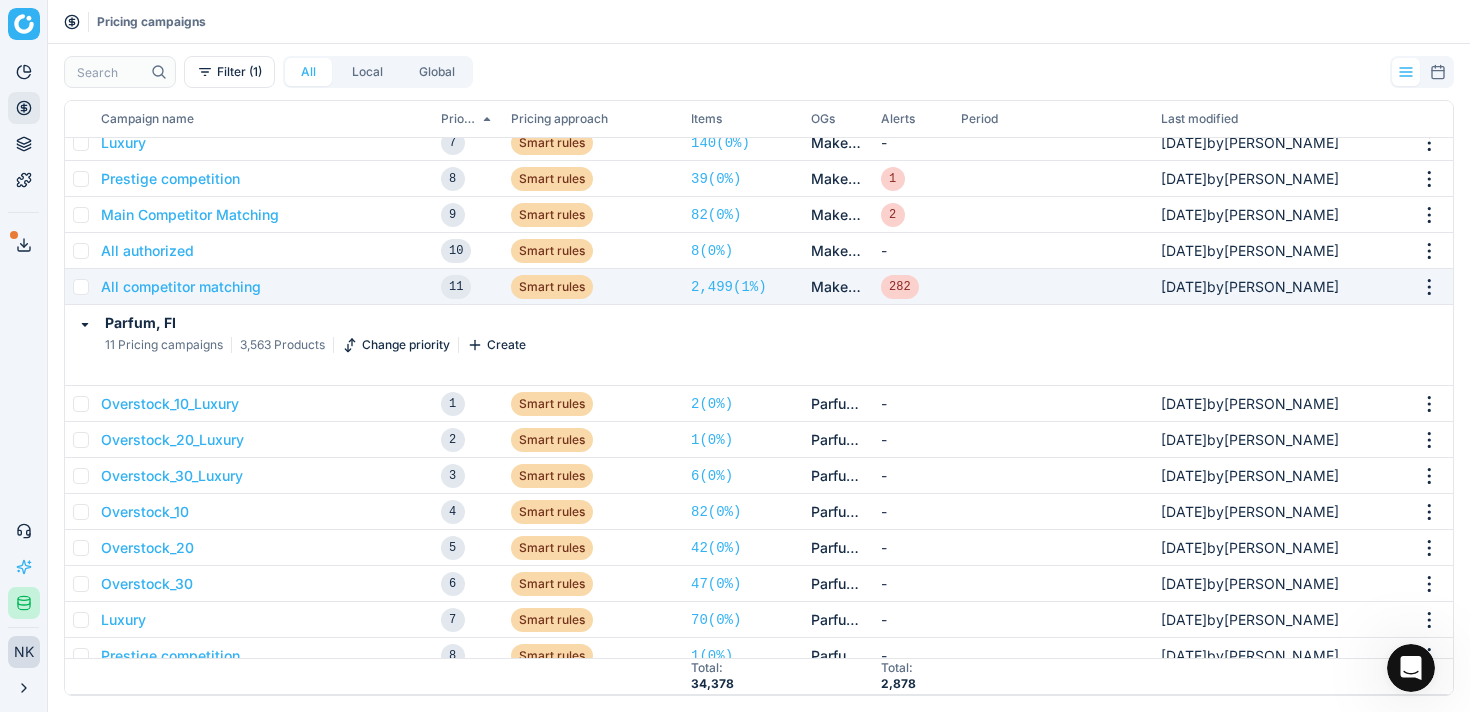 scroll, scrollTop: 1115, scrollLeft: 0, axis: vertical 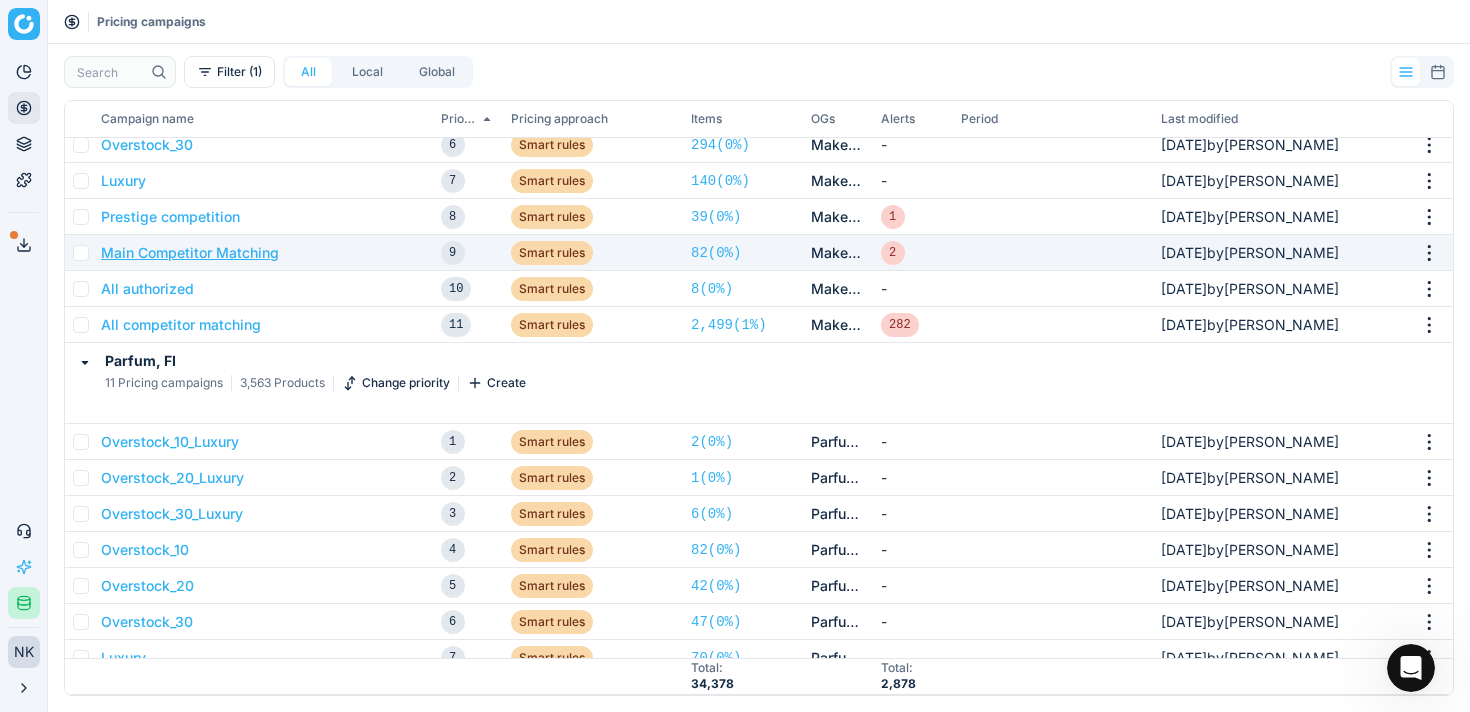 click on "Main Competitor Matching" at bounding box center [190, 253] 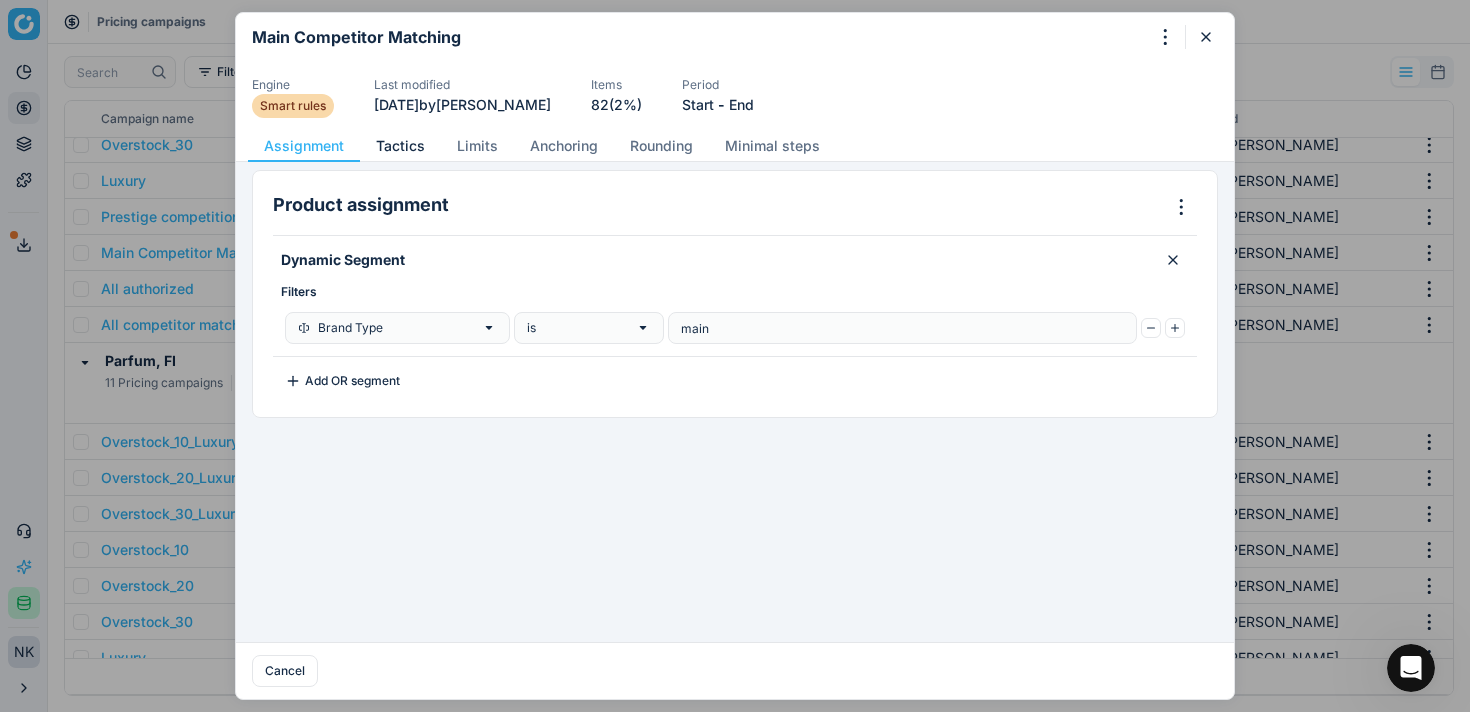 click on "Tactics" at bounding box center (400, 146) 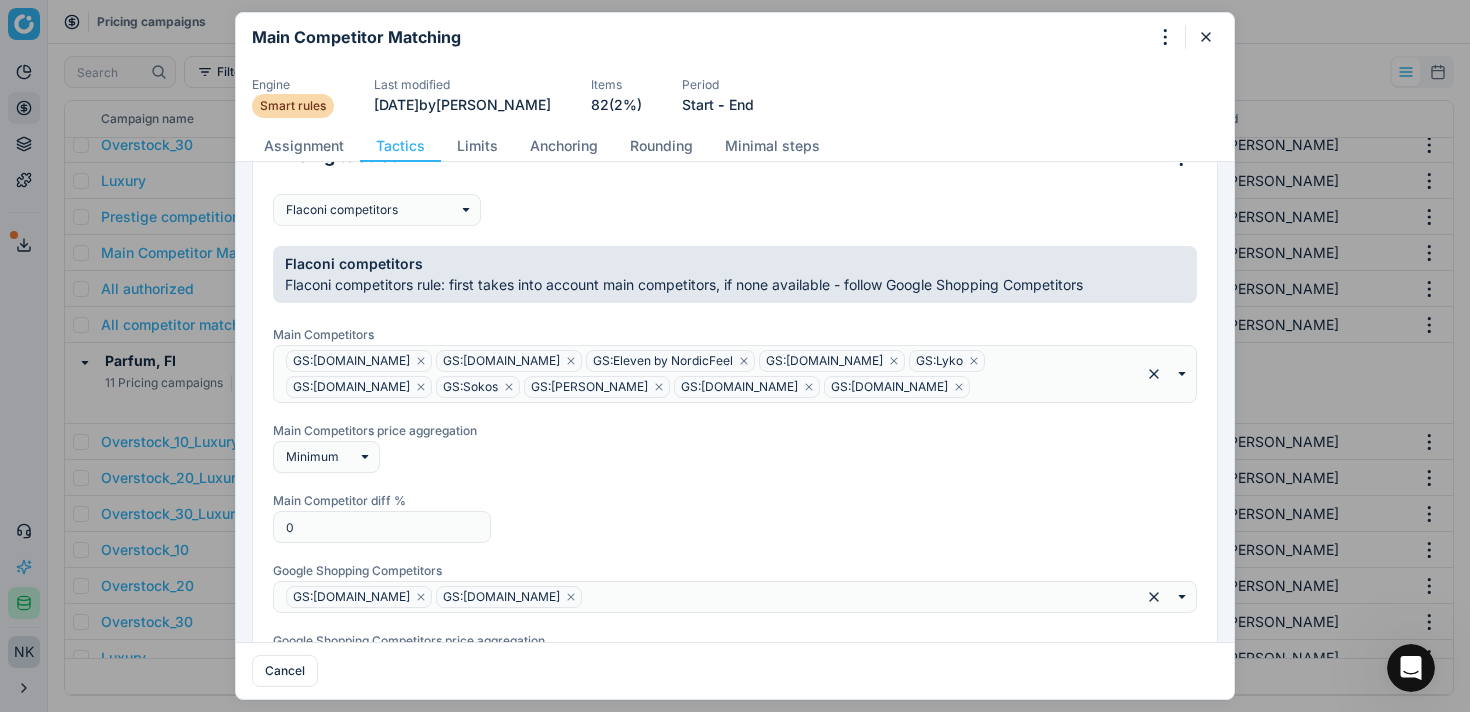 scroll, scrollTop: 196, scrollLeft: 0, axis: vertical 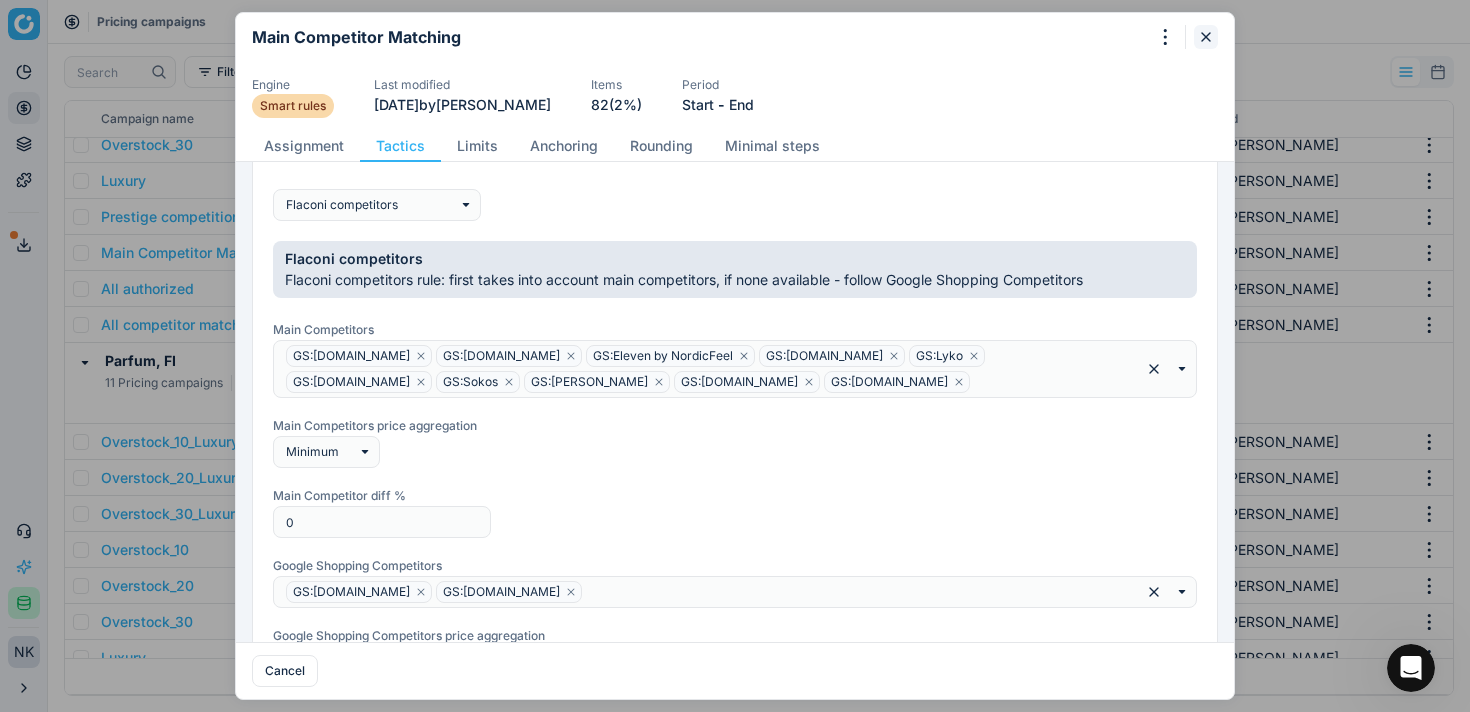 click 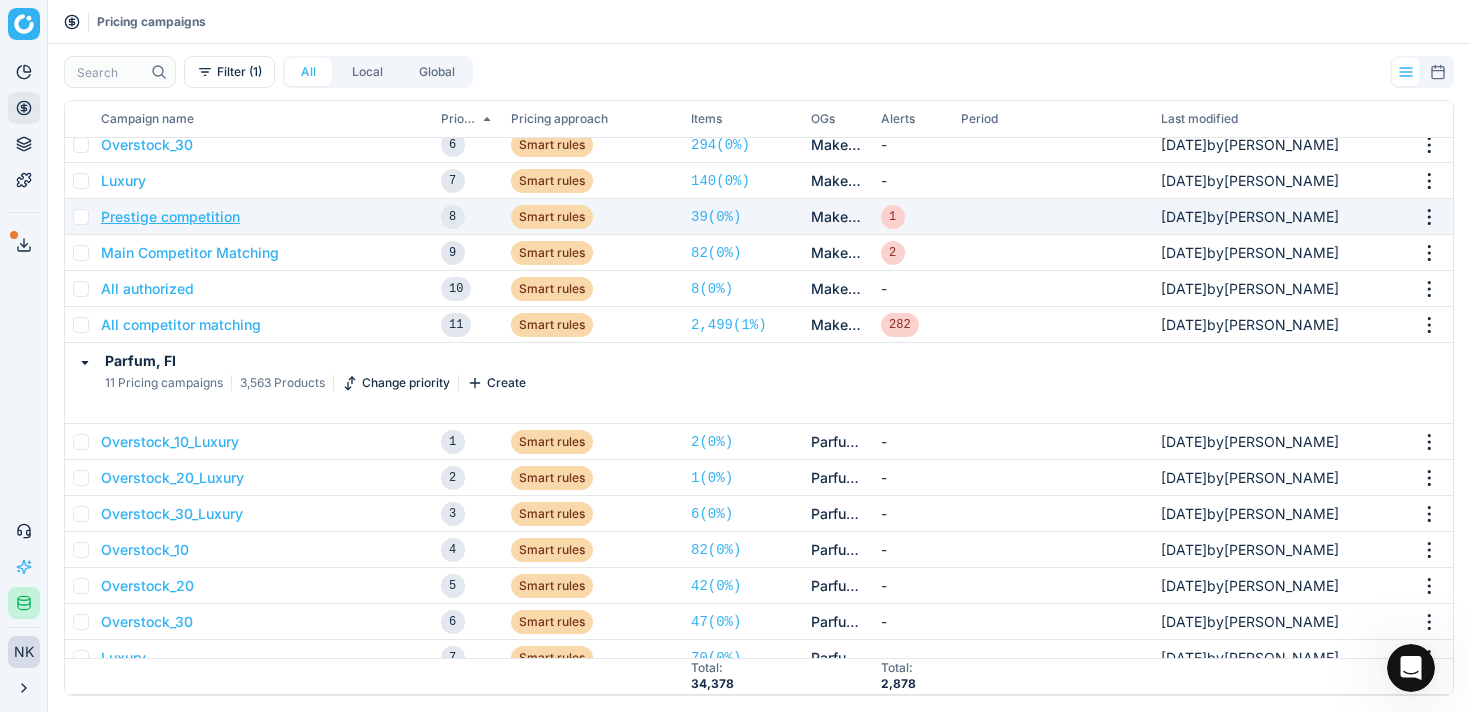click on "Prestige competition" at bounding box center [170, 217] 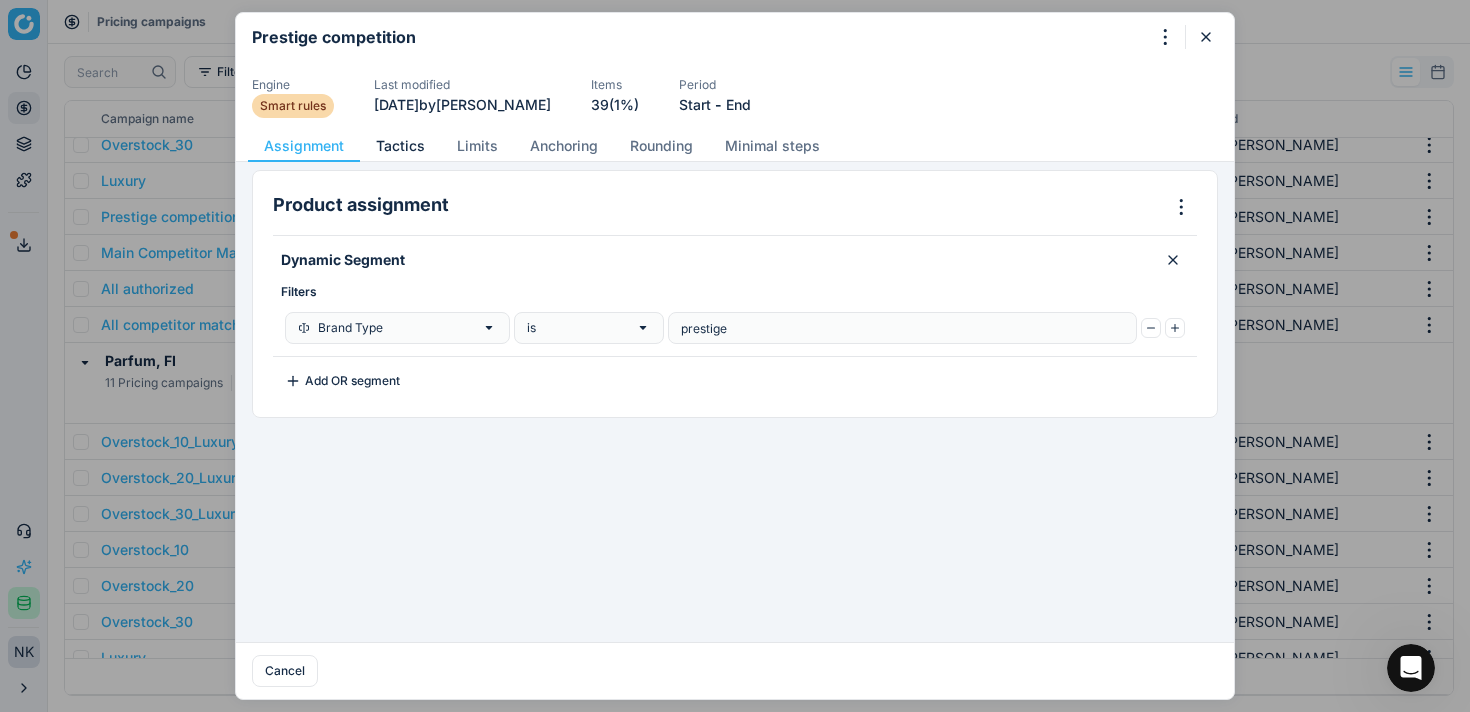 click on "Tactics" at bounding box center (400, 146) 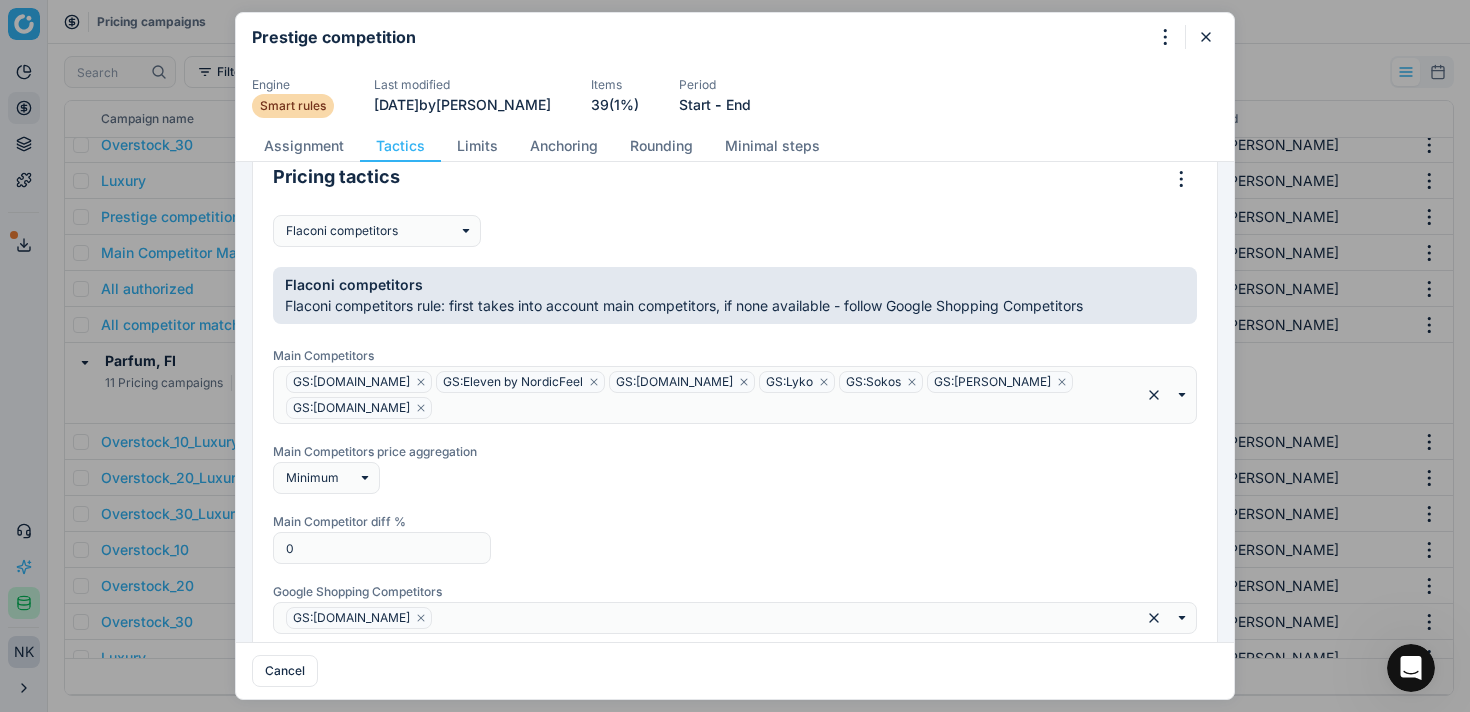 scroll, scrollTop: 187, scrollLeft: 0, axis: vertical 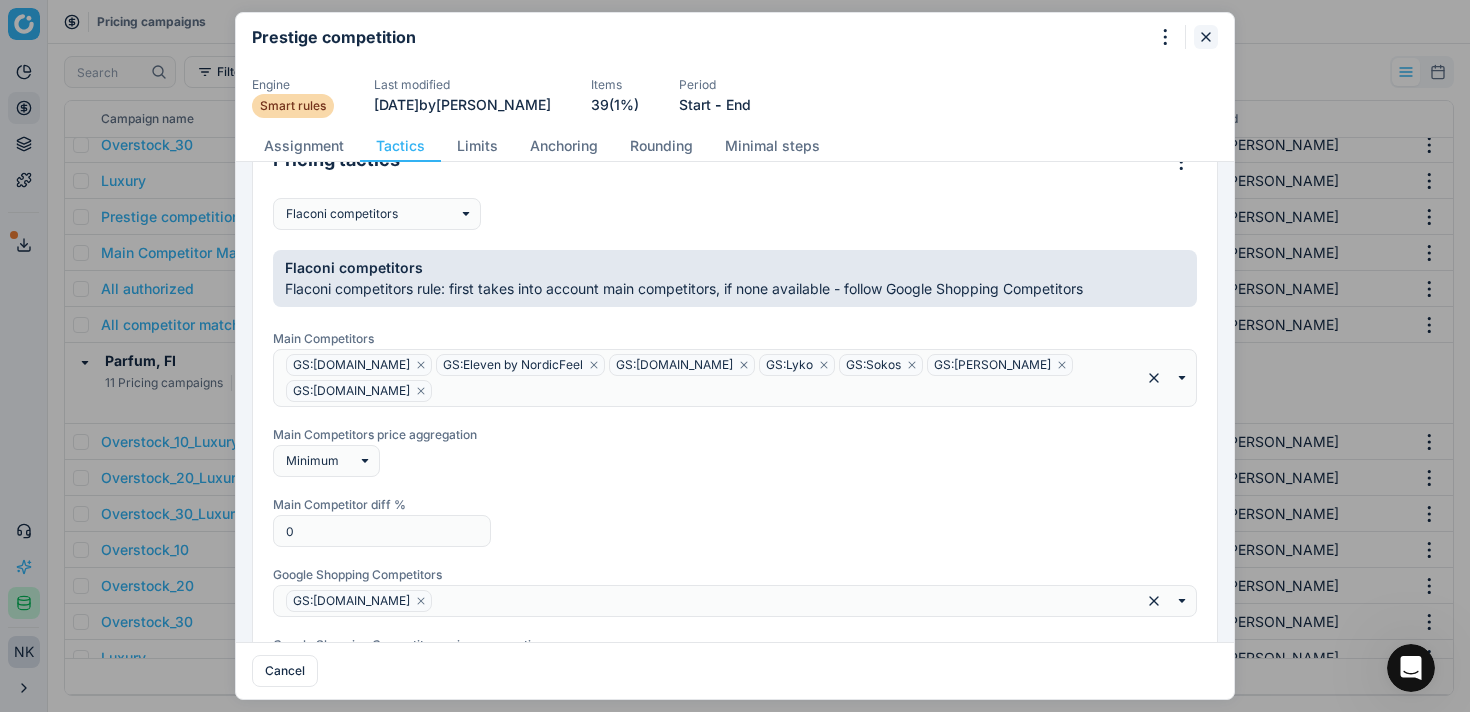 click 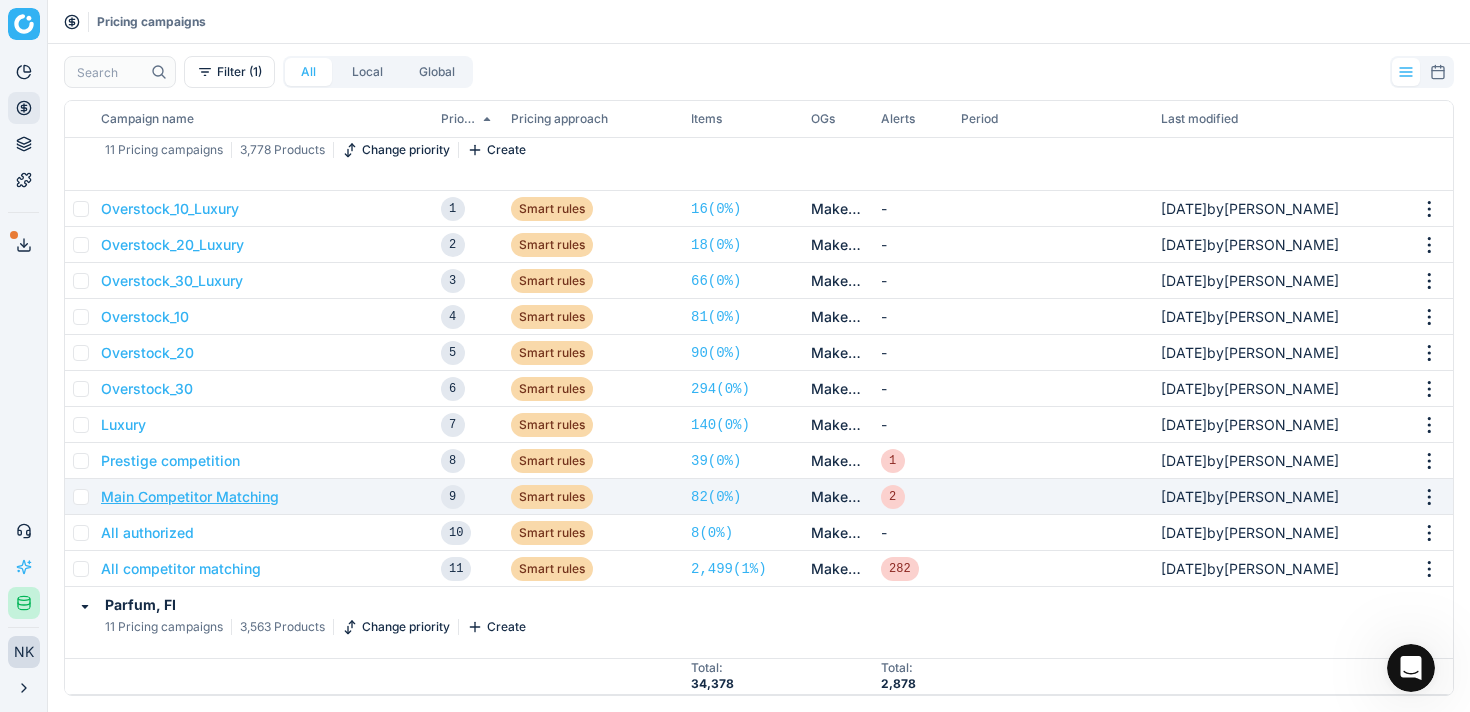 scroll, scrollTop: 874, scrollLeft: 0, axis: vertical 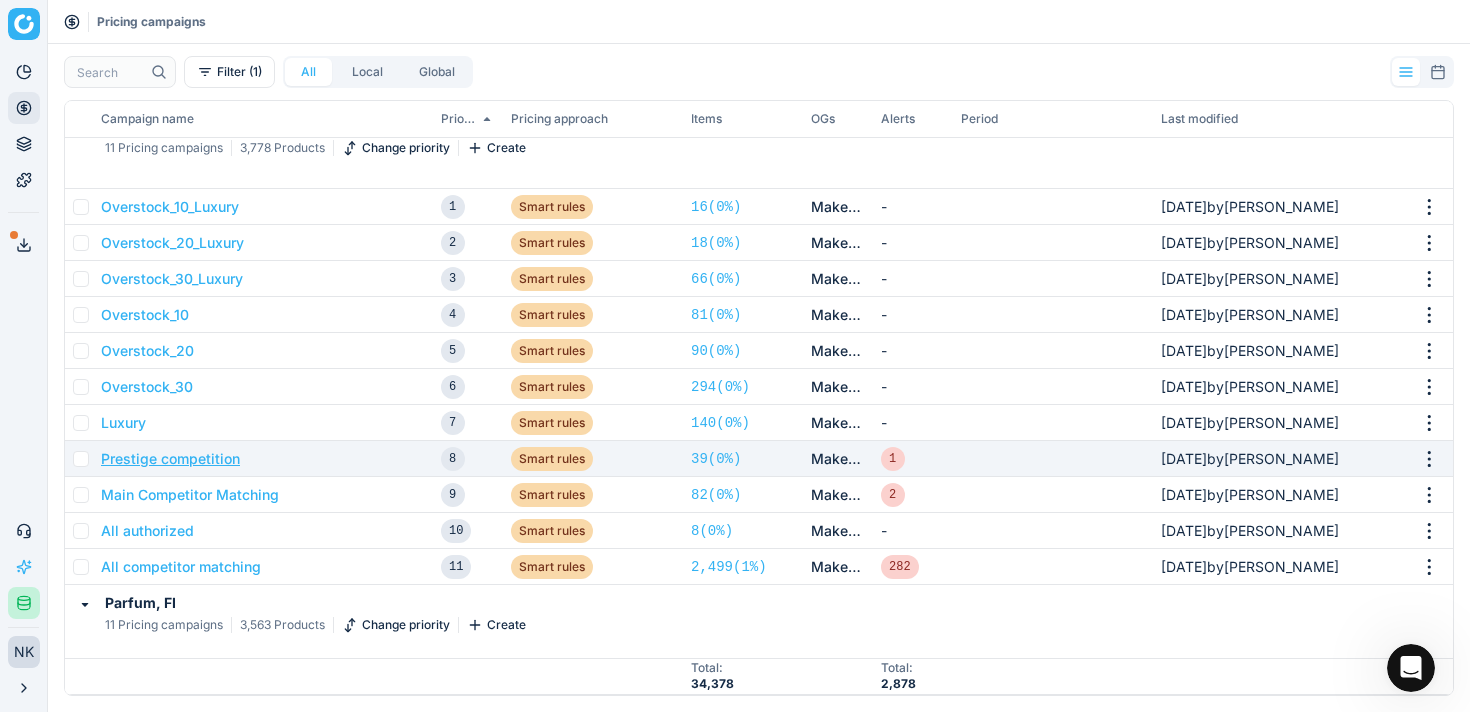 click on "Prestige competition" at bounding box center (170, 459) 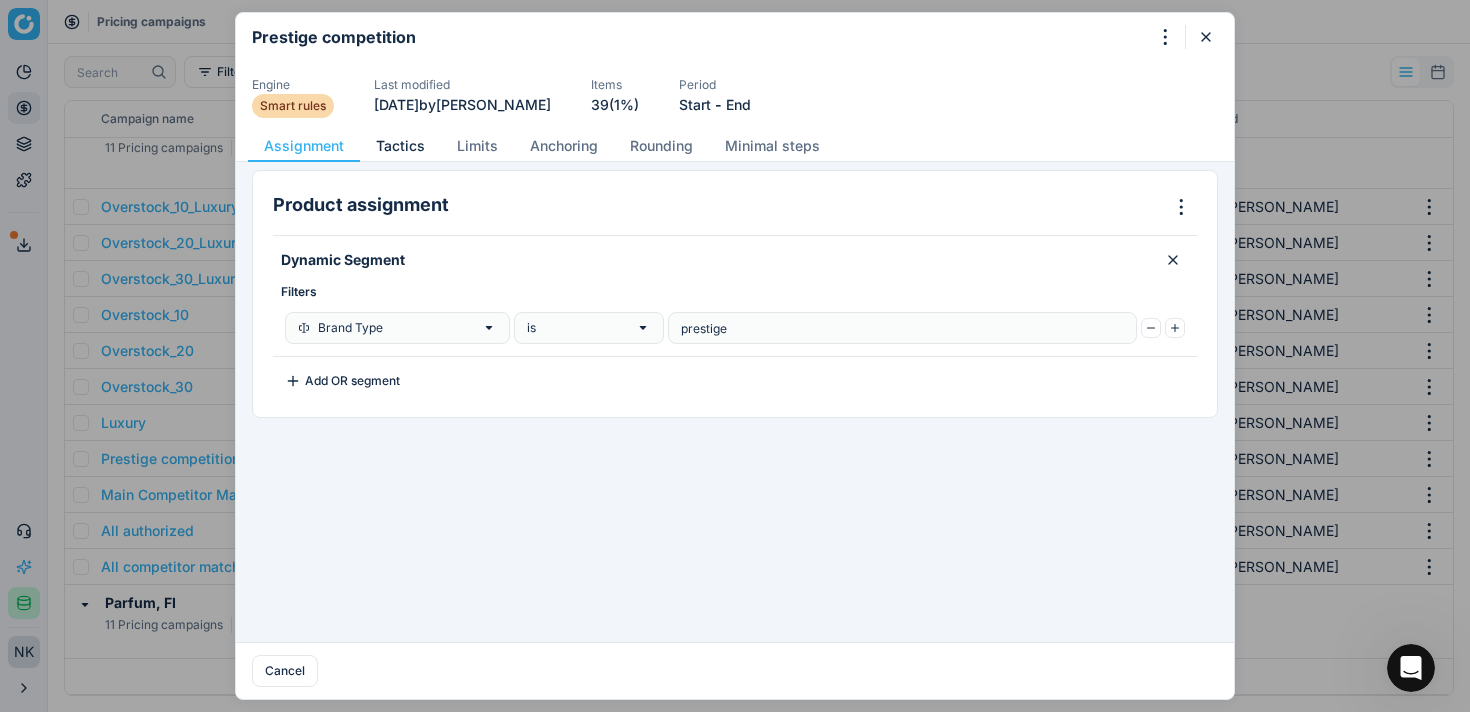 click on "Tactics" at bounding box center (400, 146) 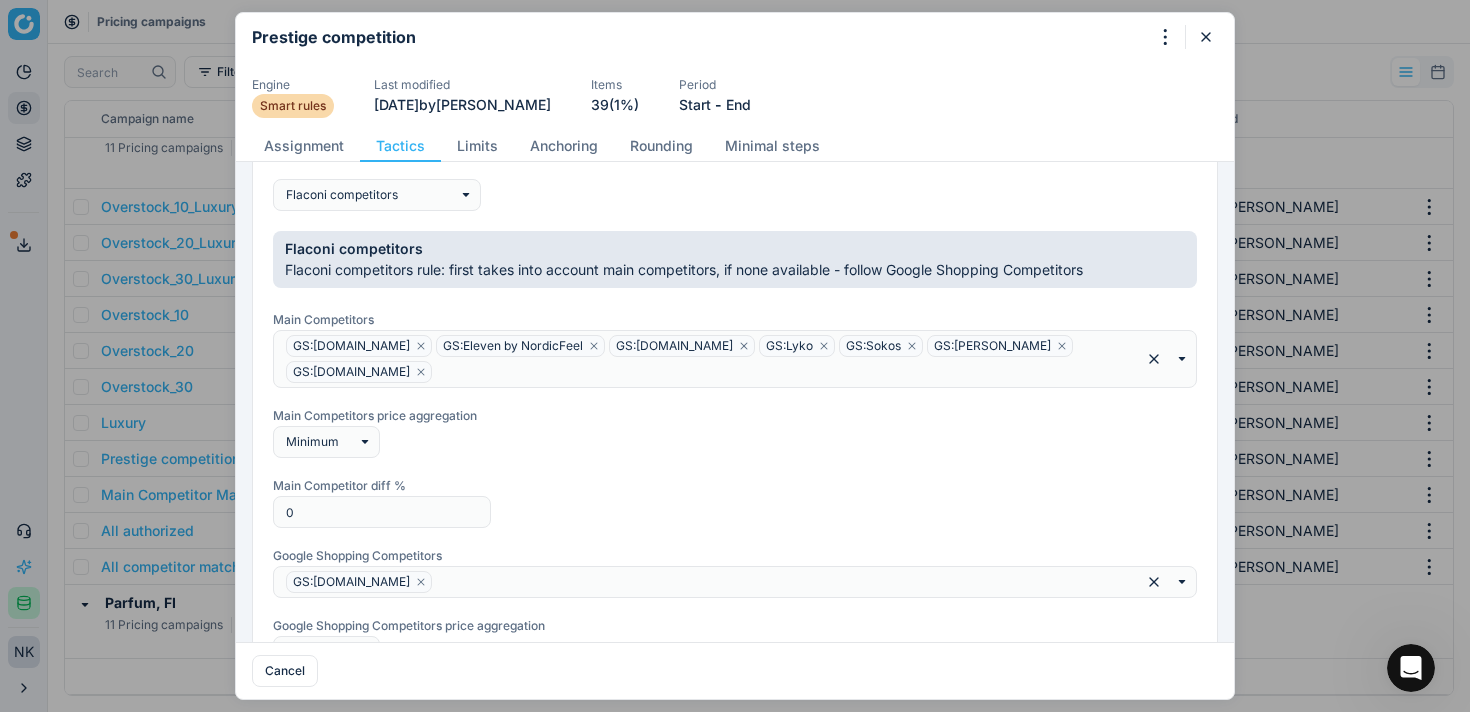 scroll, scrollTop: 207, scrollLeft: 0, axis: vertical 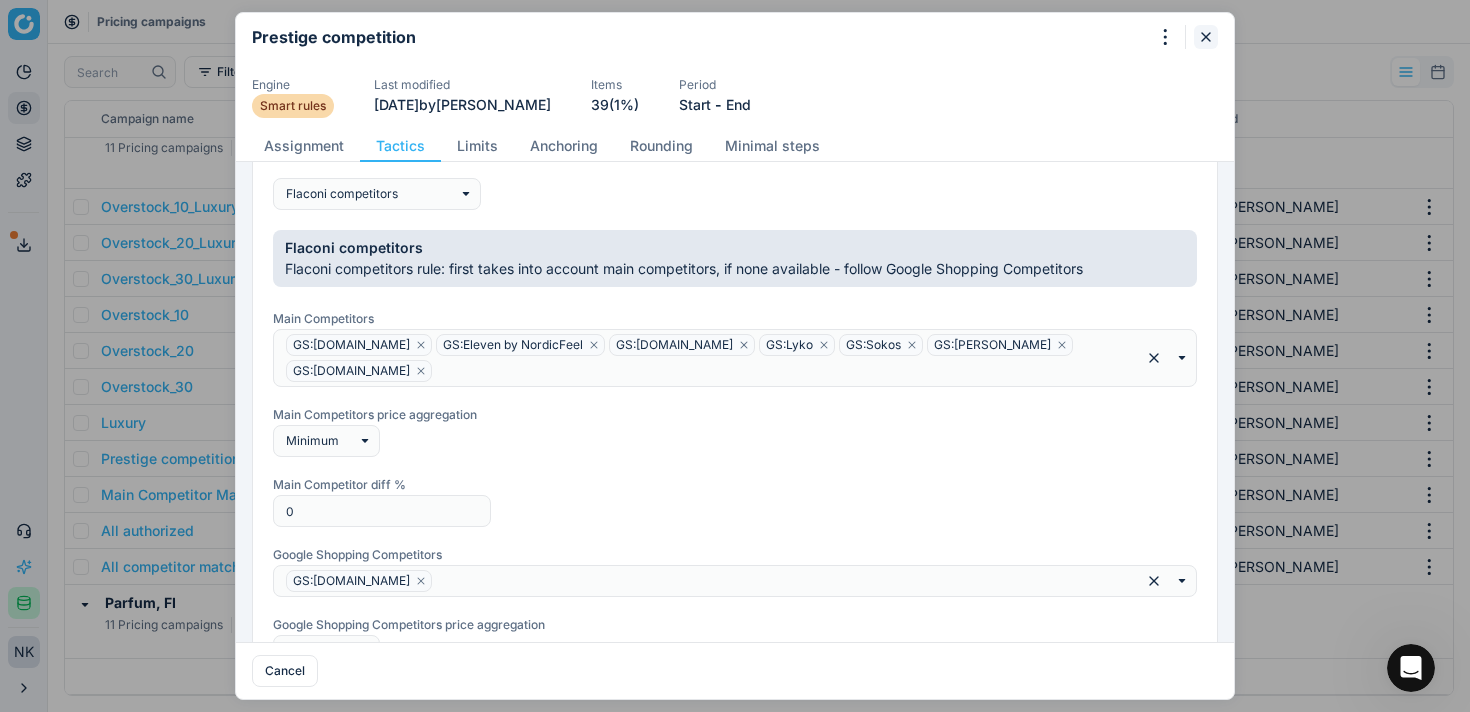 click at bounding box center (1206, 37) 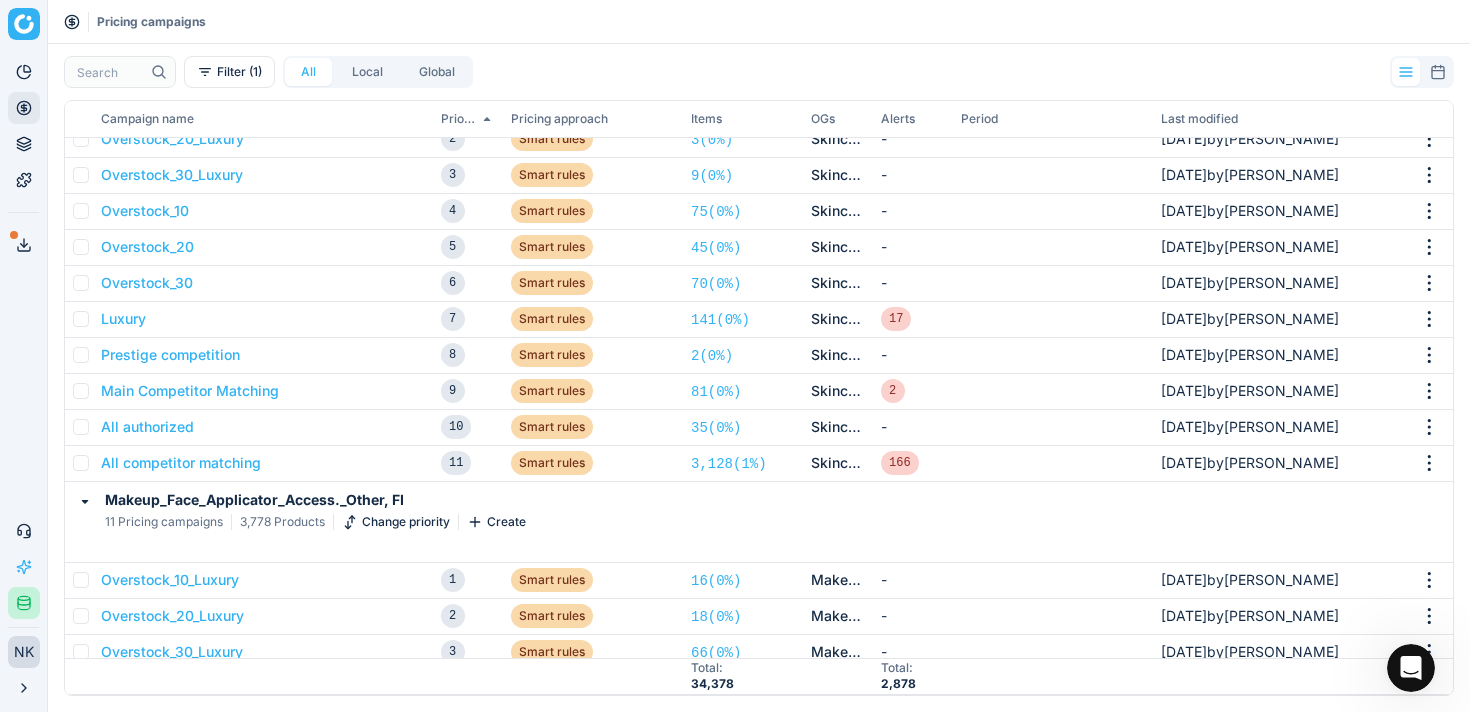 scroll, scrollTop: 491, scrollLeft: 0, axis: vertical 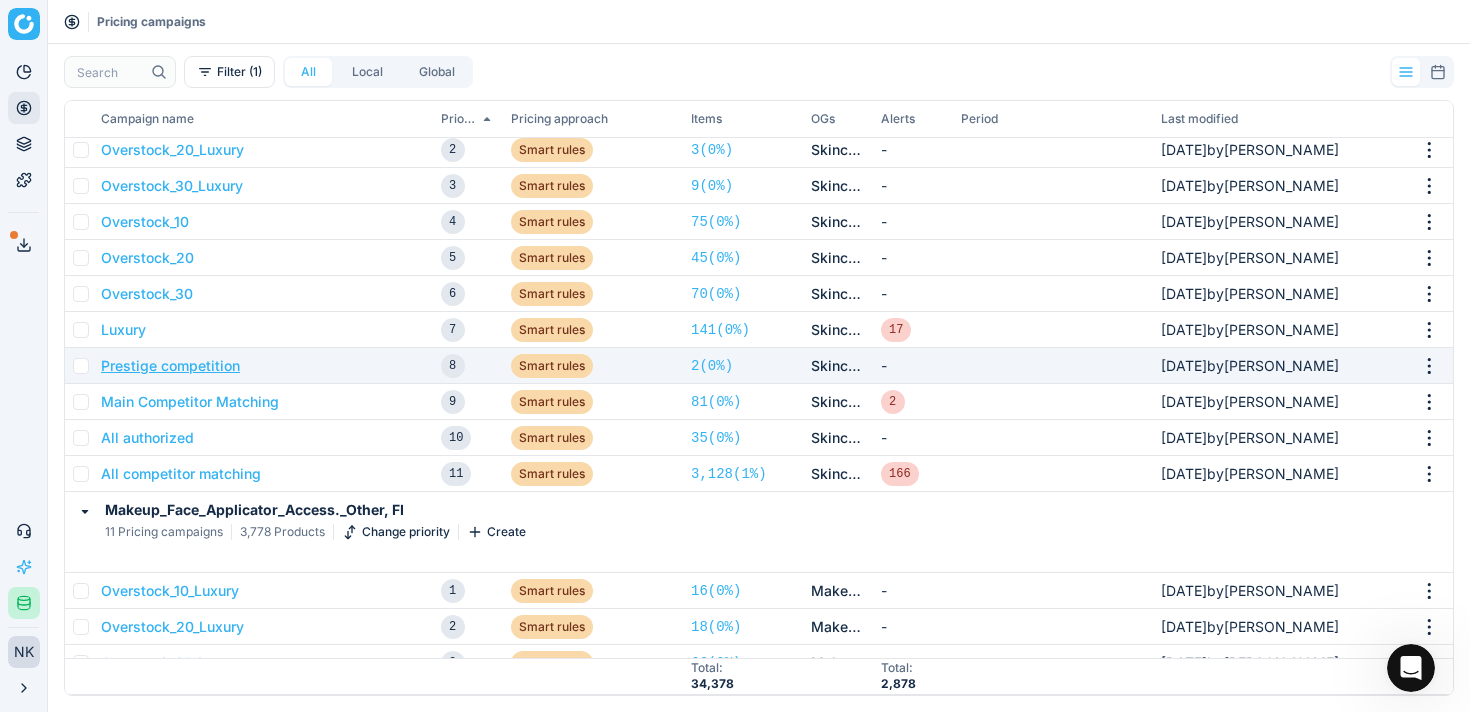 click on "Prestige competition" at bounding box center [170, 366] 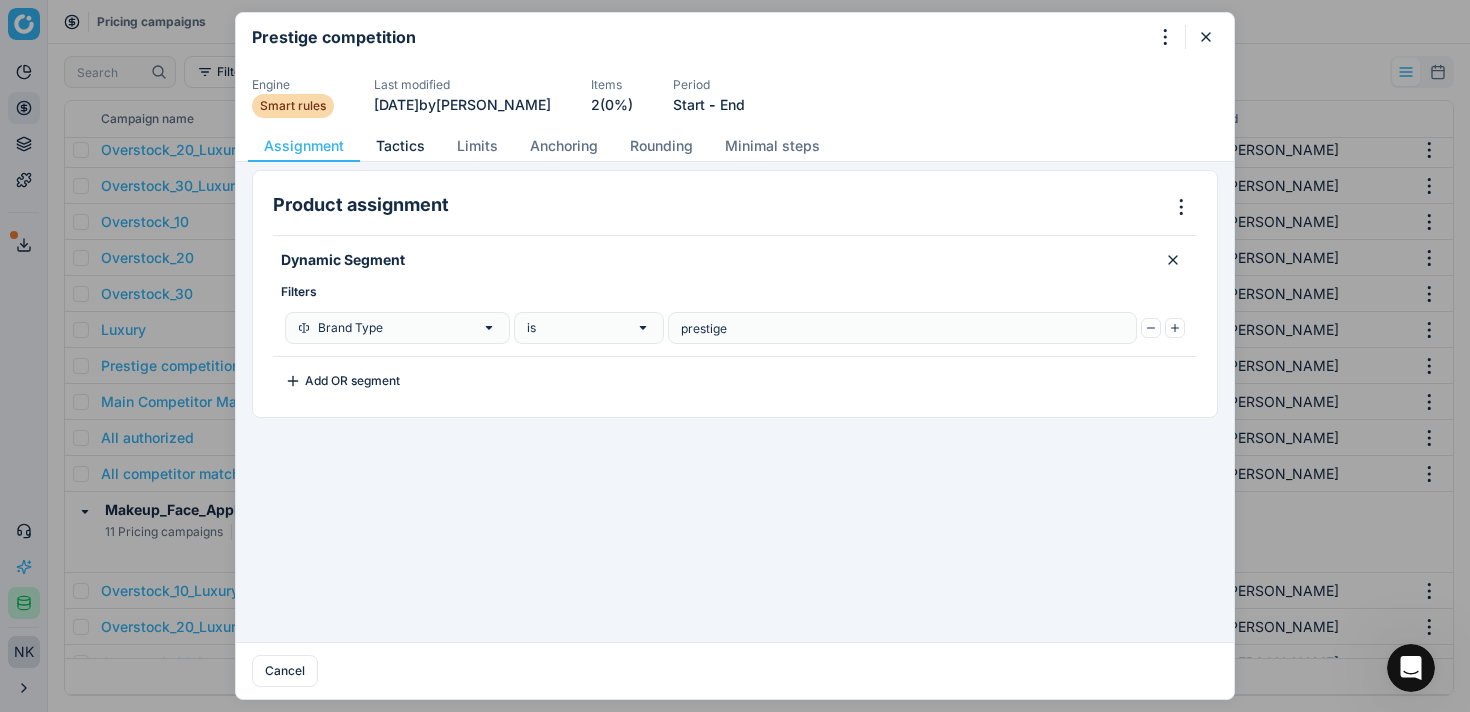 click on "Tactics" at bounding box center [400, 146] 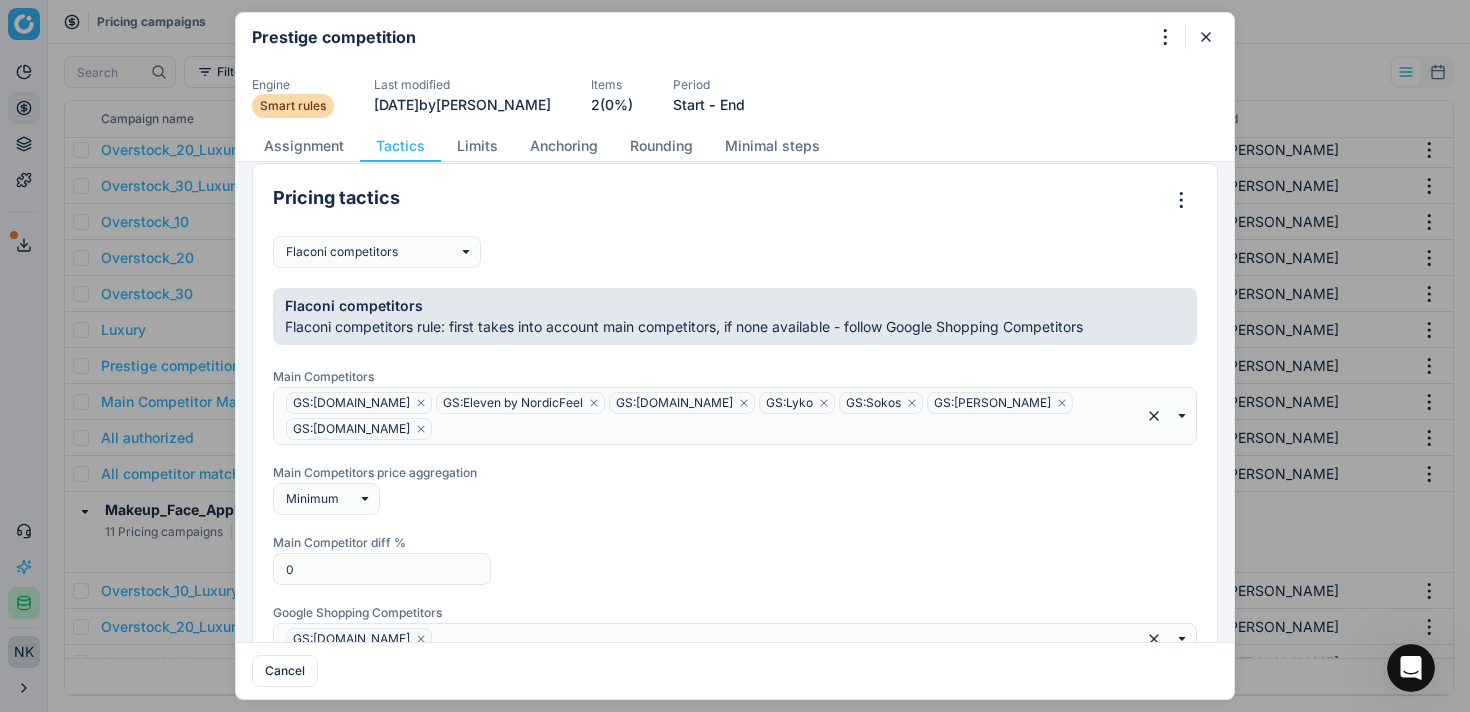 scroll, scrollTop: 152, scrollLeft: 0, axis: vertical 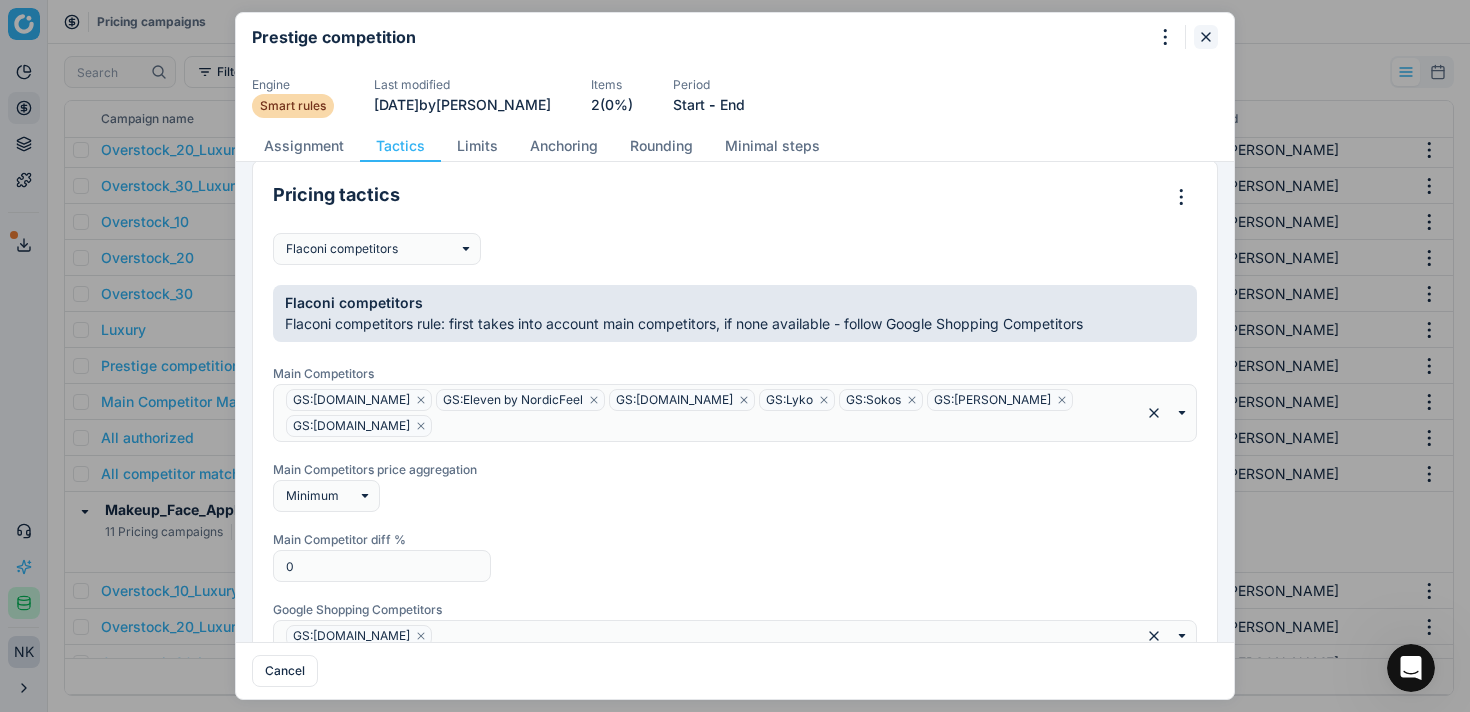 click 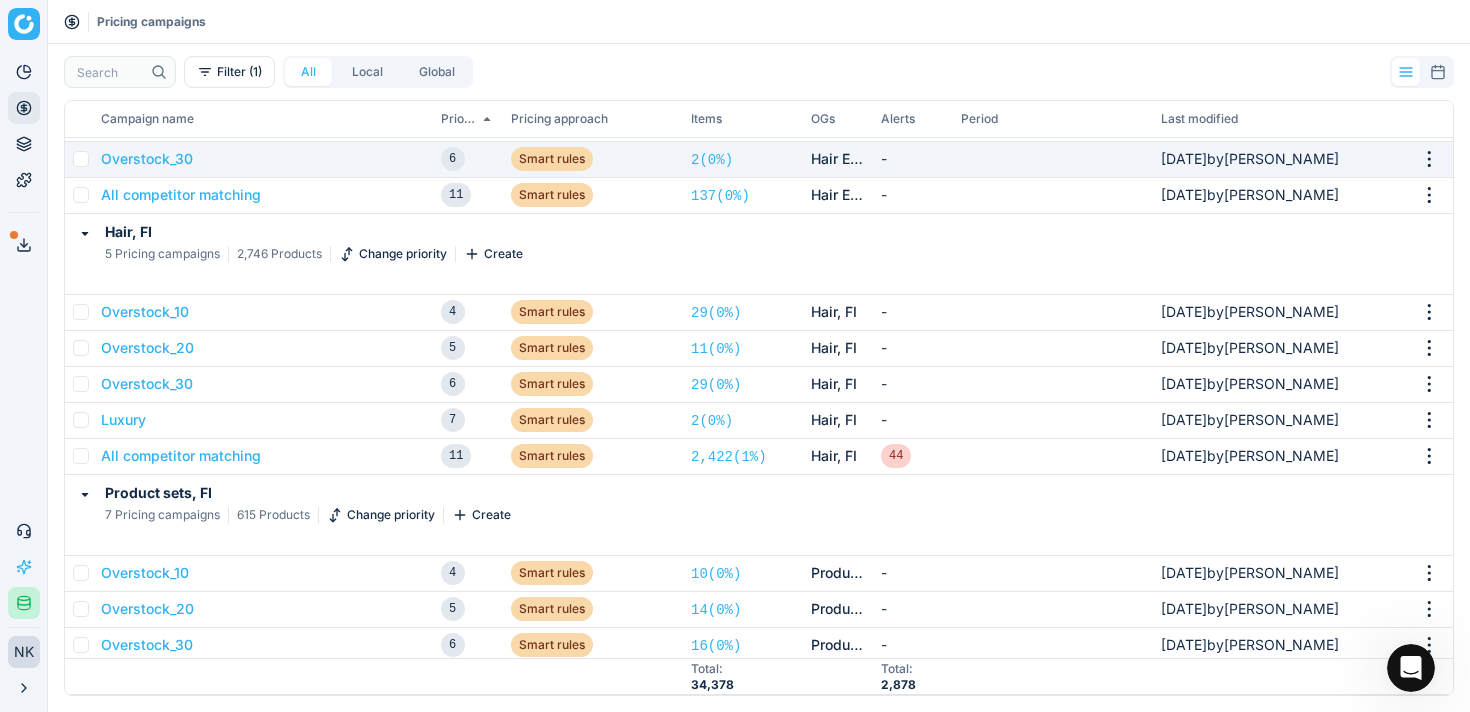 scroll, scrollTop: 2427, scrollLeft: 0, axis: vertical 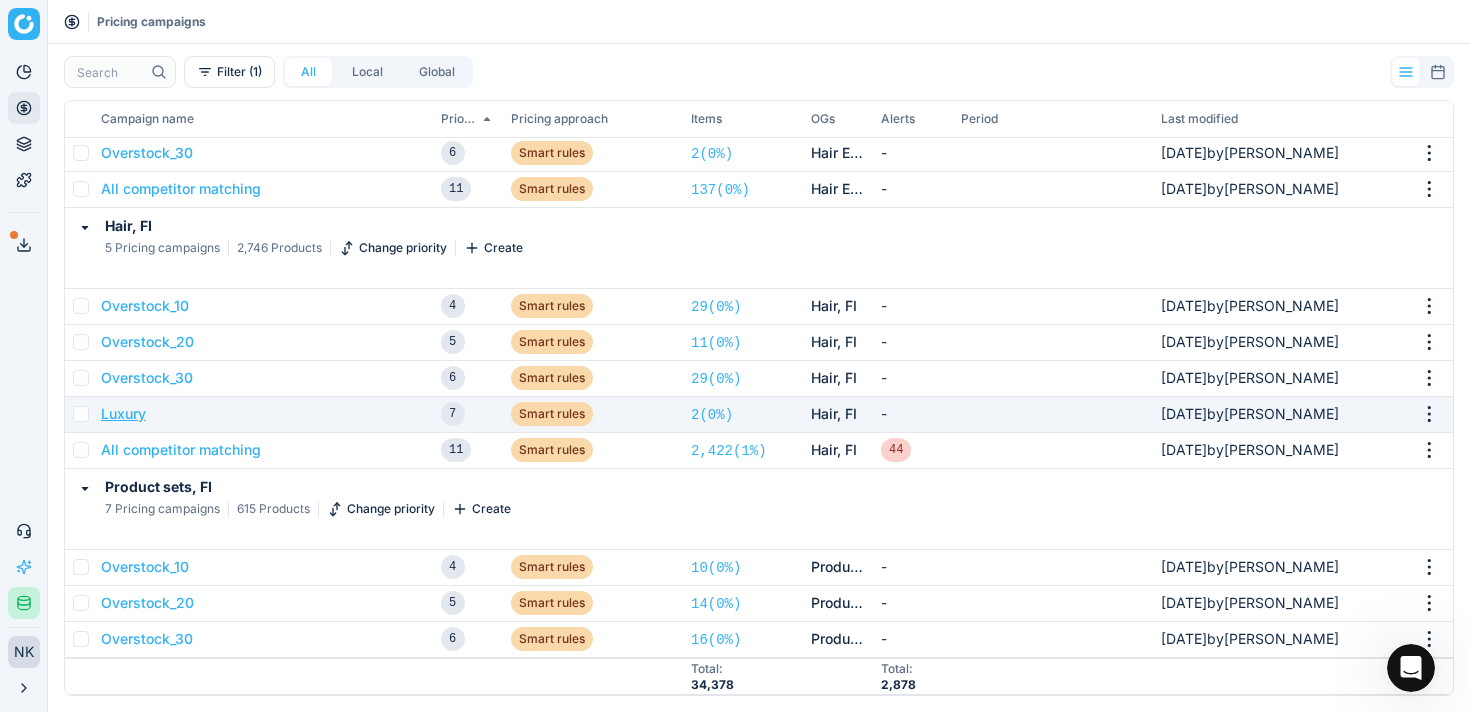 click on "Luxury" at bounding box center [123, 414] 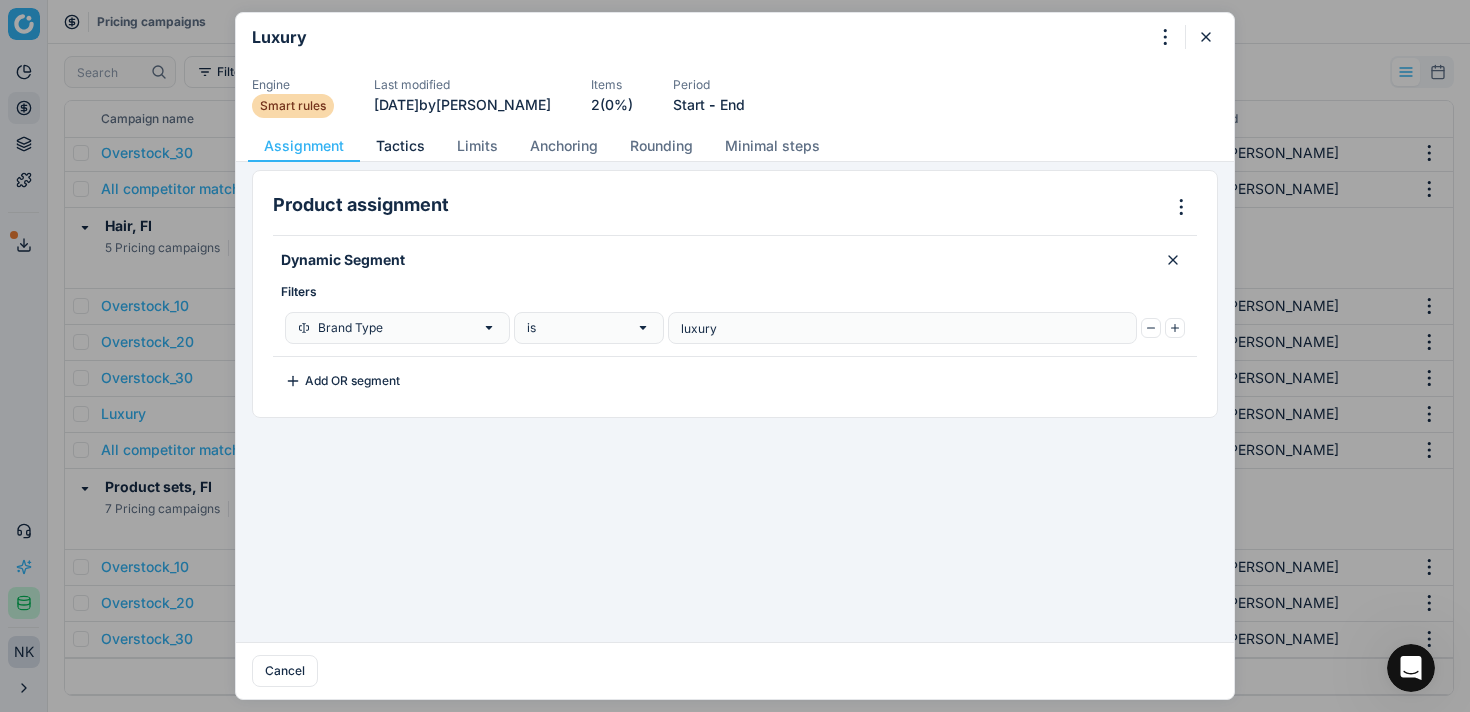 click on "Tactics" at bounding box center (400, 146) 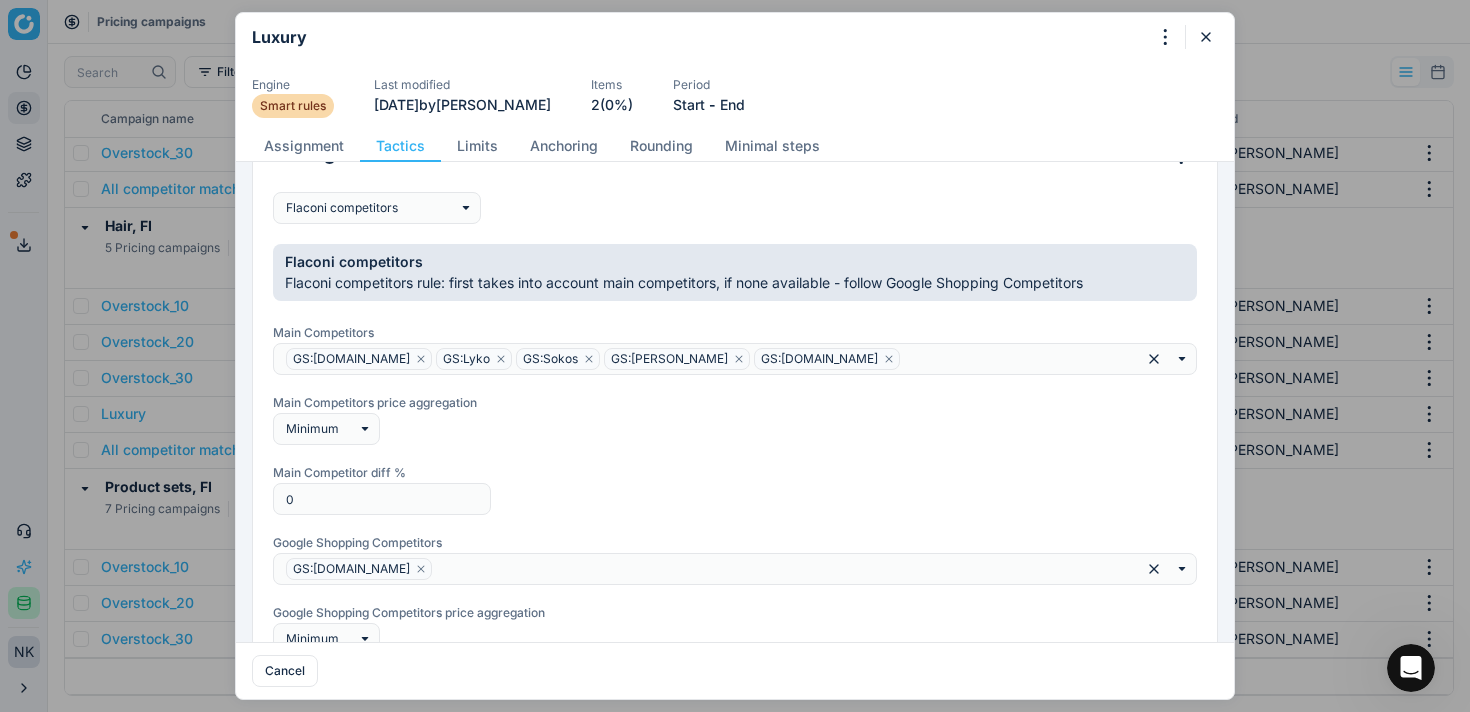 scroll, scrollTop: 196, scrollLeft: 0, axis: vertical 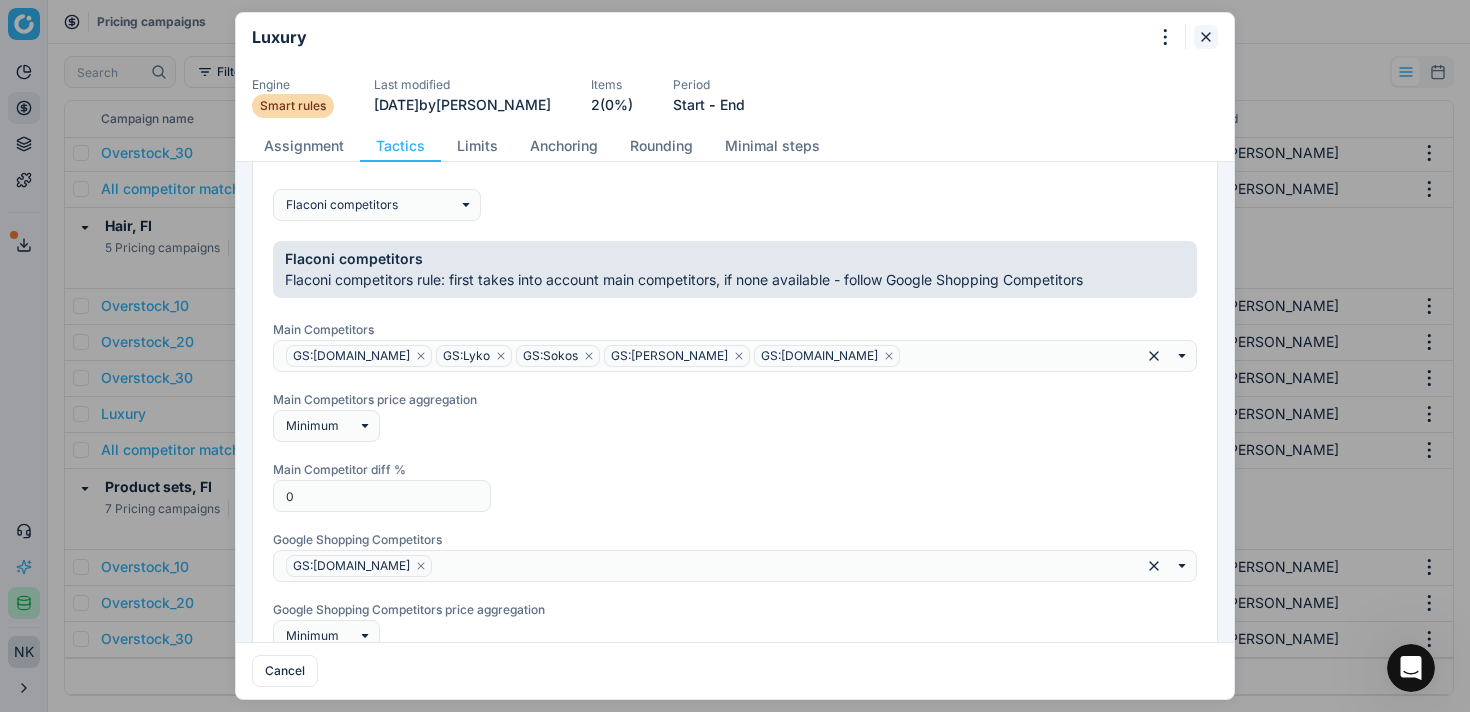 click at bounding box center [1206, 37] 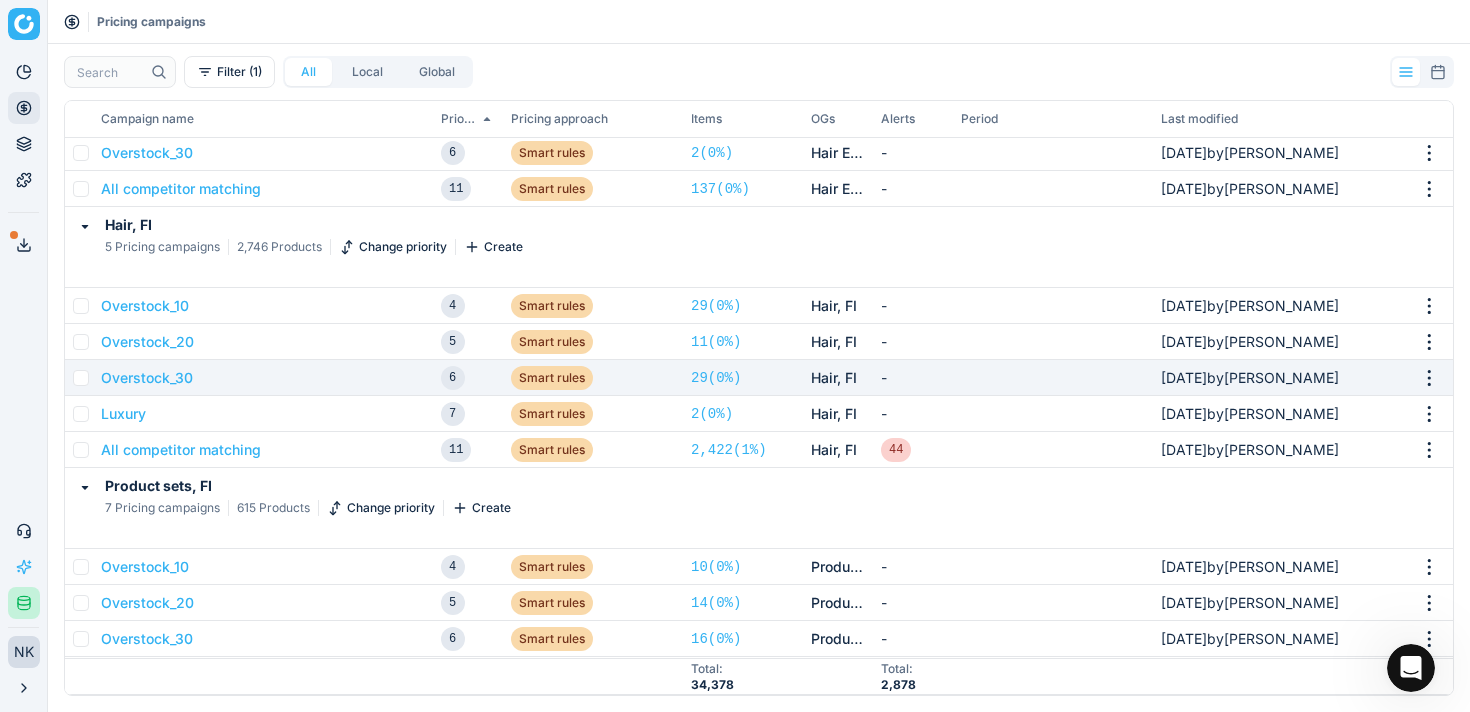scroll, scrollTop: 2722, scrollLeft: 0, axis: vertical 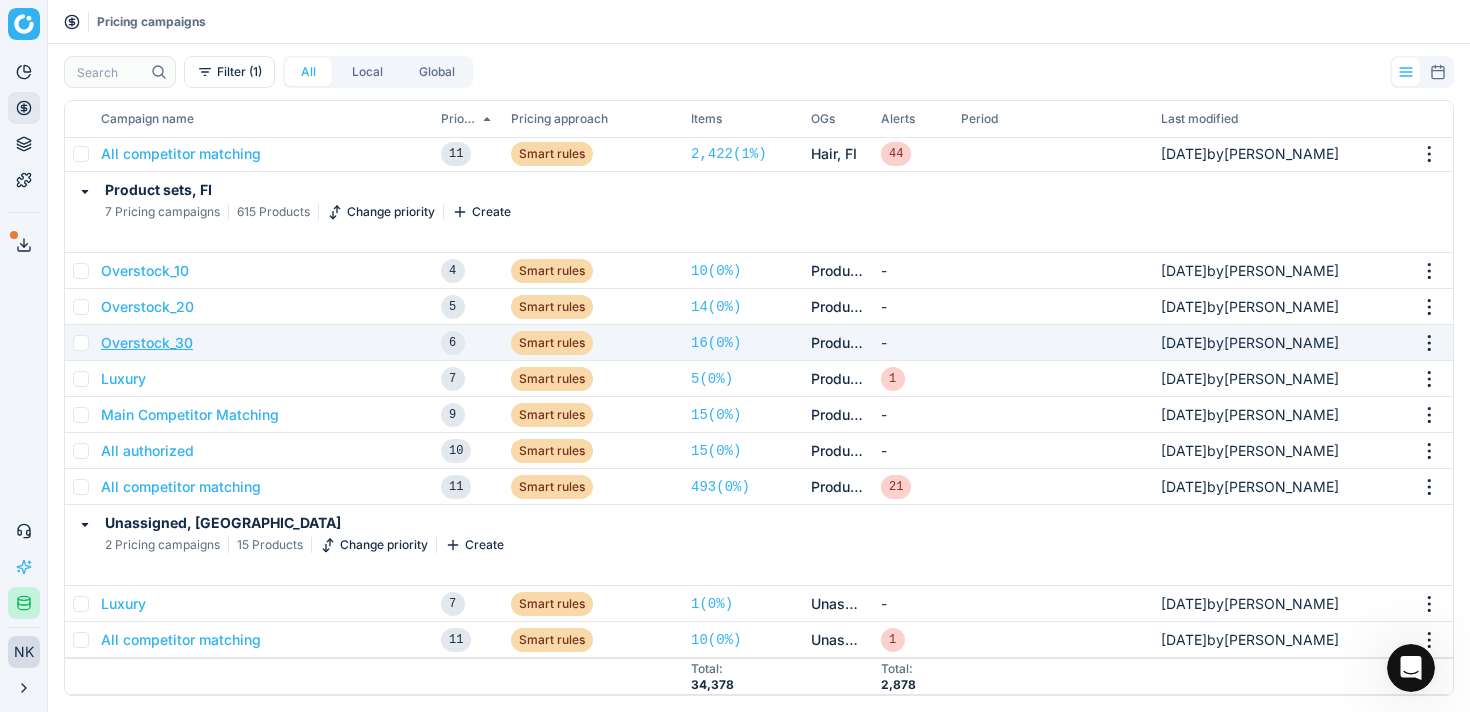 click on "Overstock_30" at bounding box center [147, 343] 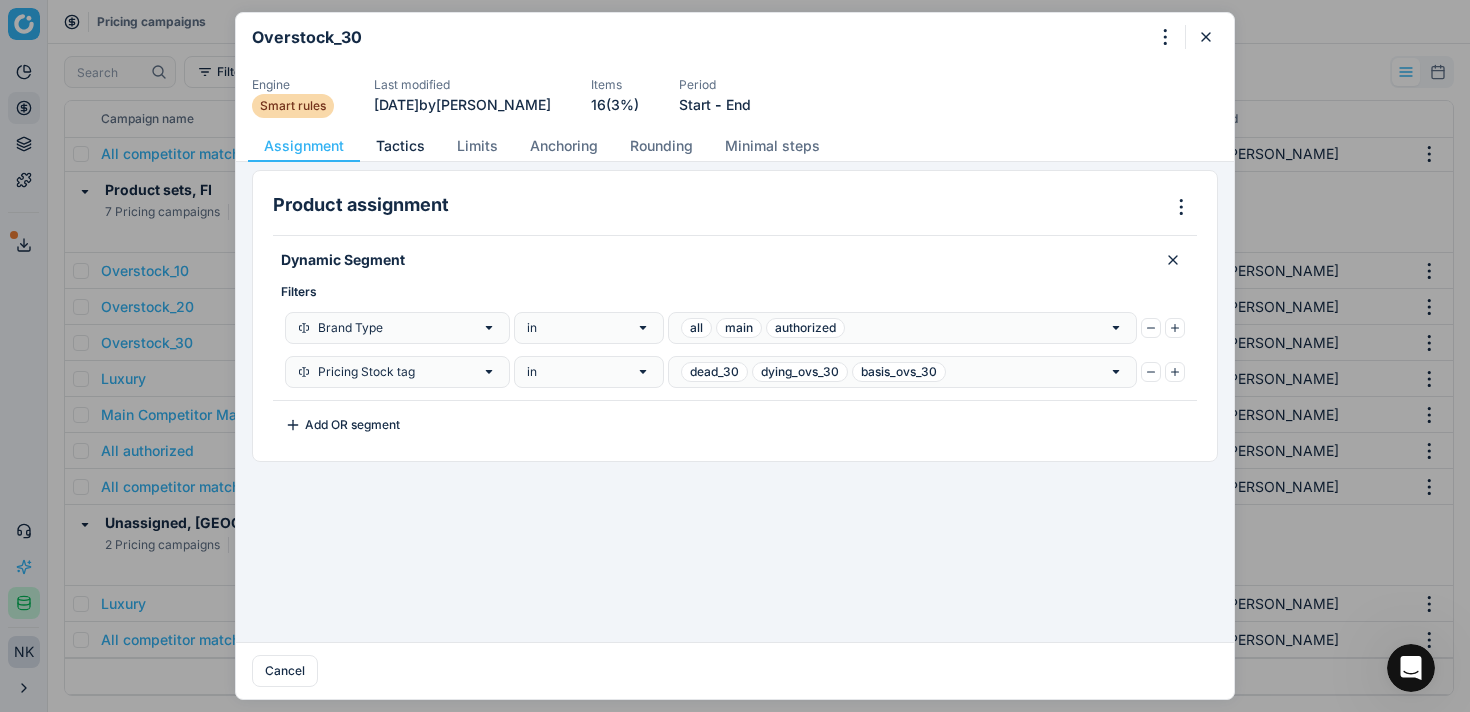 click on "Tactics" at bounding box center (400, 146) 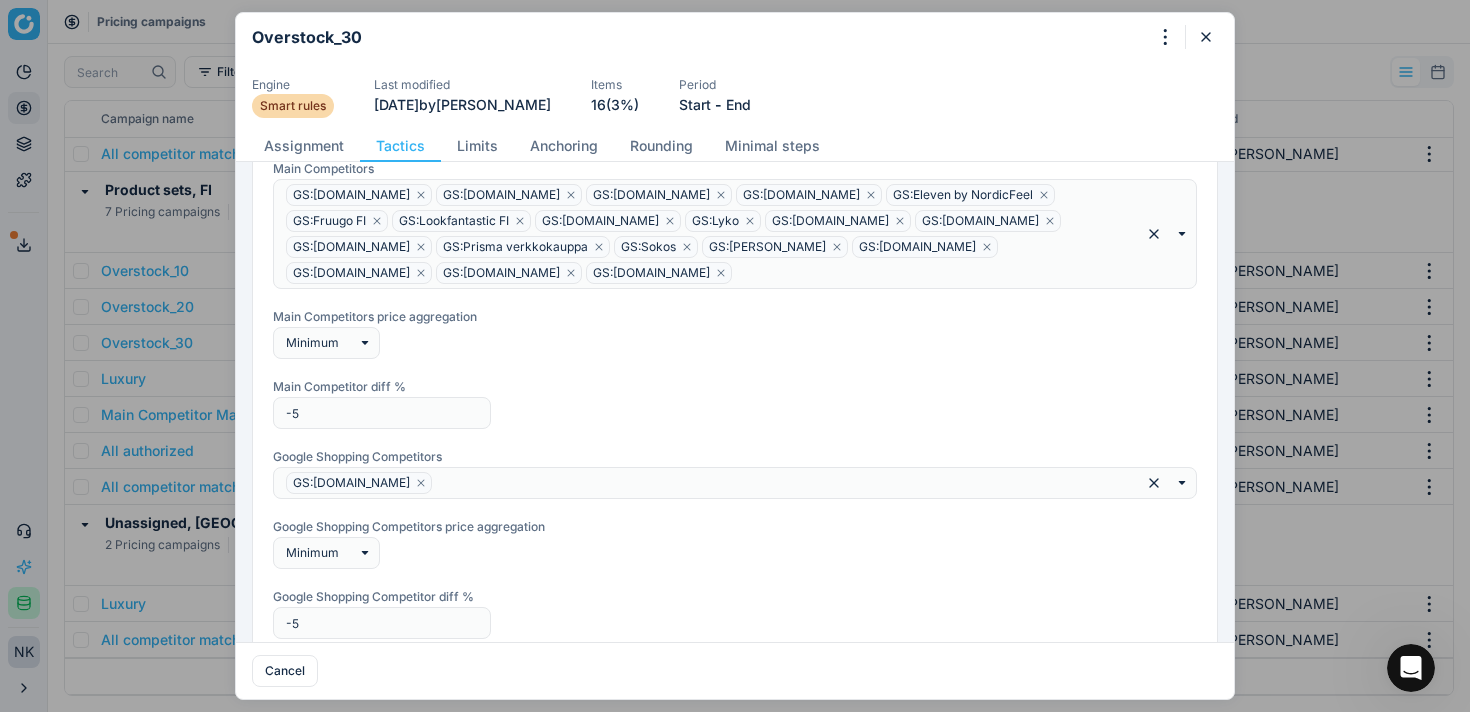 scroll, scrollTop: 365, scrollLeft: 0, axis: vertical 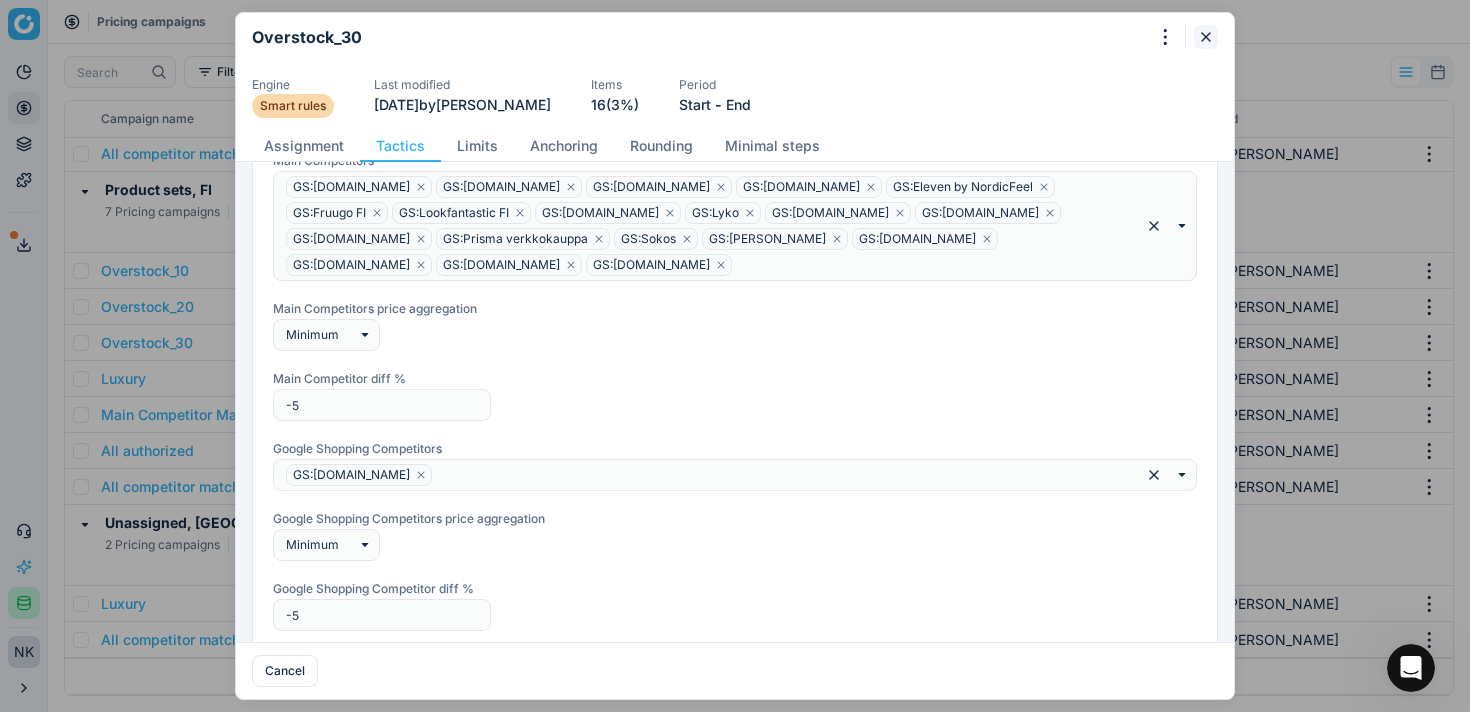 click at bounding box center (1206, 37) 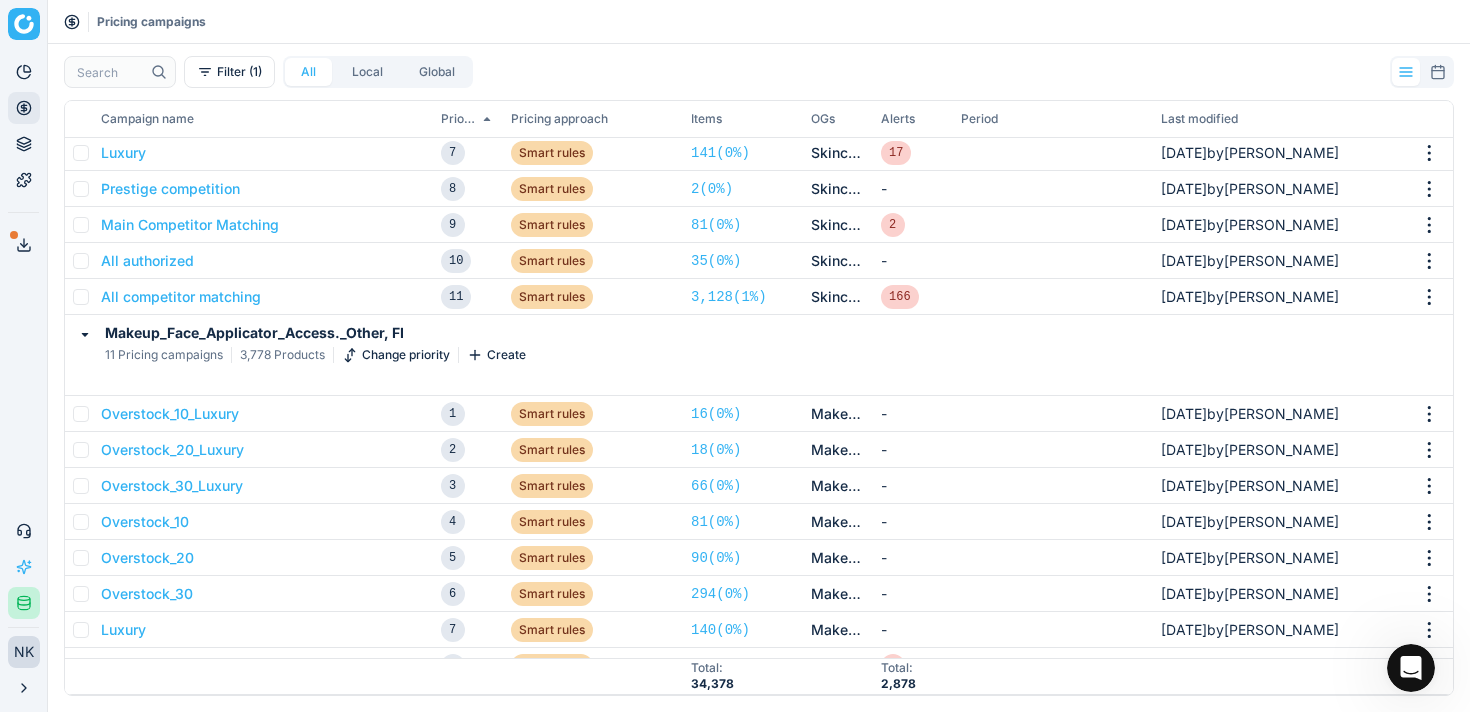 scroll, scrollTop: 663, scrollLeft: 0, axis: vertical 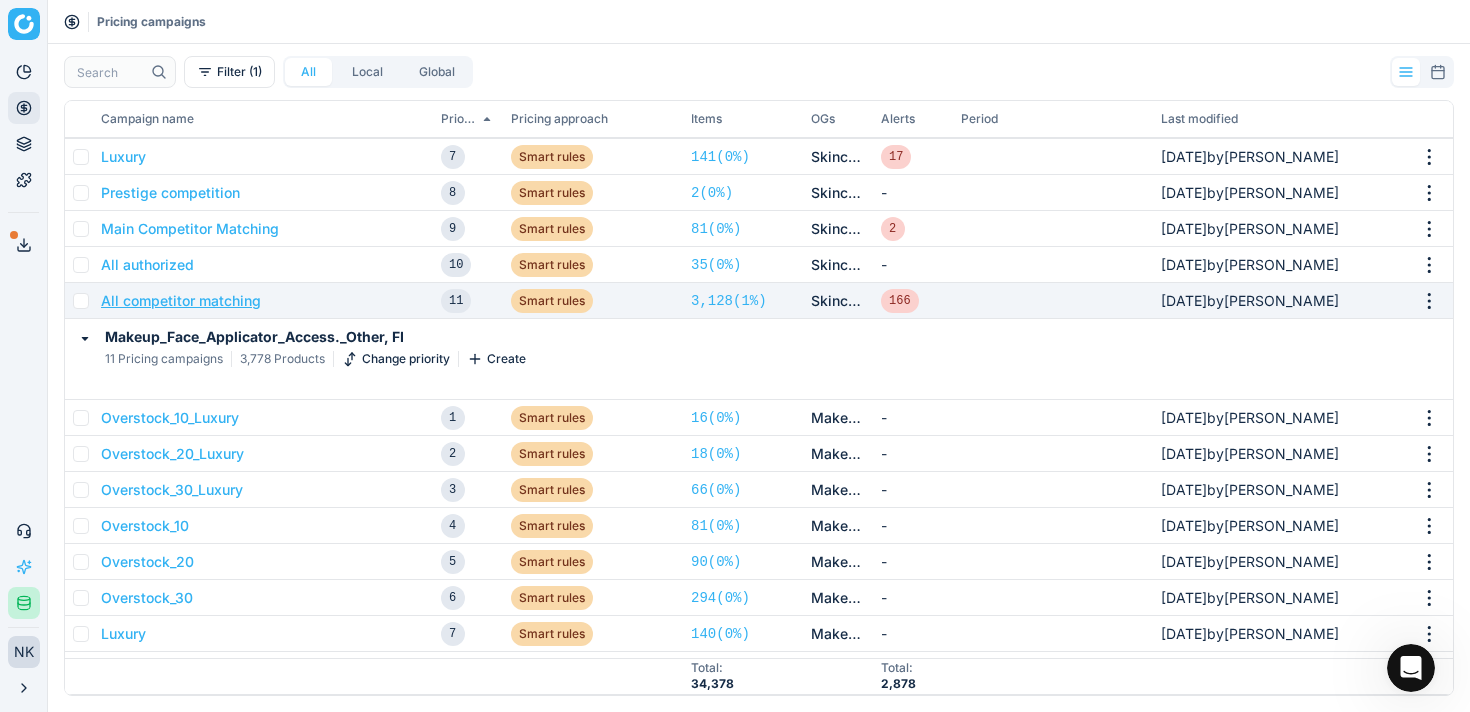 click on "All competitor matching" at bounding box center [181, 301] 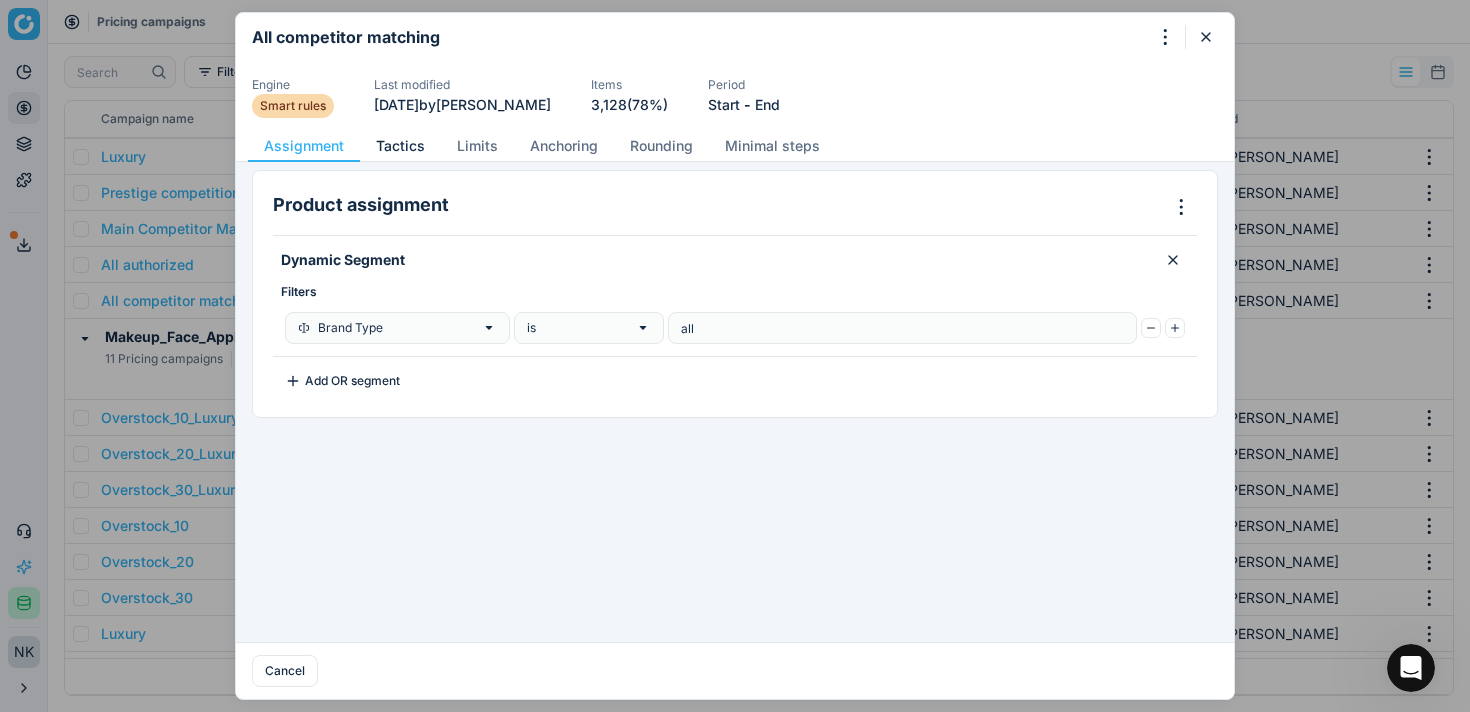 click on "Tactics" at bounding box center [400, 146] 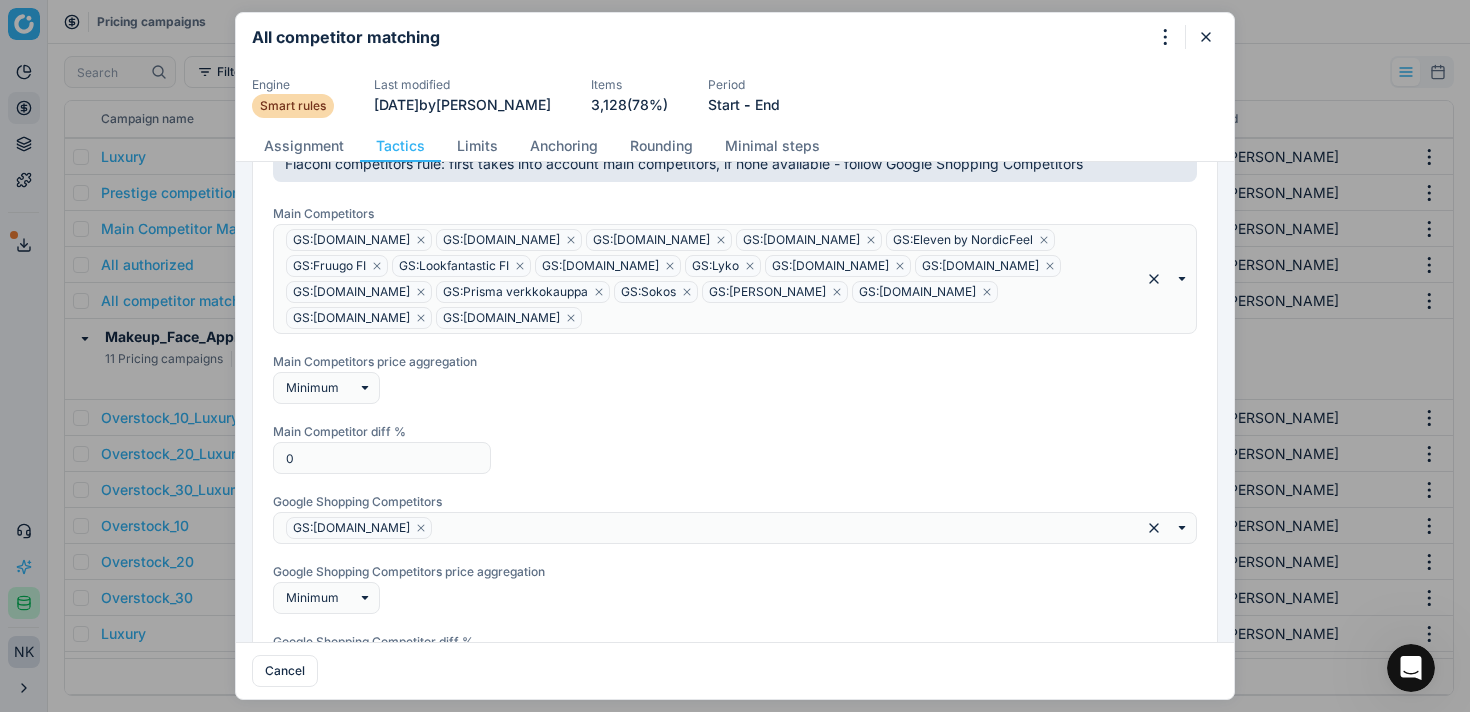 scroll, scrollTop: 313, scrollLeft: 0, axis: vertical 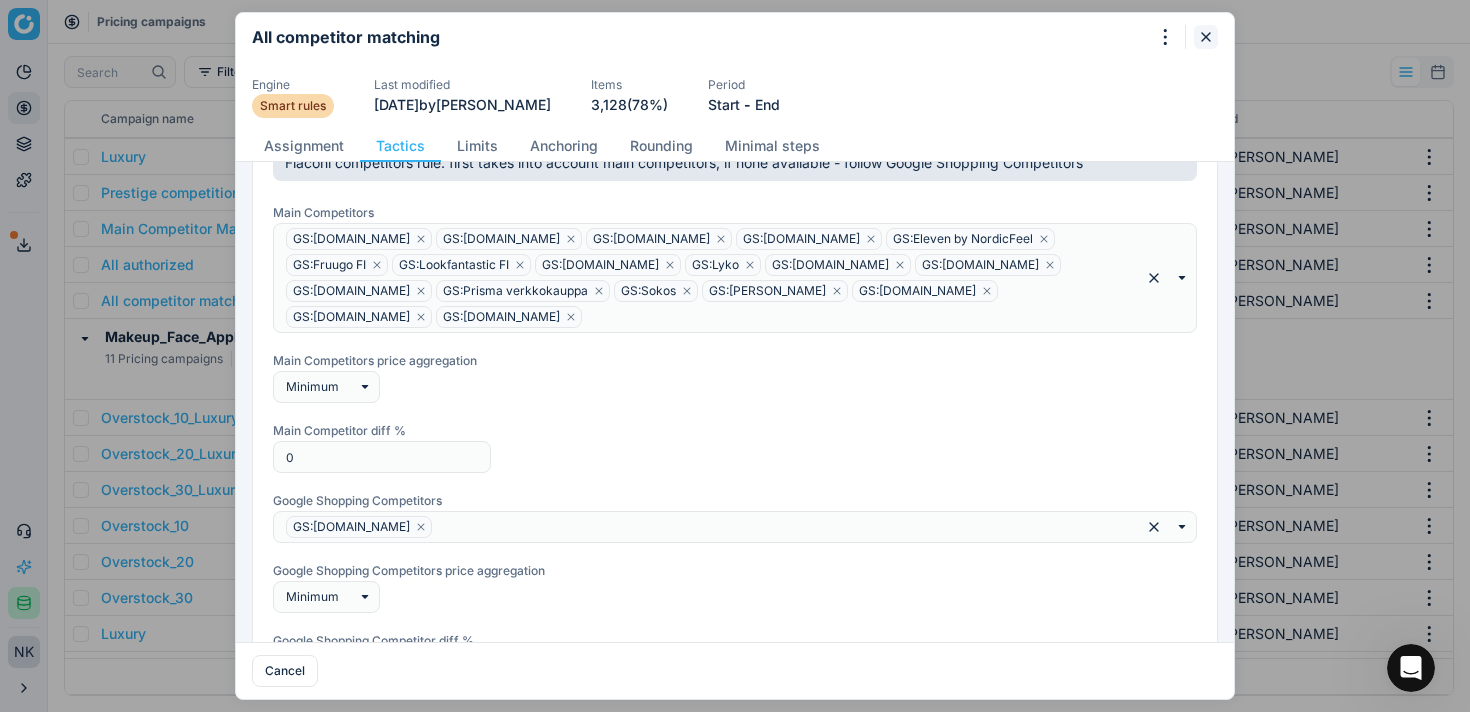 click 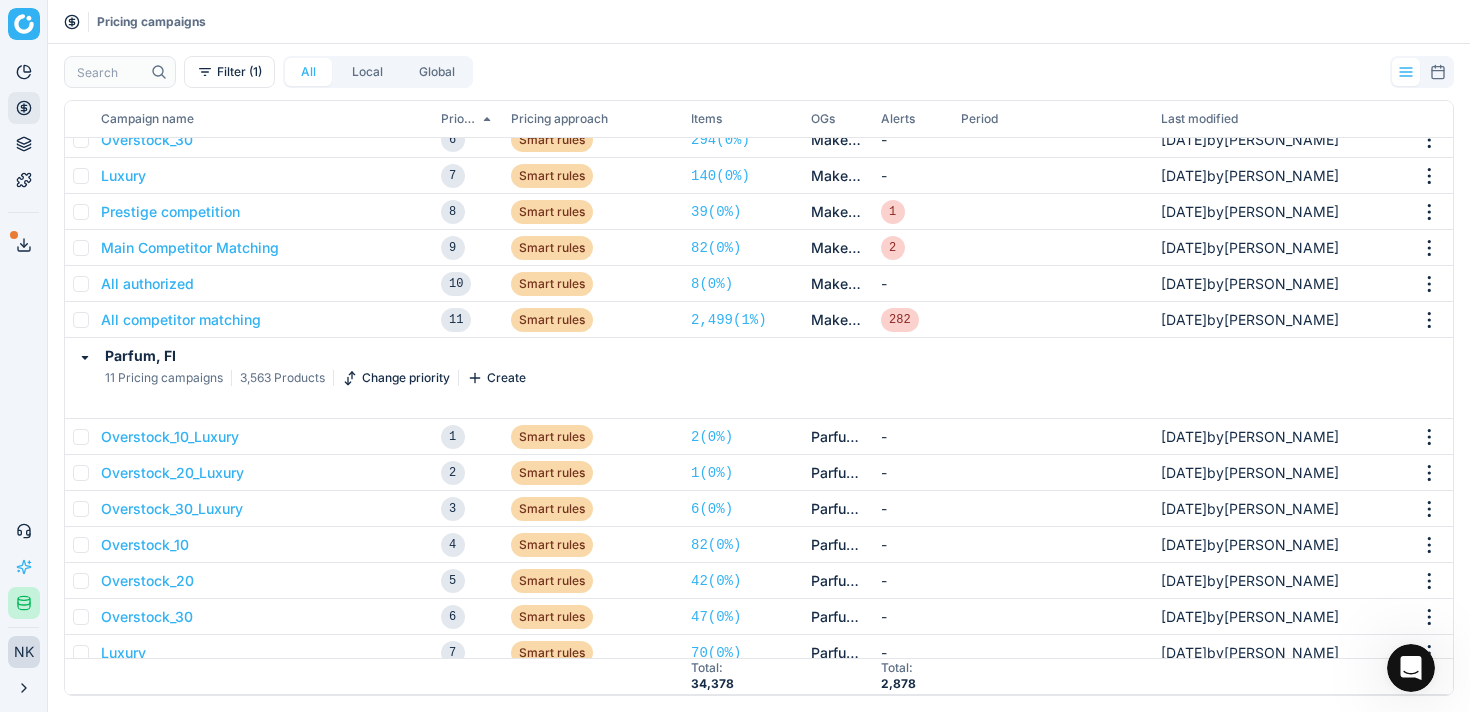scroll, scrollTop: 1086, scrollLeft: 0, axis: vertical 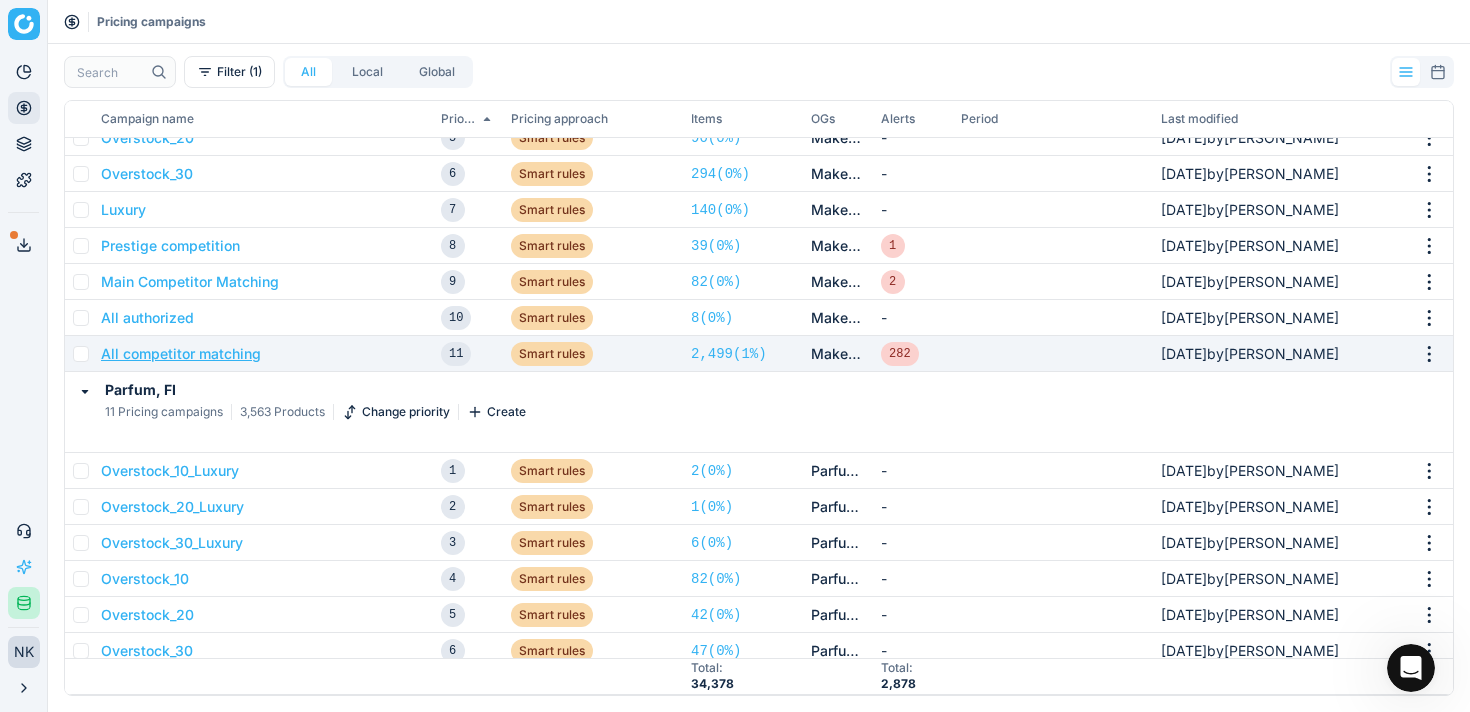 click on "All competitor matching" at bounding box center (181, 354) 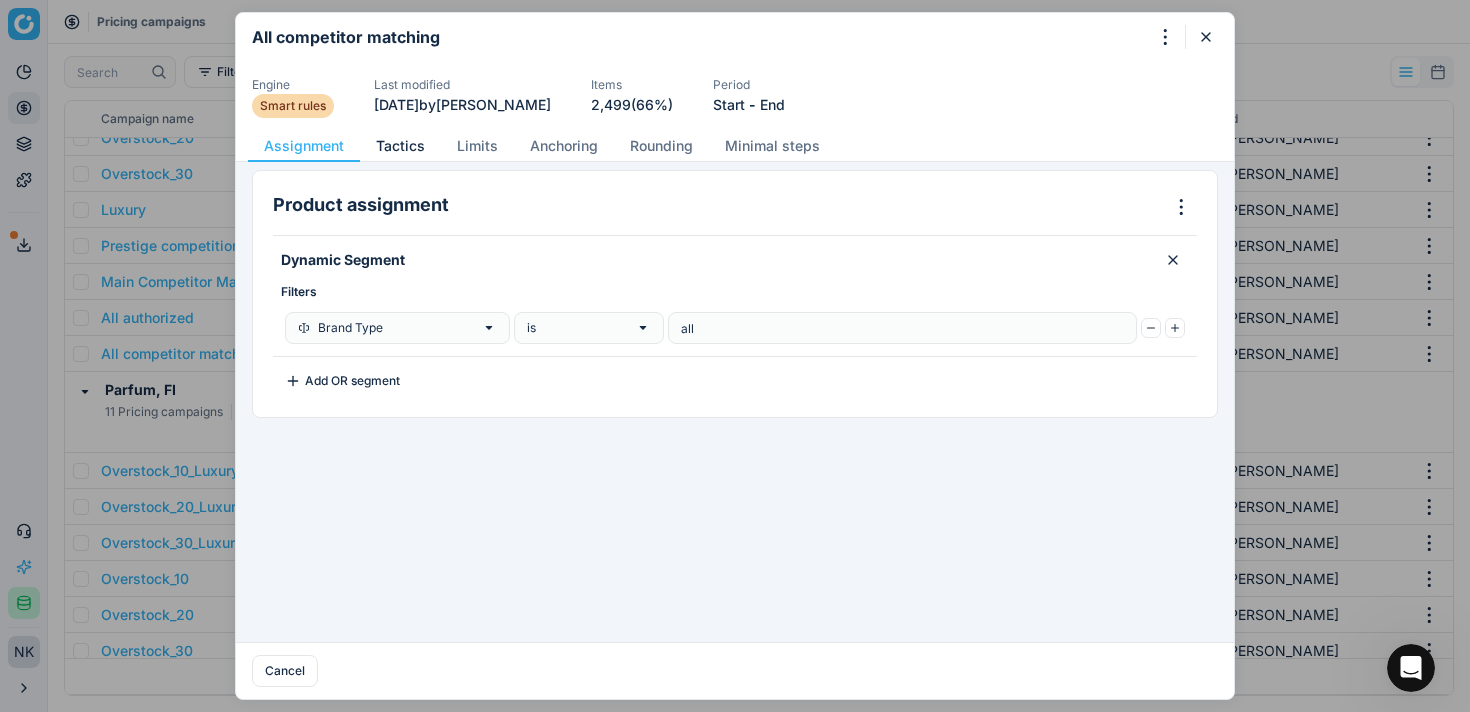 click on "Tactics" at bounding box center [400, 146] 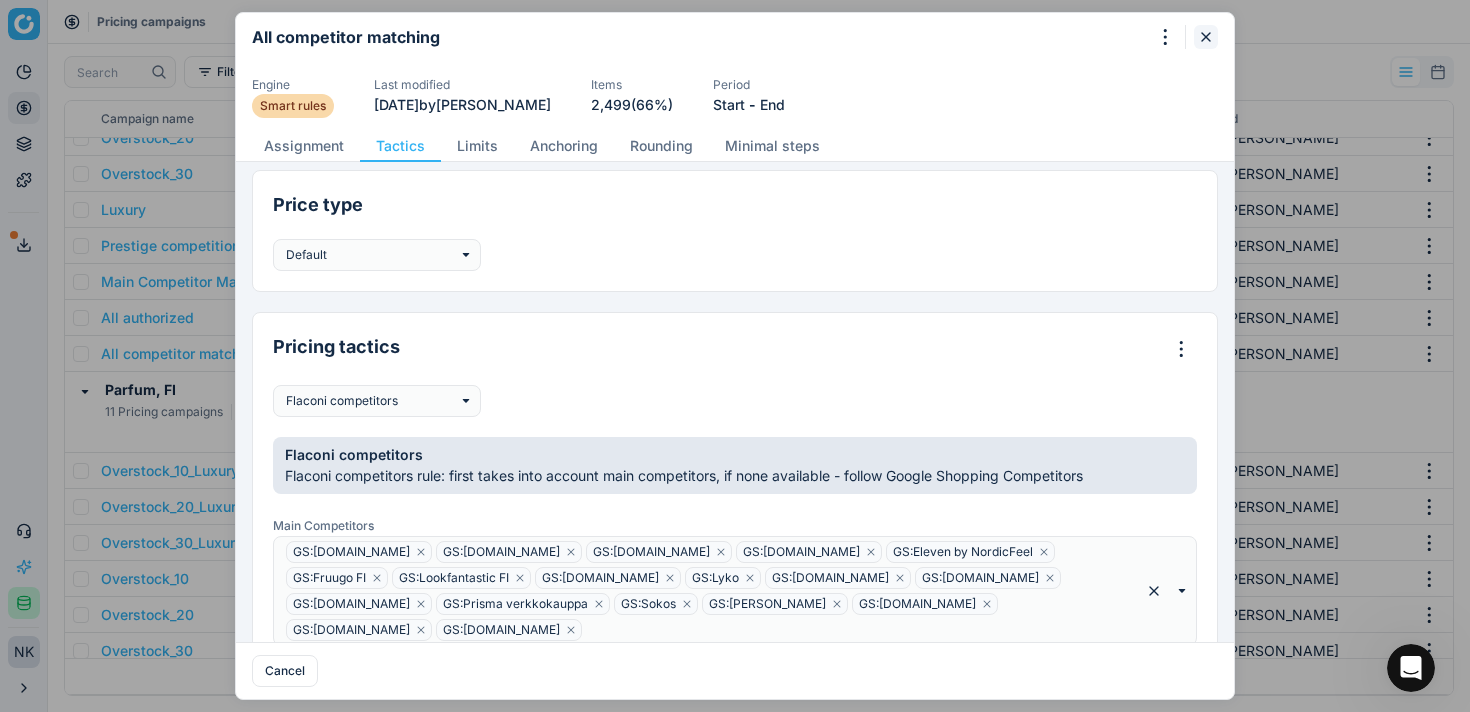 click 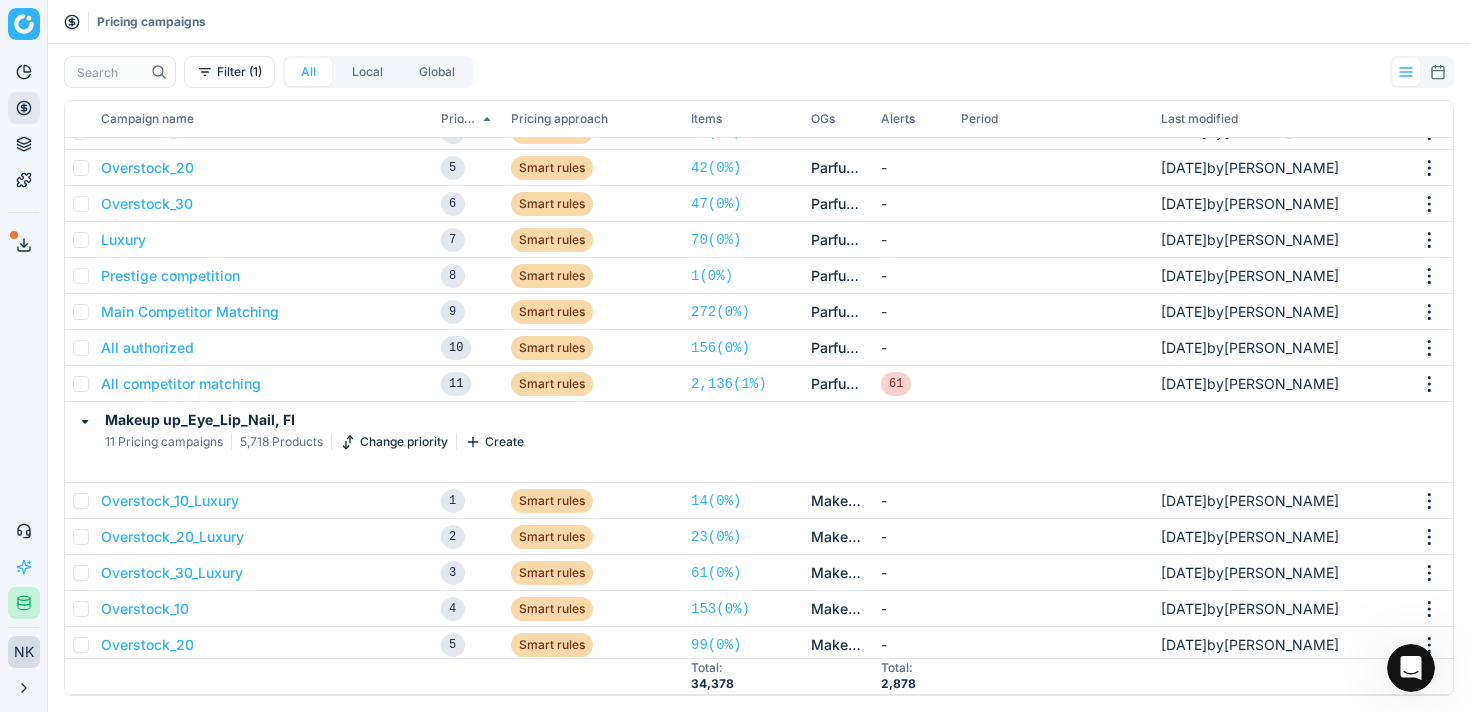 scroll, scrollTop: 1533, scrollLeft: 0, axis: vertical 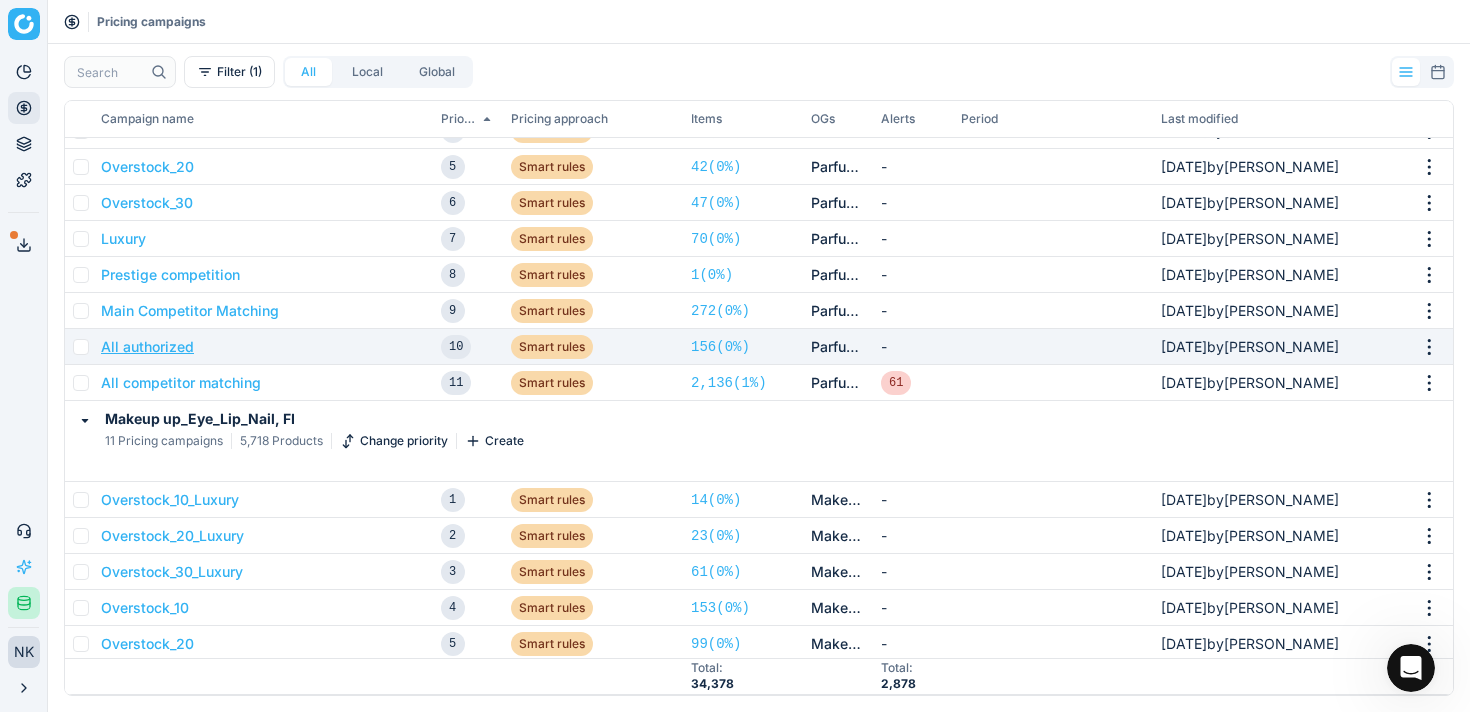 click on "All authorized" at bounding box center (147, 347) 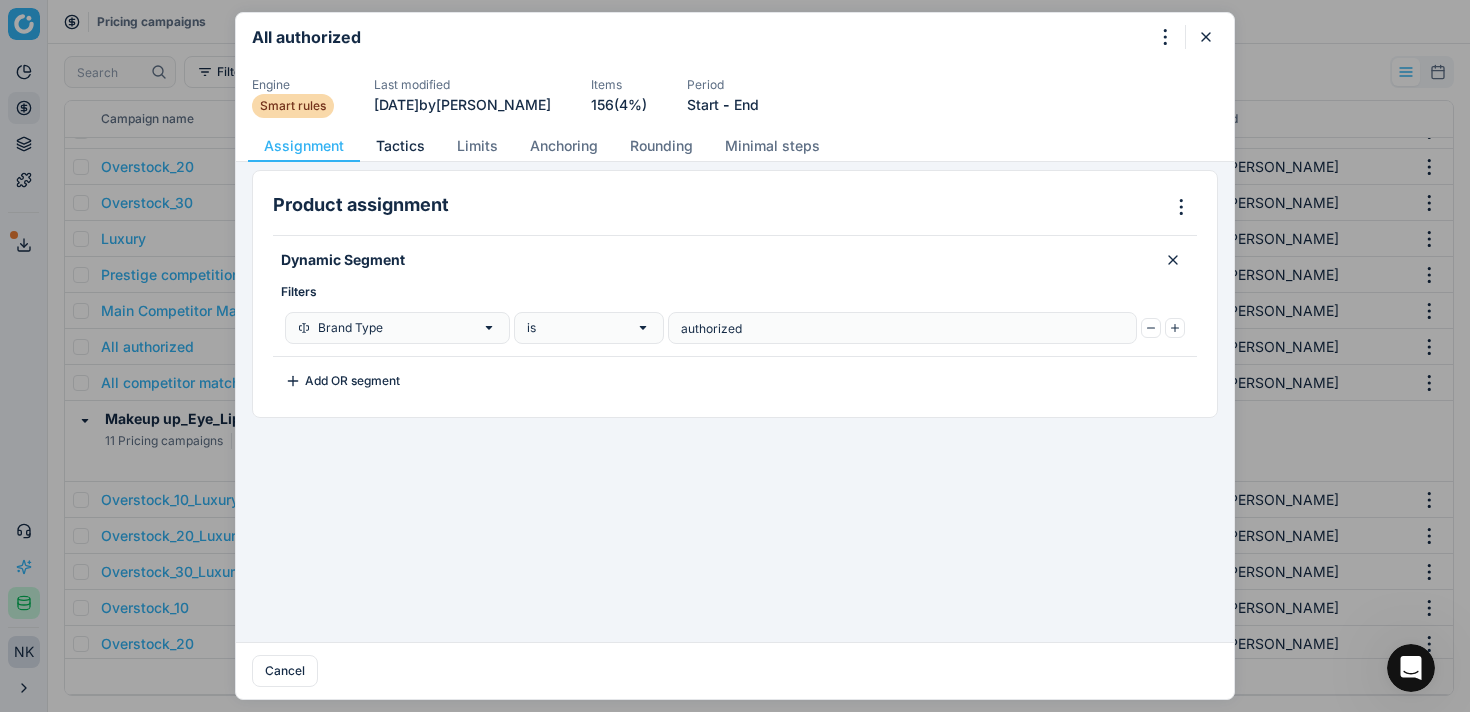 click on "Tactics" at bounding box center (400, 146) 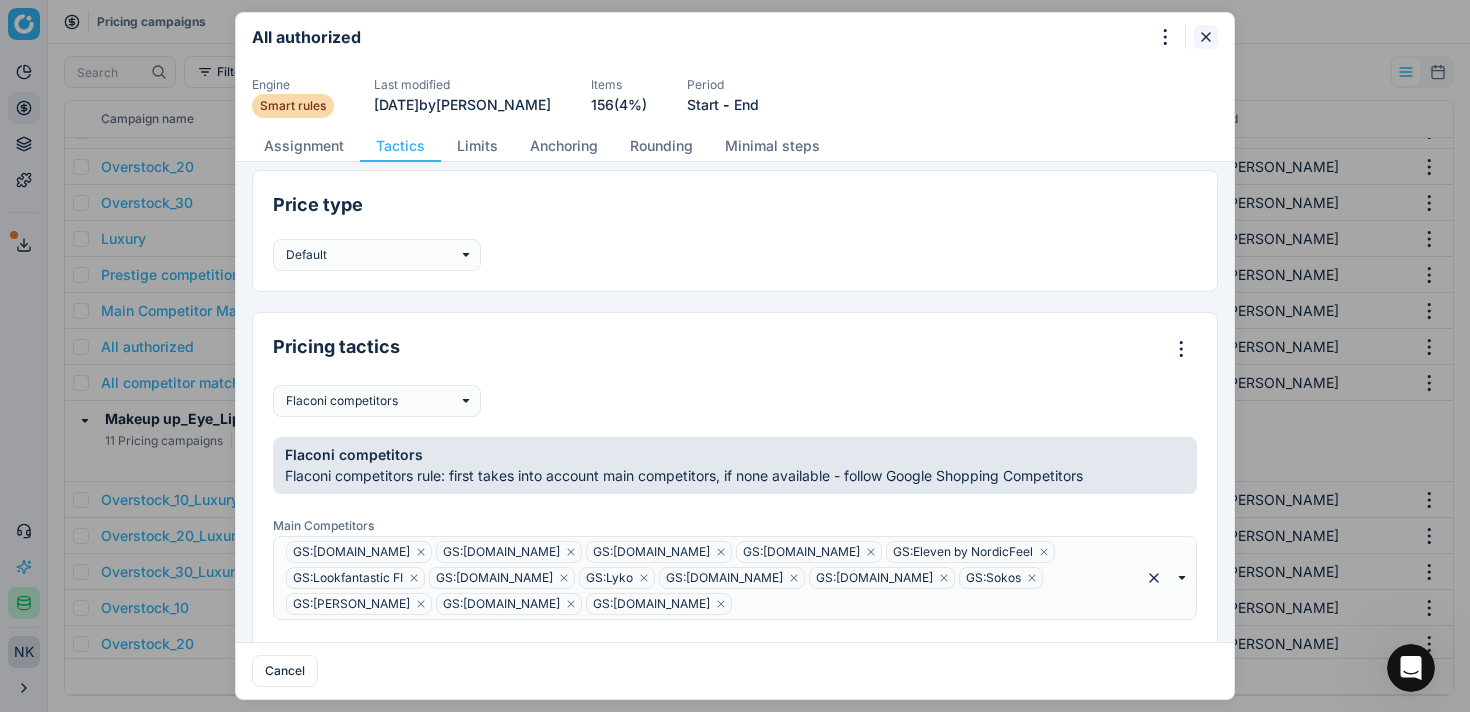 click 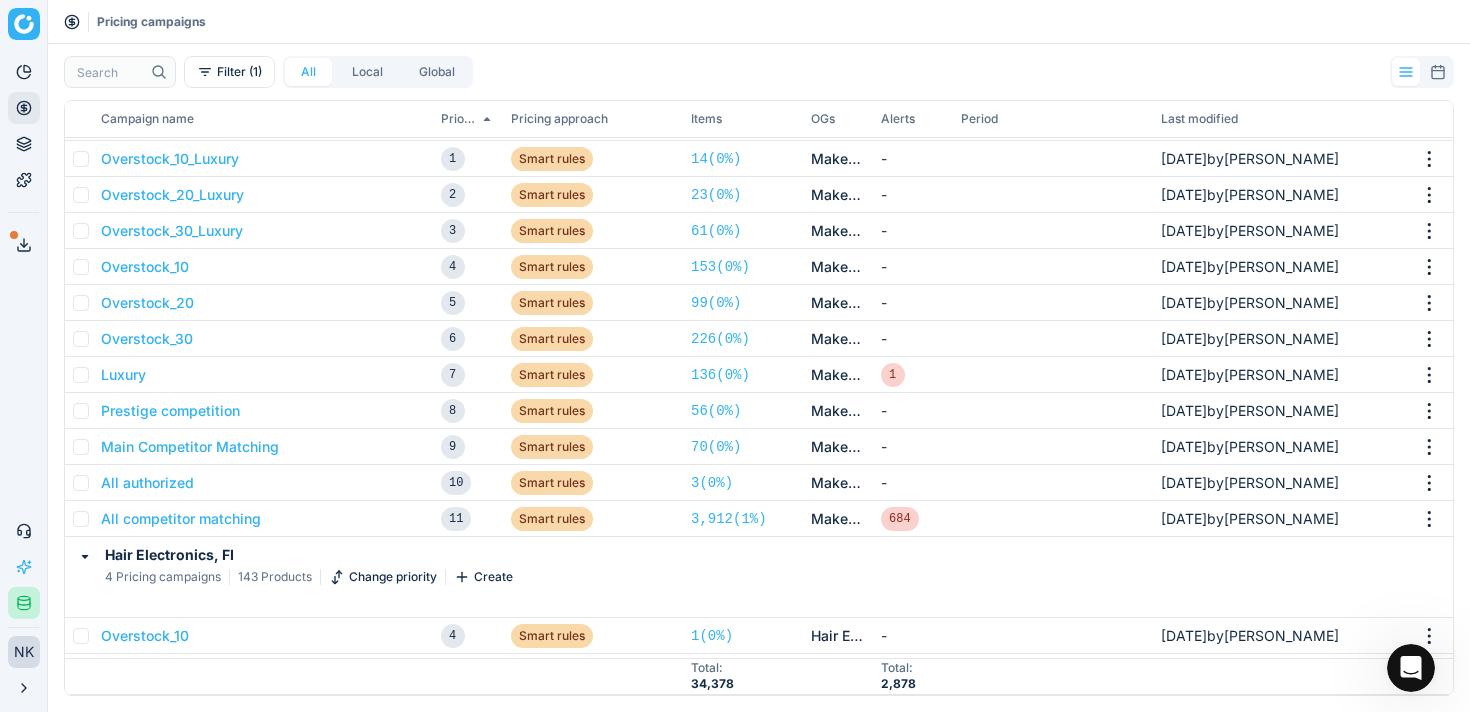 scroll, scrollTop: 1895, scrollLeft: 0, axis: vertical 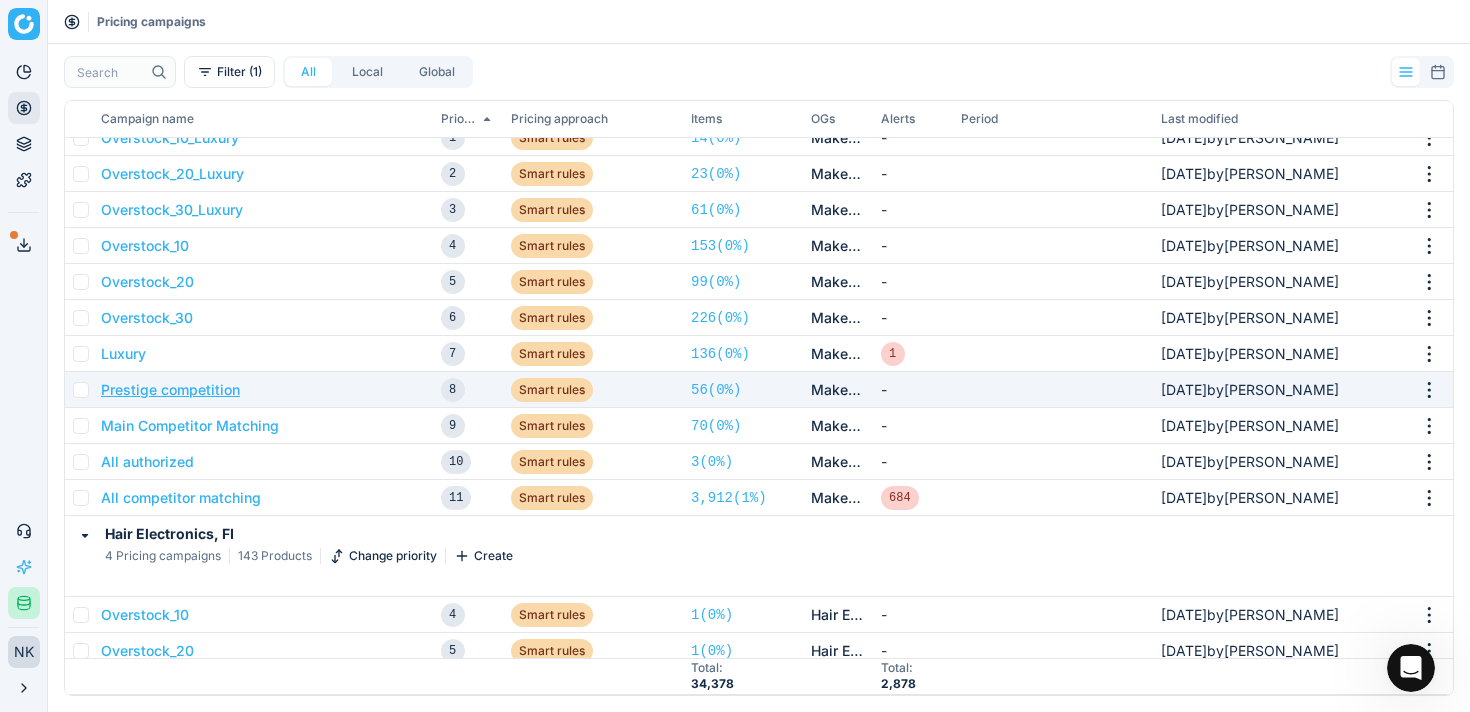 click on "Prestige competition" at bounding box center (170, 390) 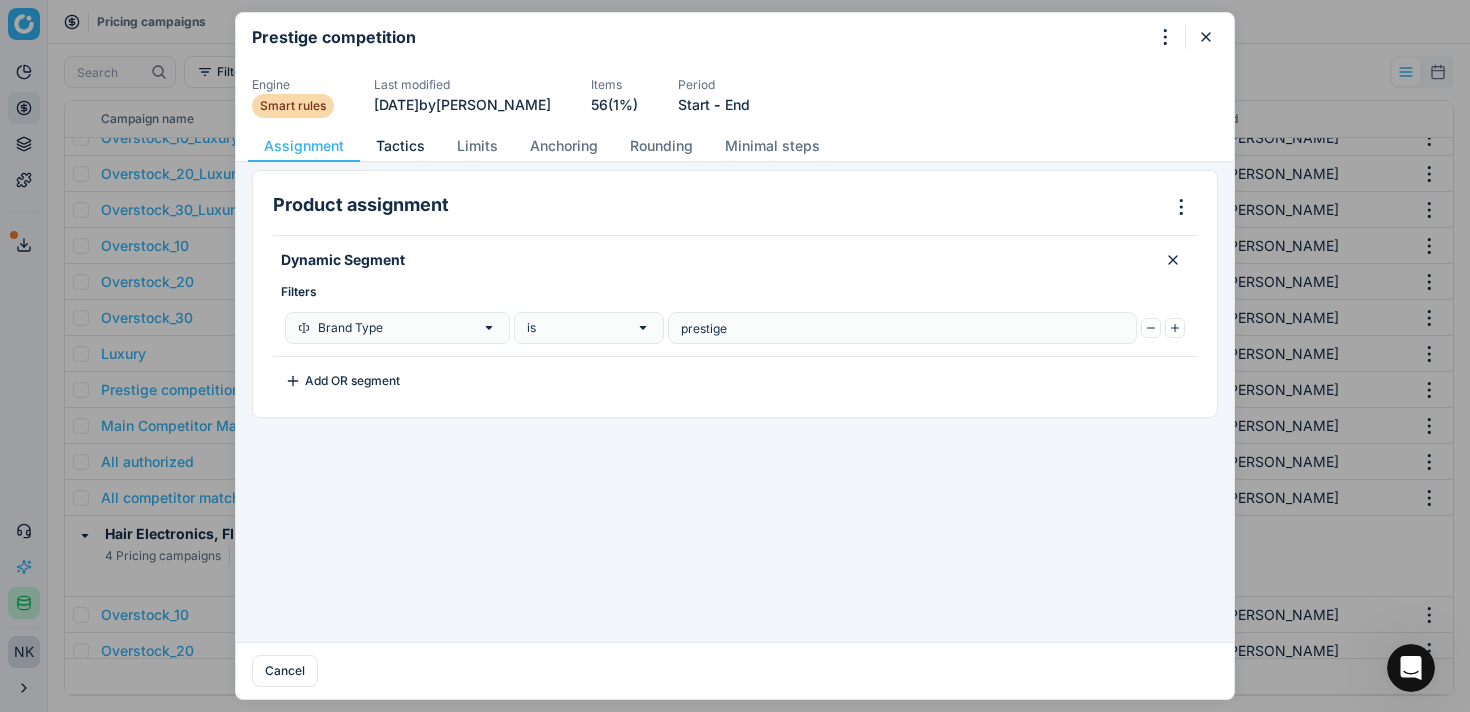 click on "Tactics" at bounding box center (400, 146) 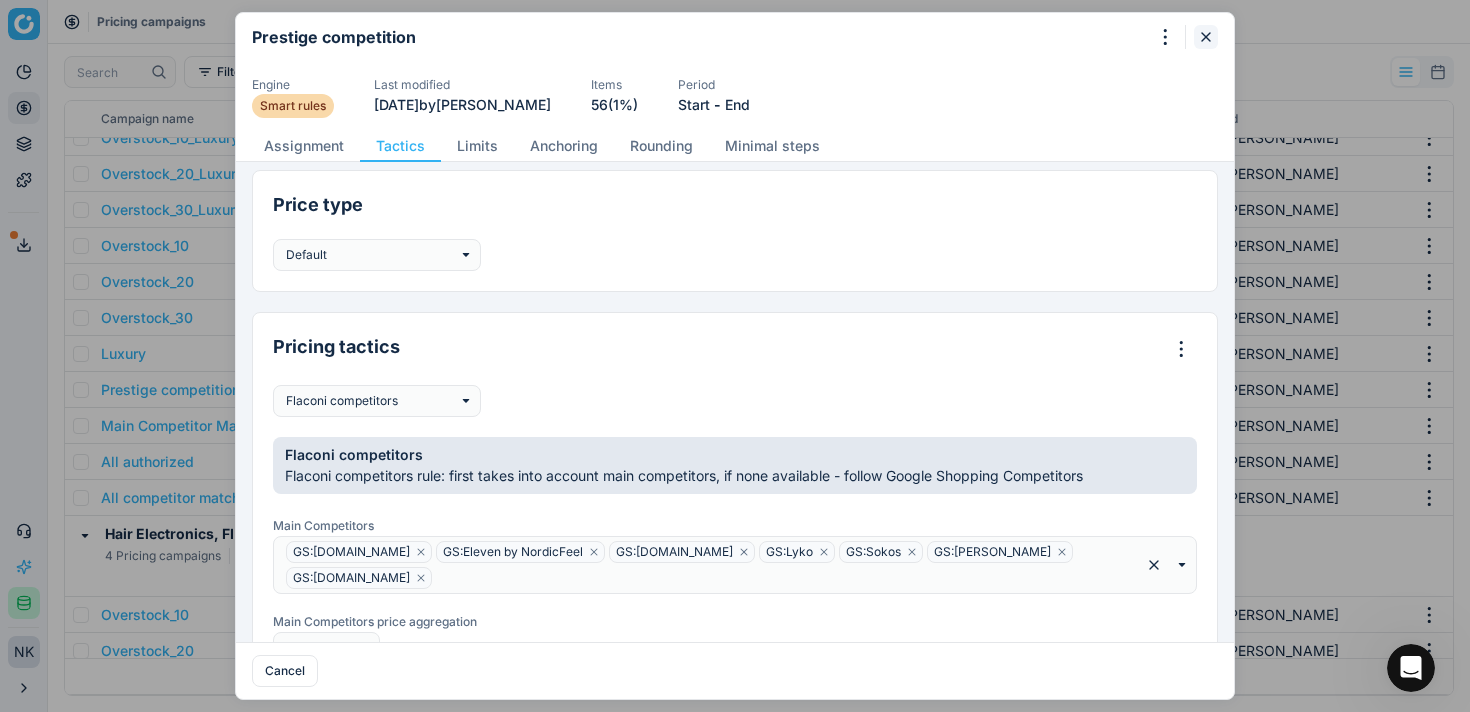click at bounding box center [1206, 37] 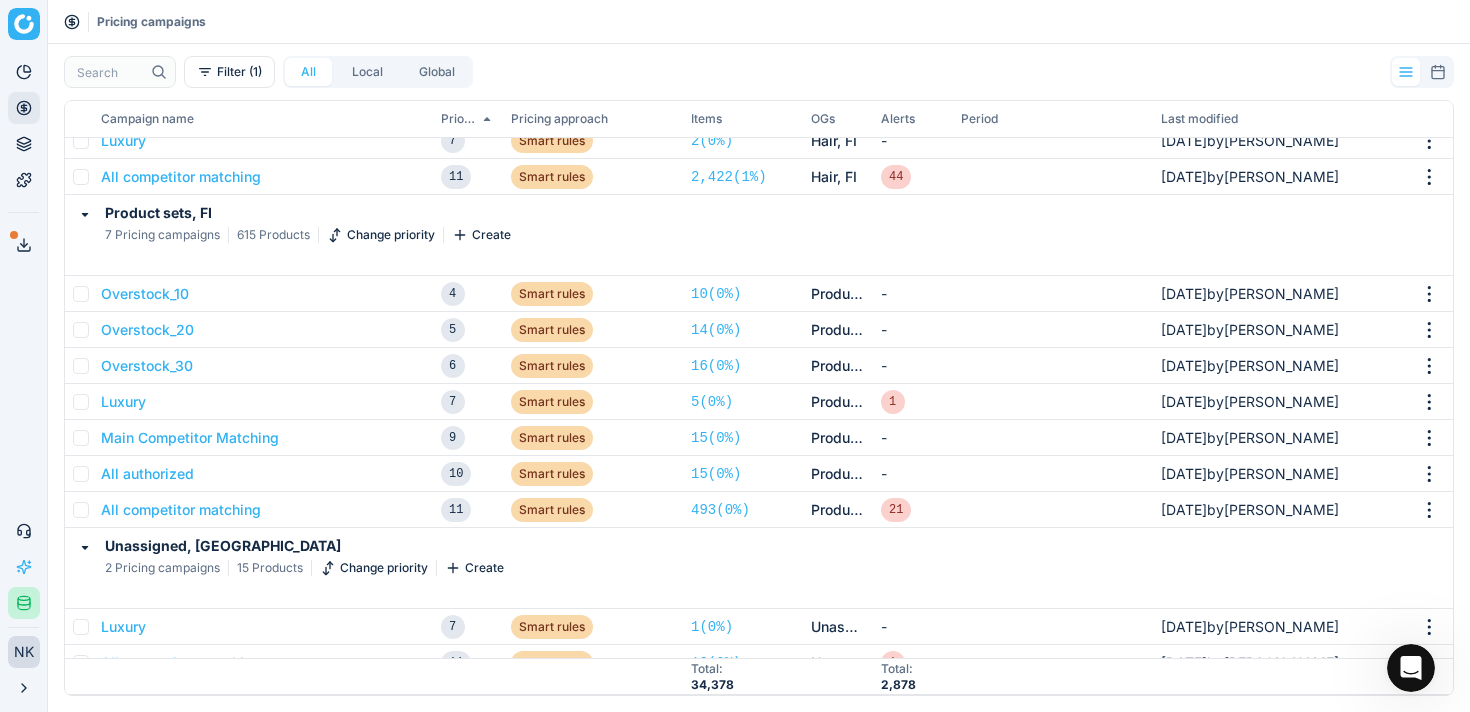 scroll, scrollTop: 2722, scrollLeft: 0, axis: vertical 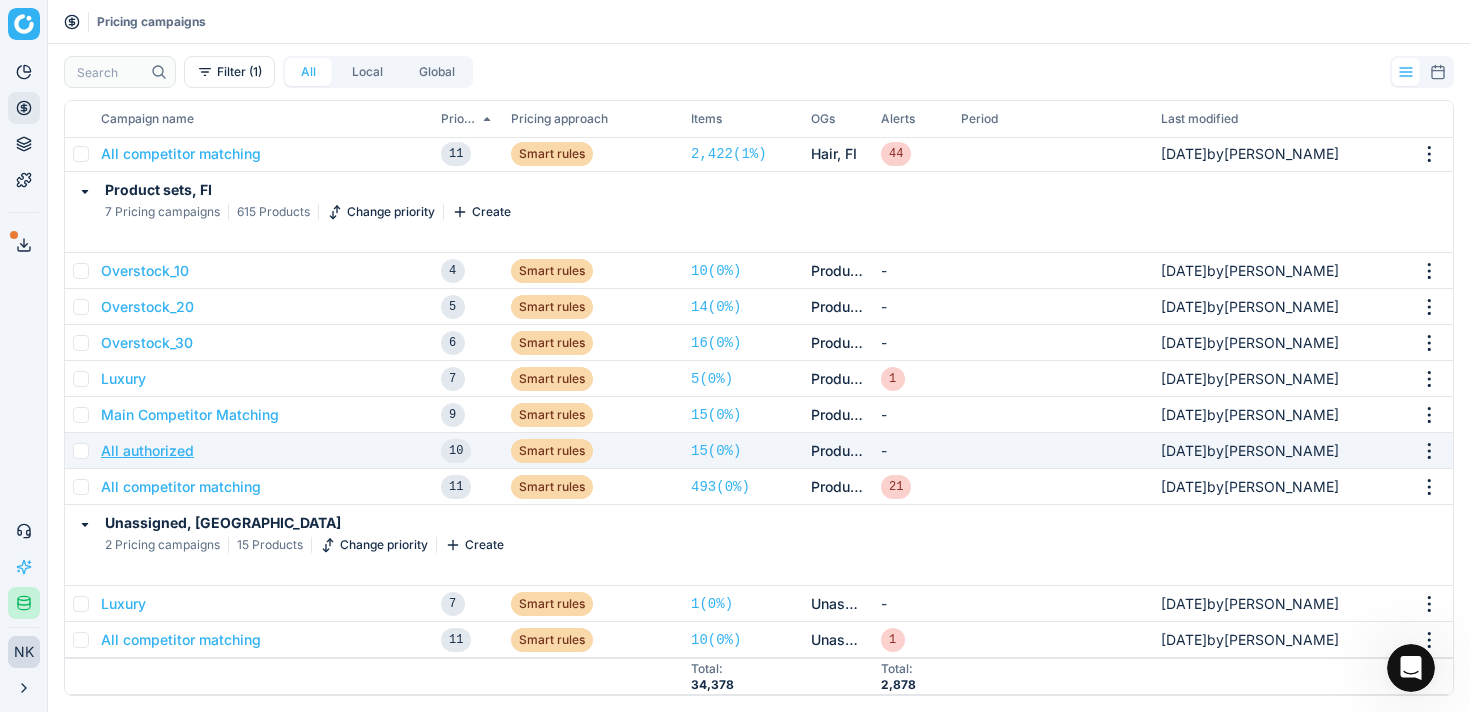 click on "All authorized" at bounding box center [147, 451] 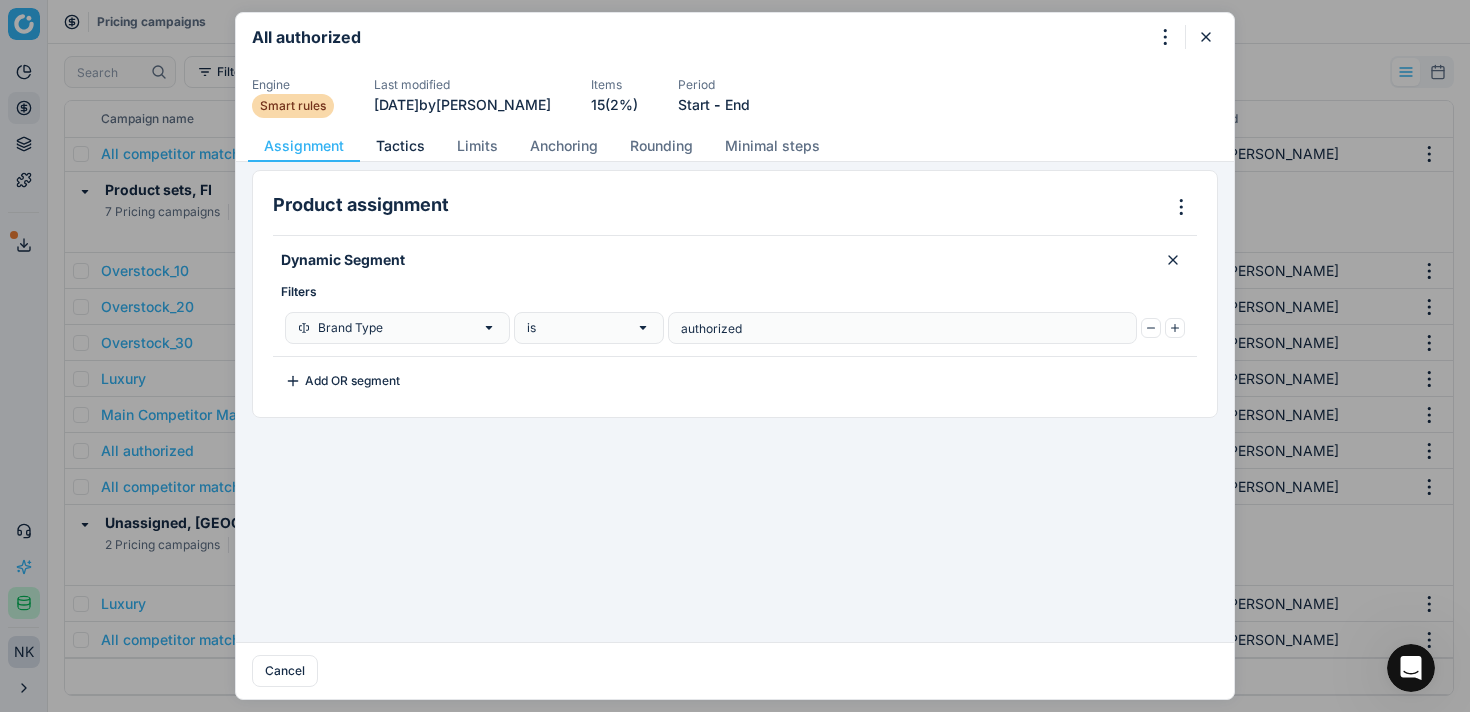 click on "Tactics" at bounding box center [400, 146] 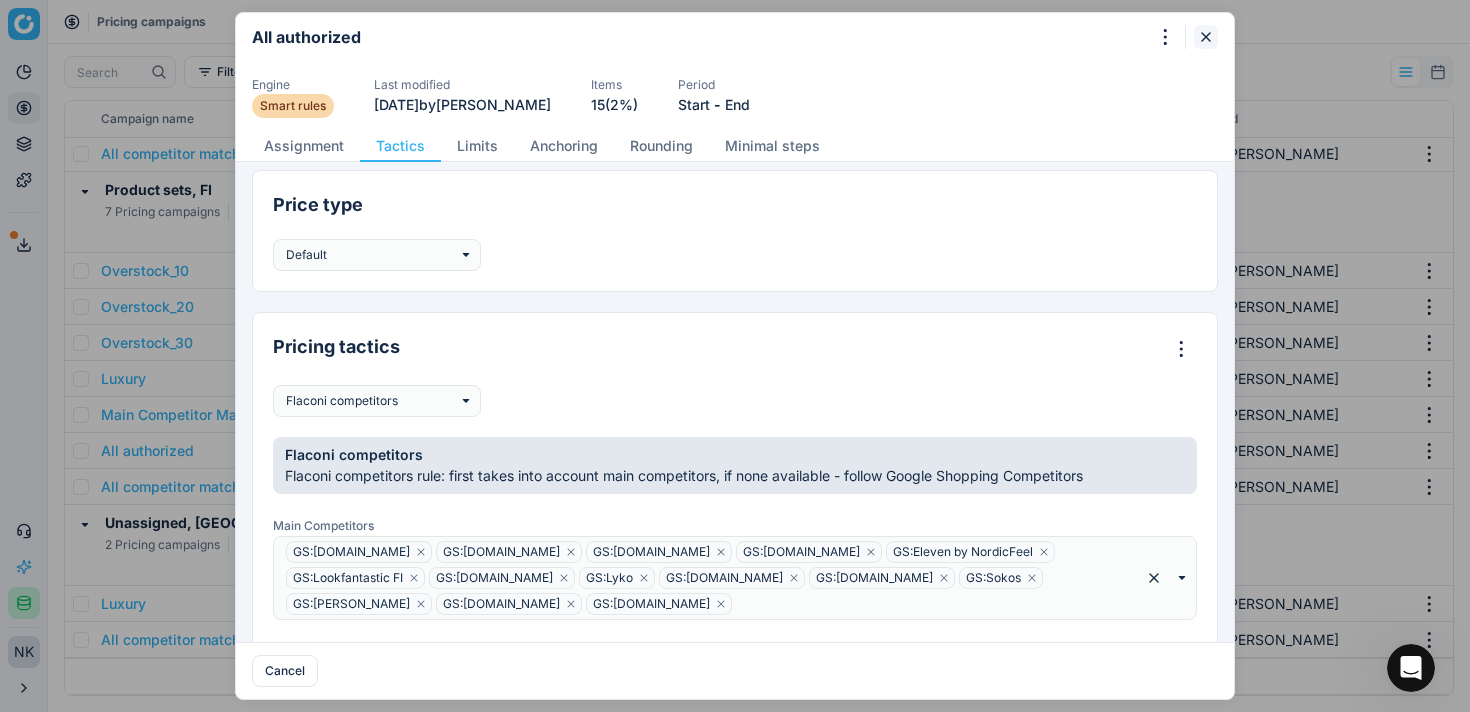 click 